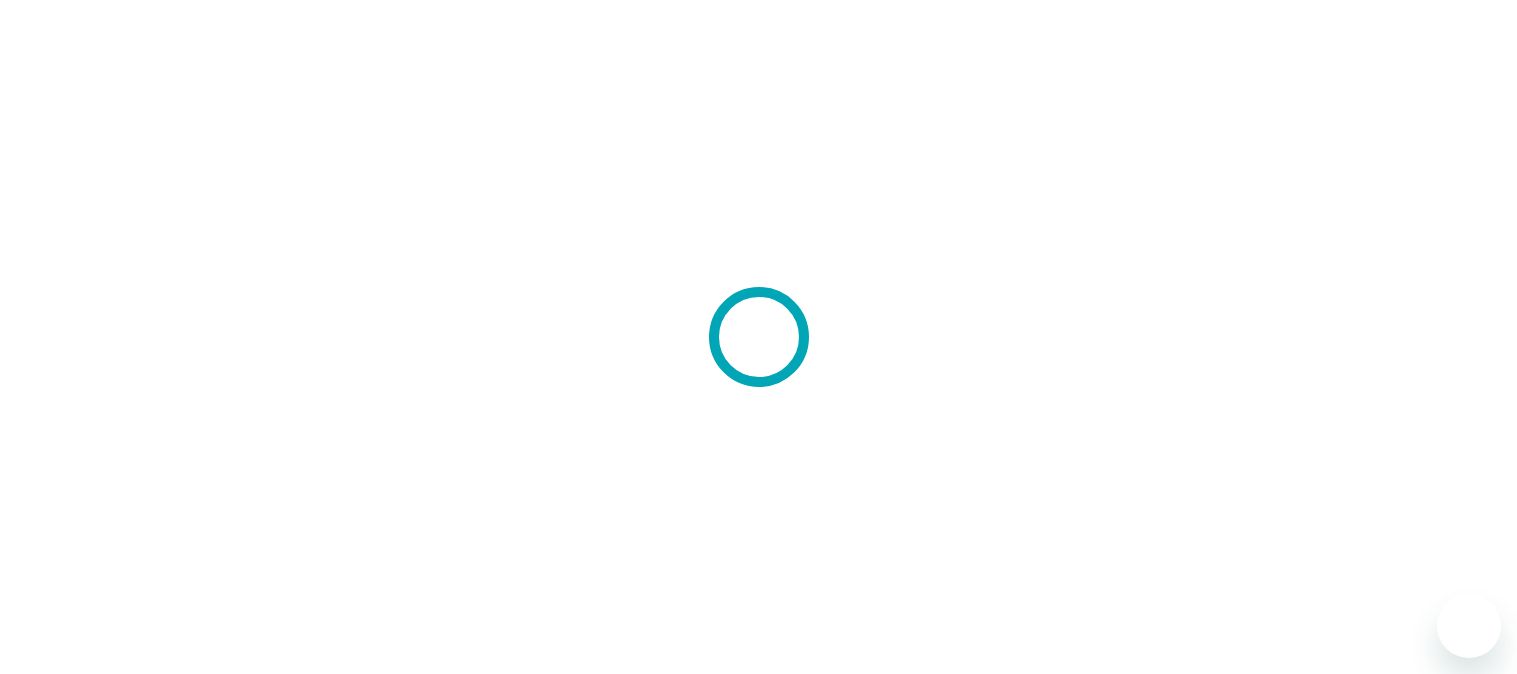 scroll, scrollTop: 0, scrollLeft: 0, axis: both 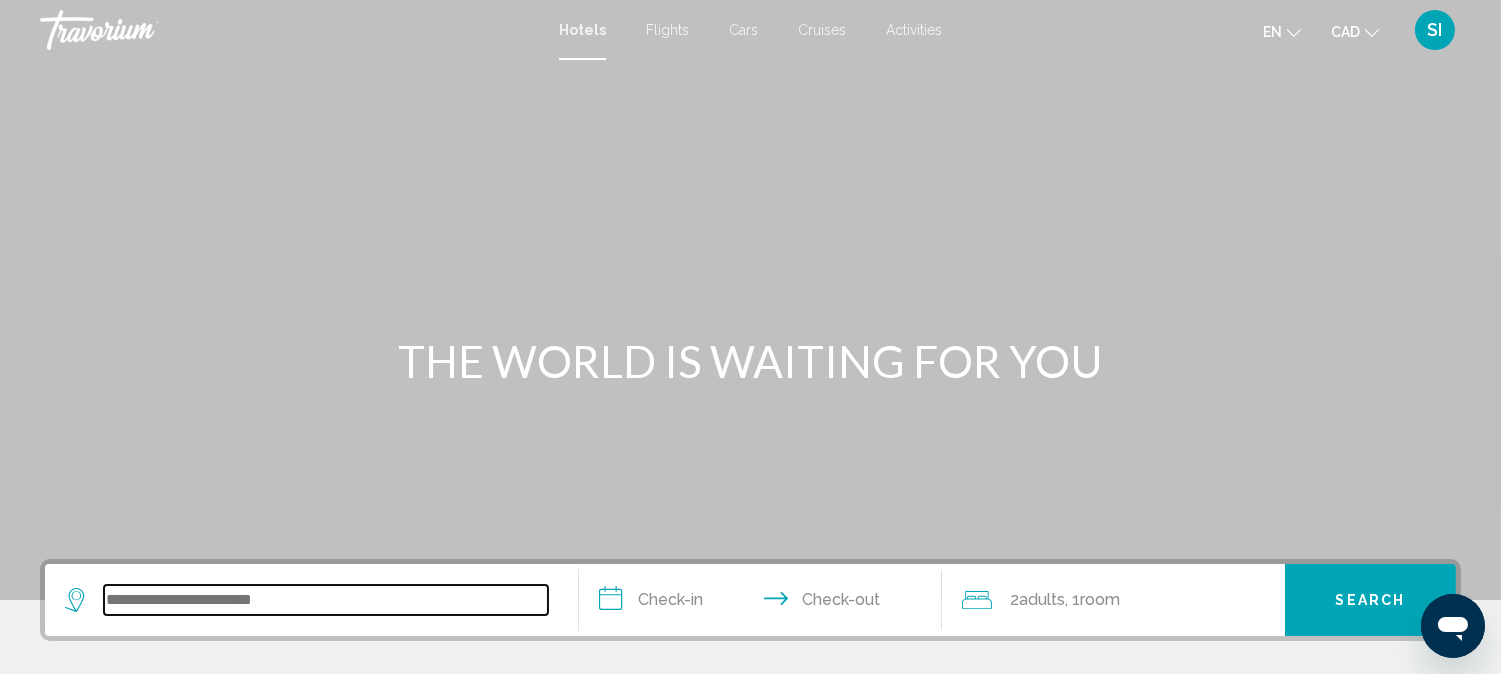 click at bounding box center [326, 600] 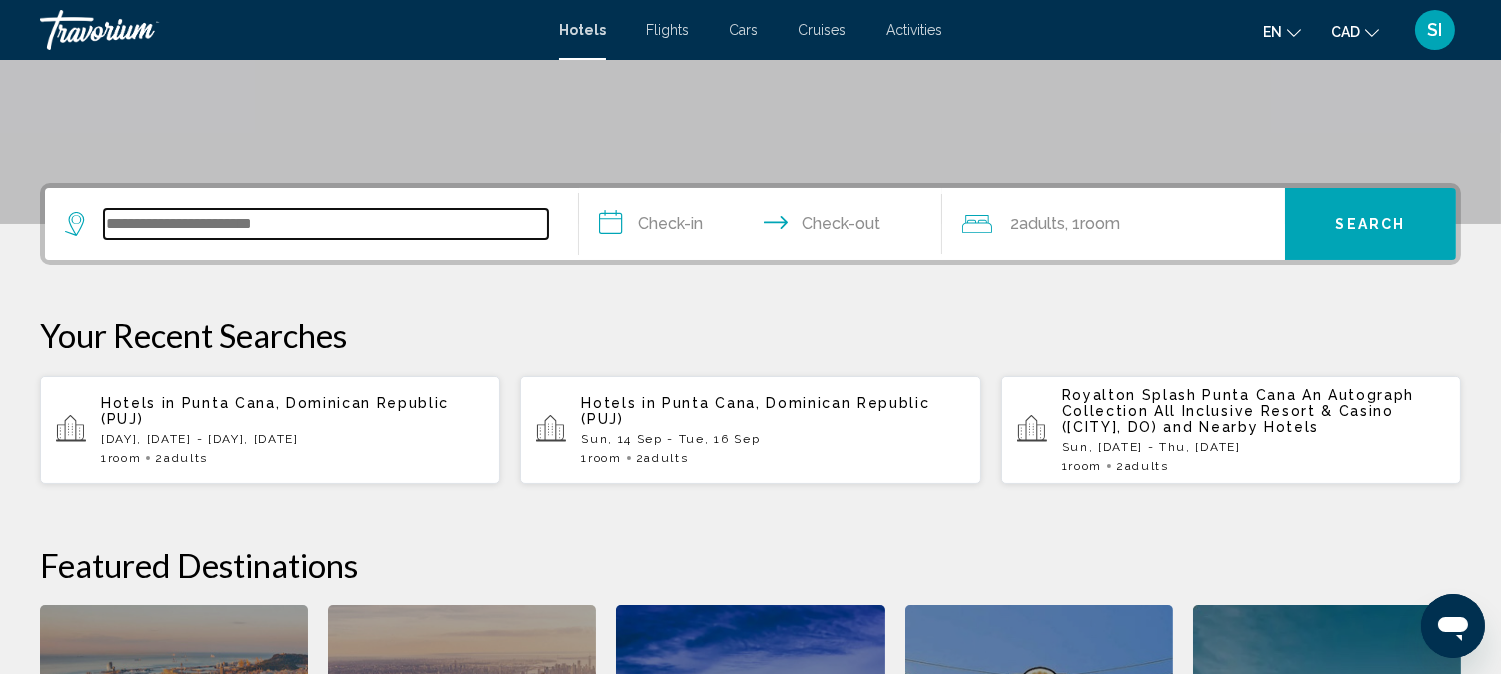 scroll, scrollTop: 493, scrollLeft: 0, axis: vertical 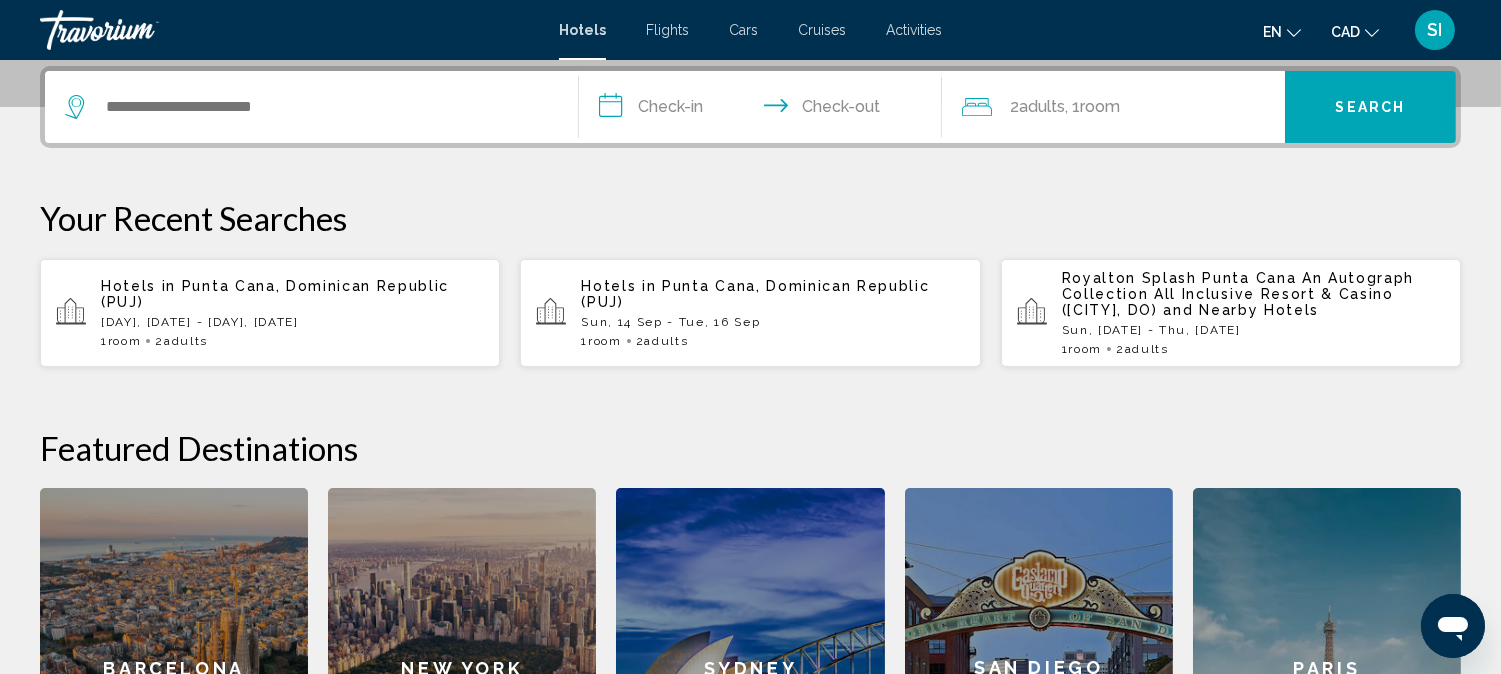 drag, startPoint x: 400, startPoint y: 596, endPoint x: 327, endPoint y: 177, distance: 425.31165 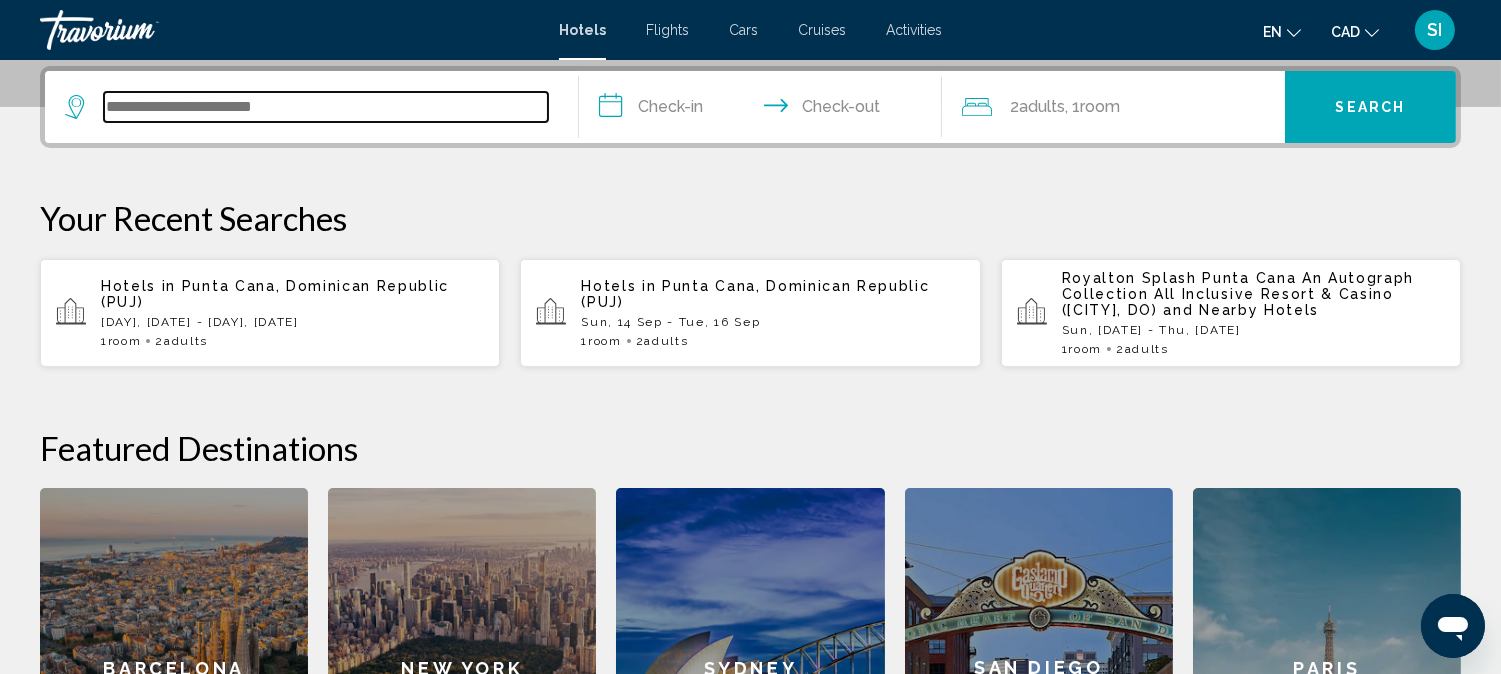 click at bounding box center [326, 107] 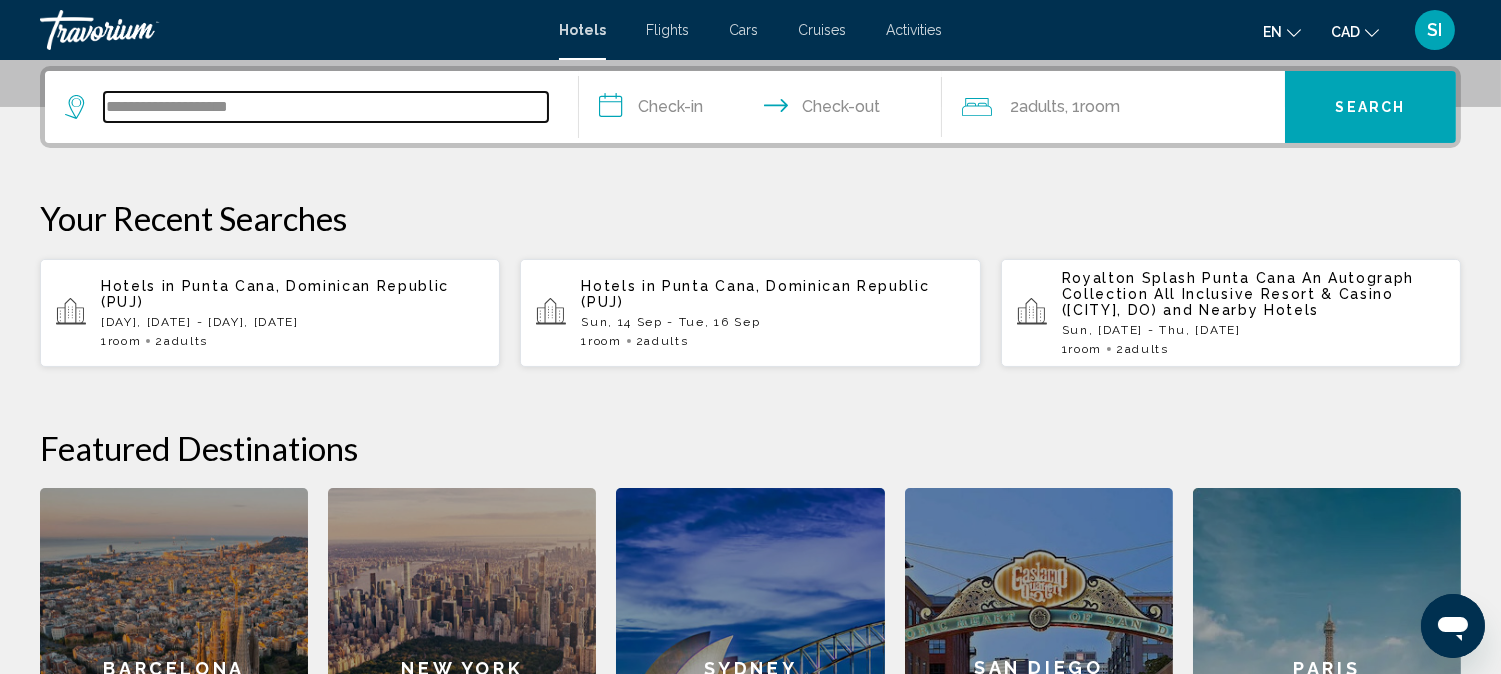 click on "**********" at bounding box center [326, 107] 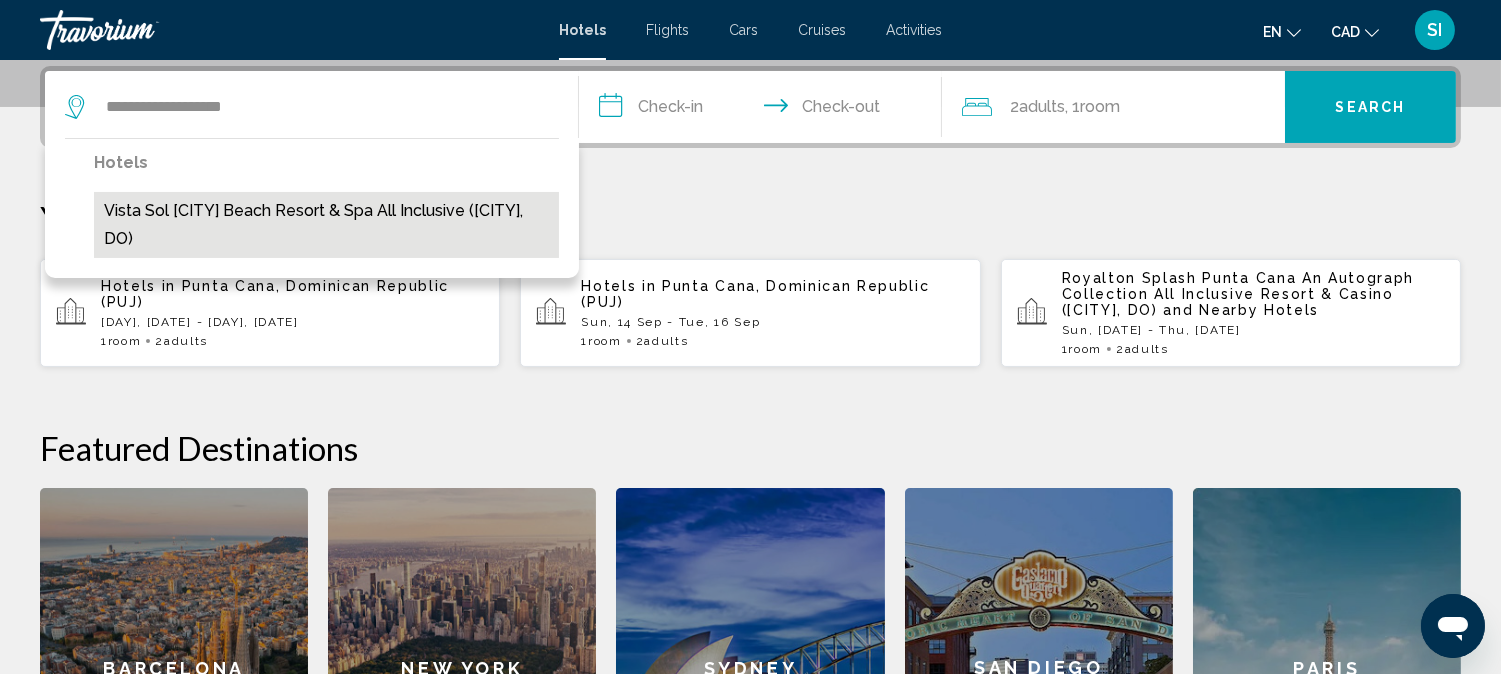 click on "Vista Sol [CITY] Beach Resort & Spa All Inclusive ([CITY], DO)" at bounding box center (326, 225) 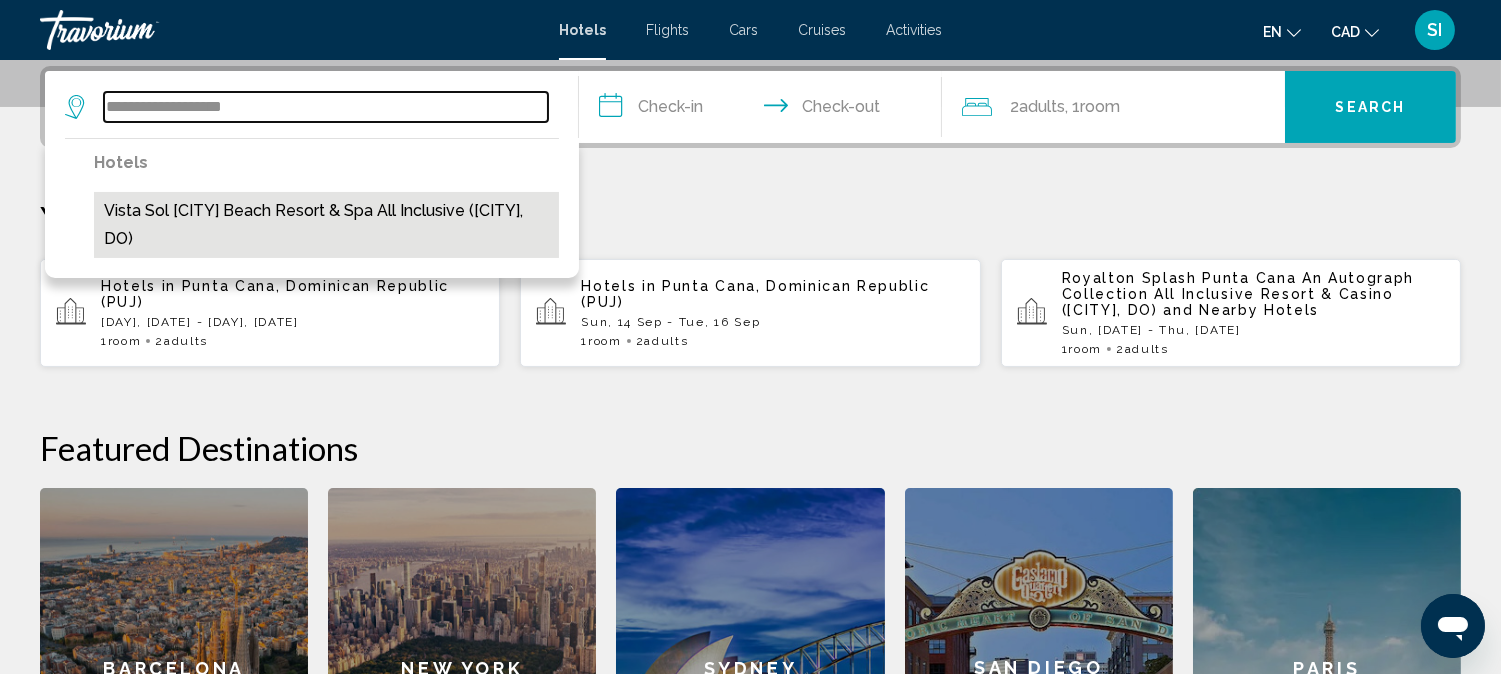 type on "**********" 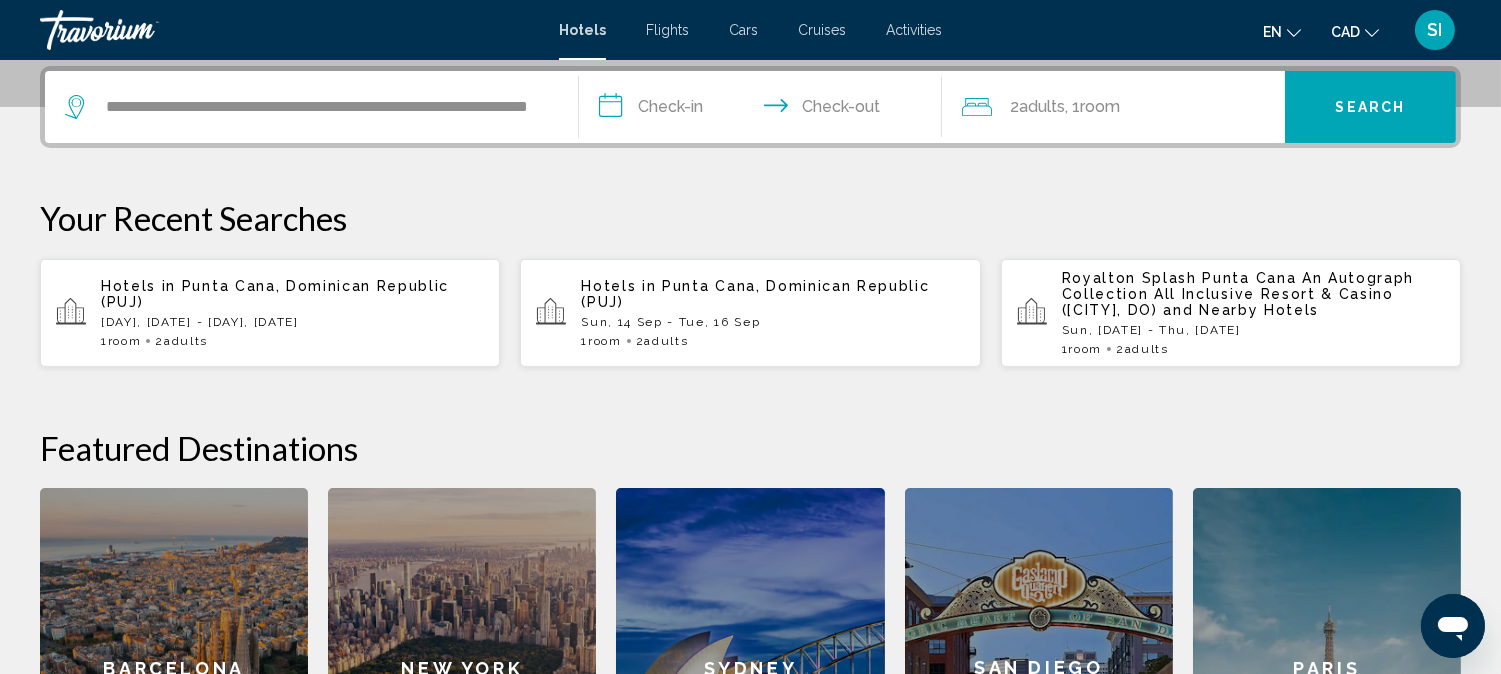 click on "**********" at bounding box center [764, 110] 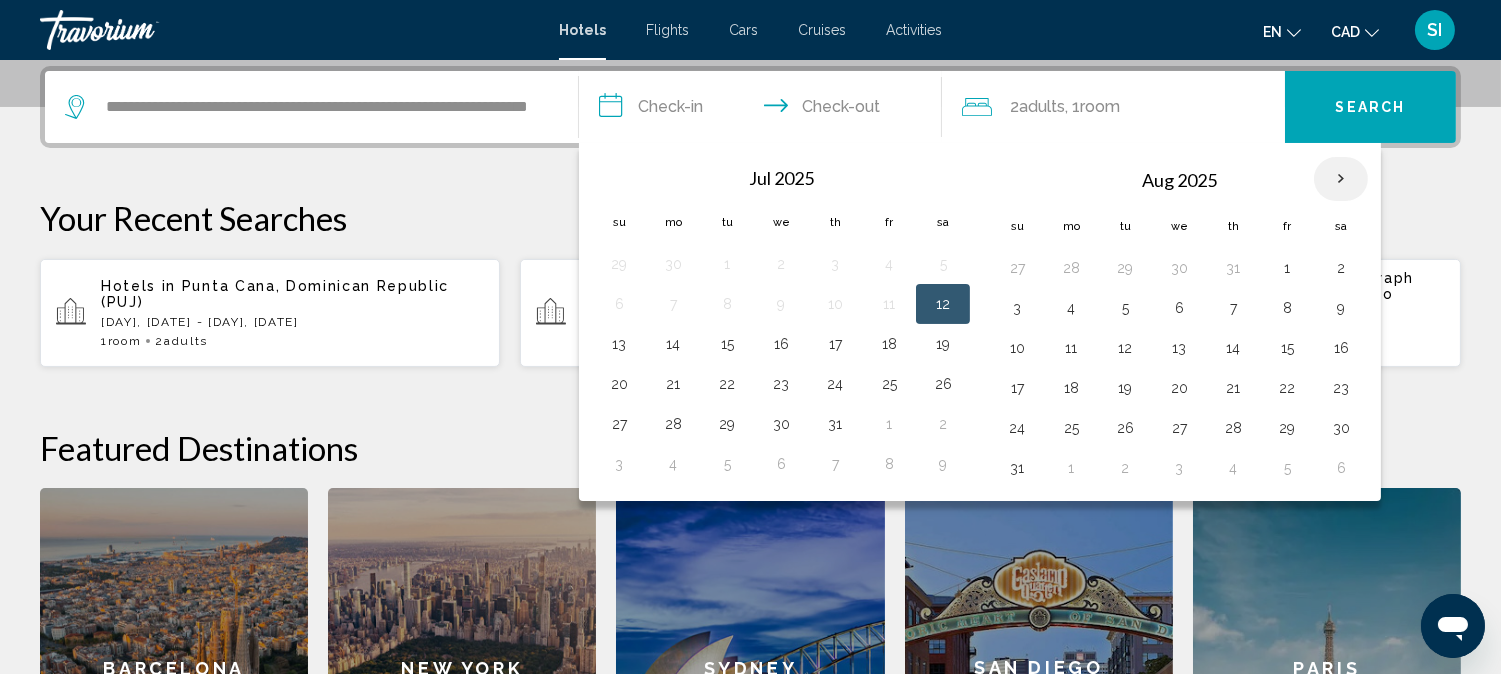 click at bounding box center [1341, 179] 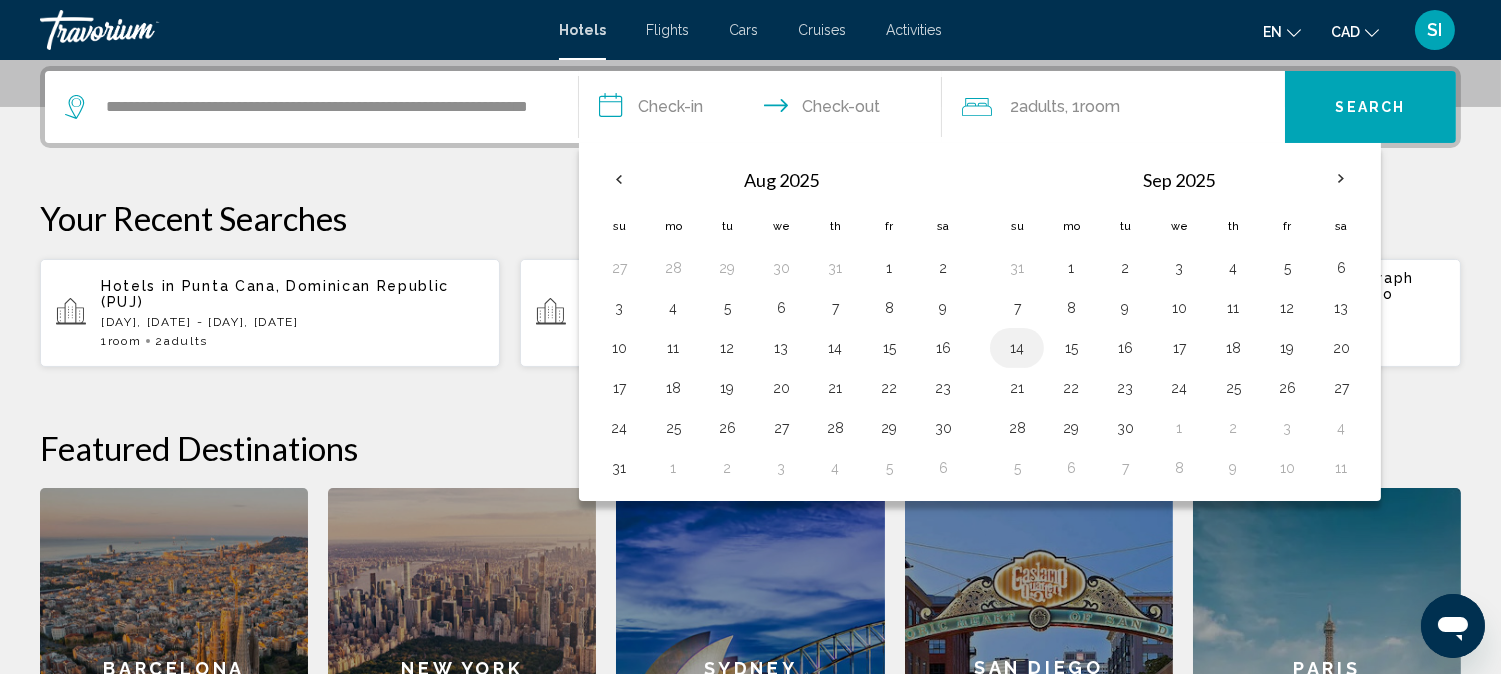 click on "14" at bounding box center (1017, 348) 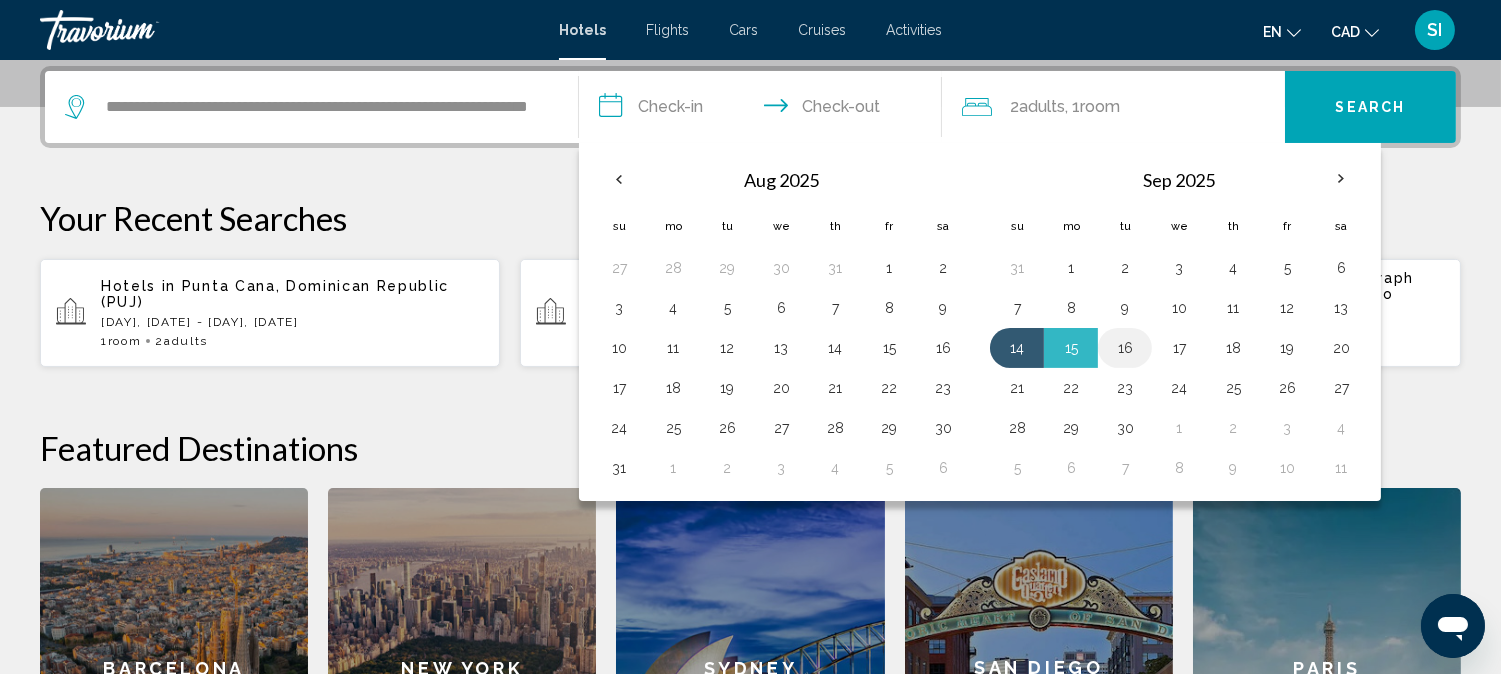 click on "16" at bounding box center (1125, 348) 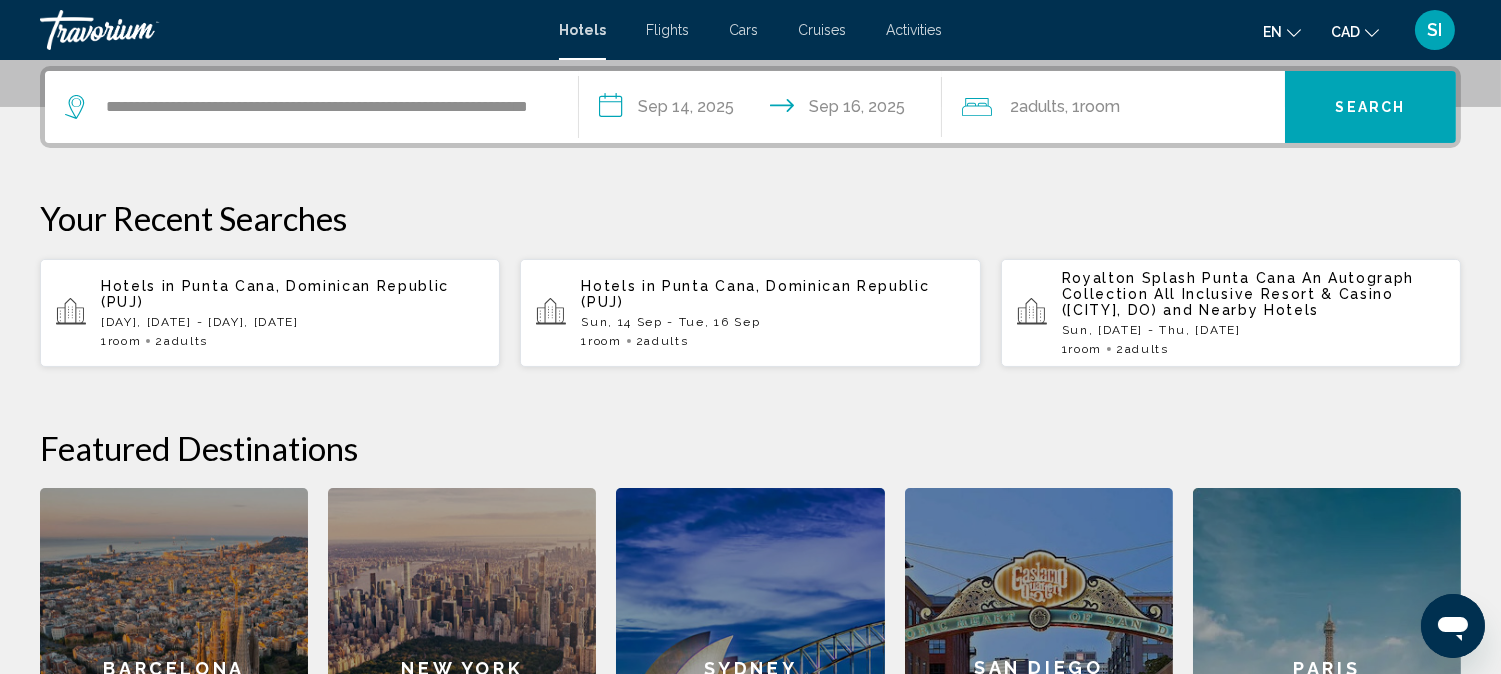 click on "Search" at bounding box center [1370, 107] 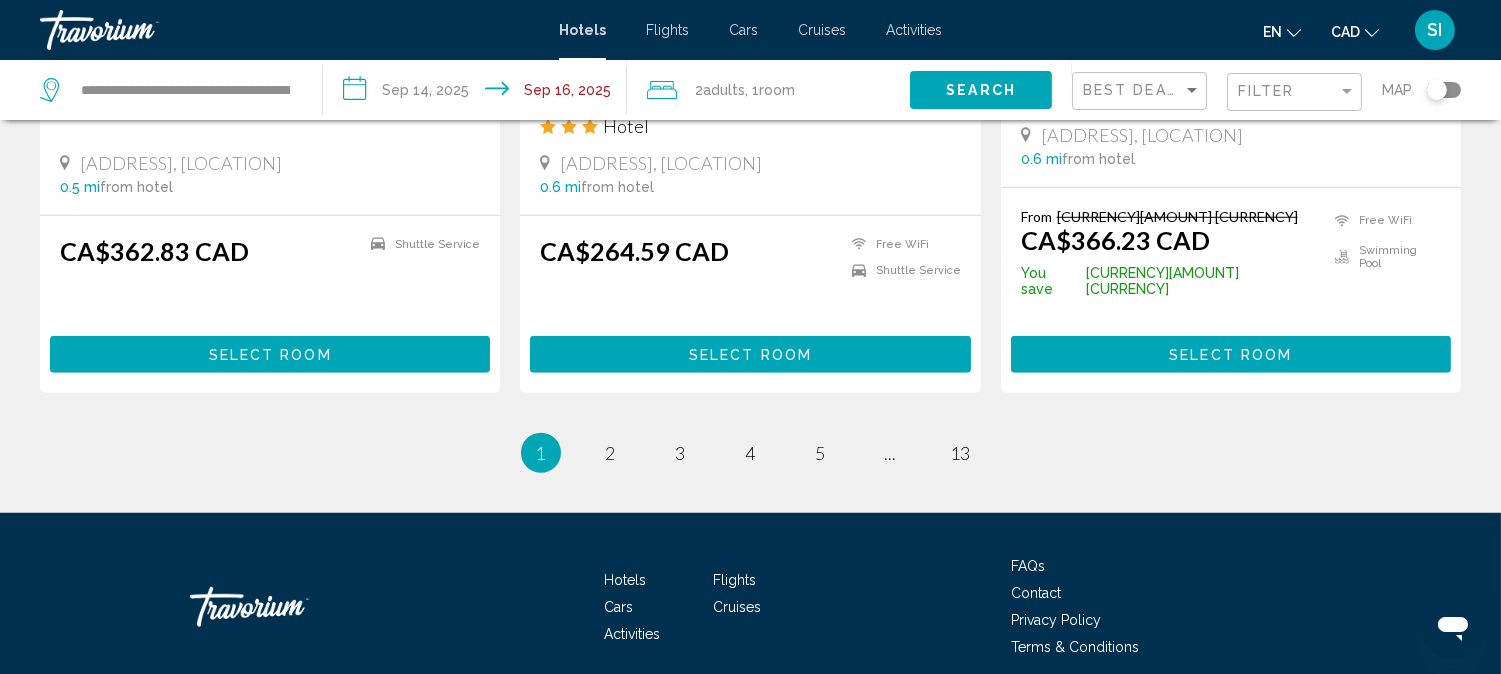 scroll, scrollTop: 2764, scrollLeft: 0, axis: vertical 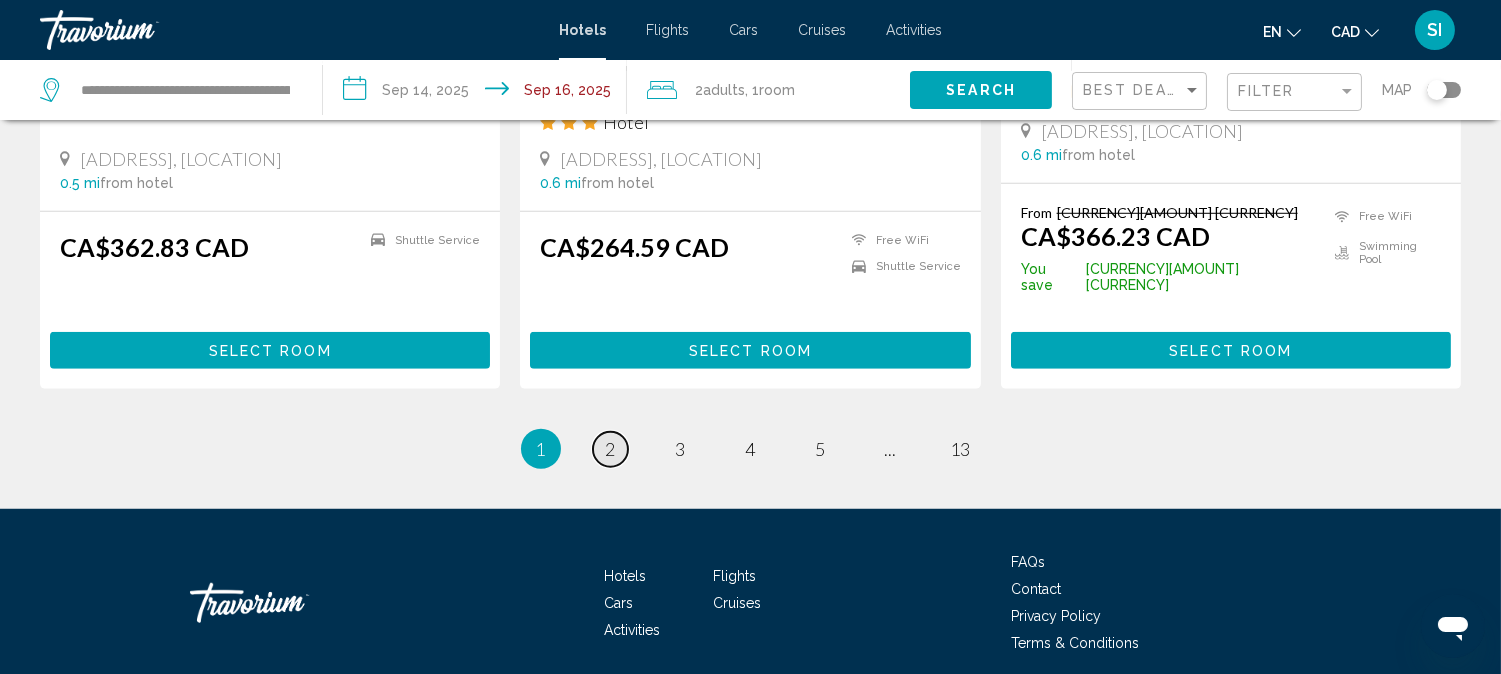 click on "2" at bounding box center (611, 449) 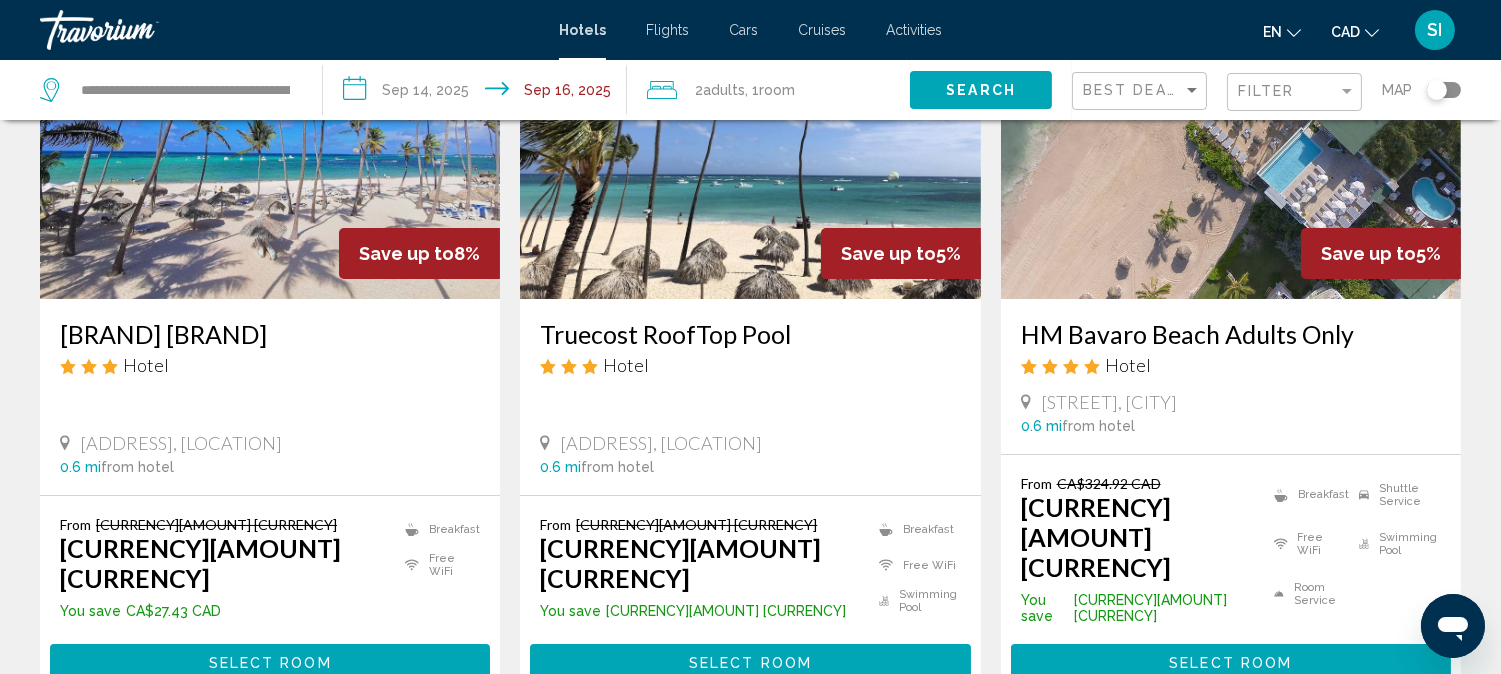 scroll, scrollTop: 266, scrollLeft: 0, axis: vertical 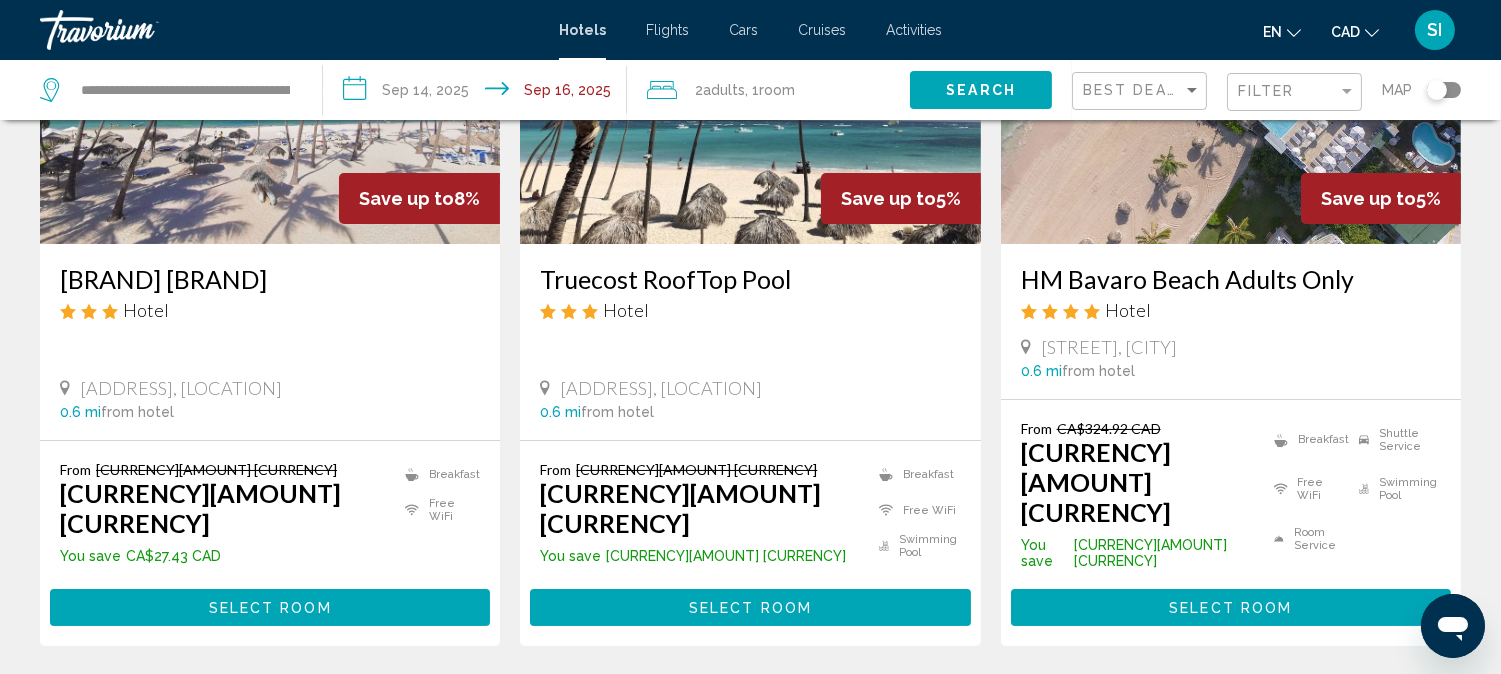 click on "HM Bavaro Beach Adults Only" at bounding box center [1231, 279] 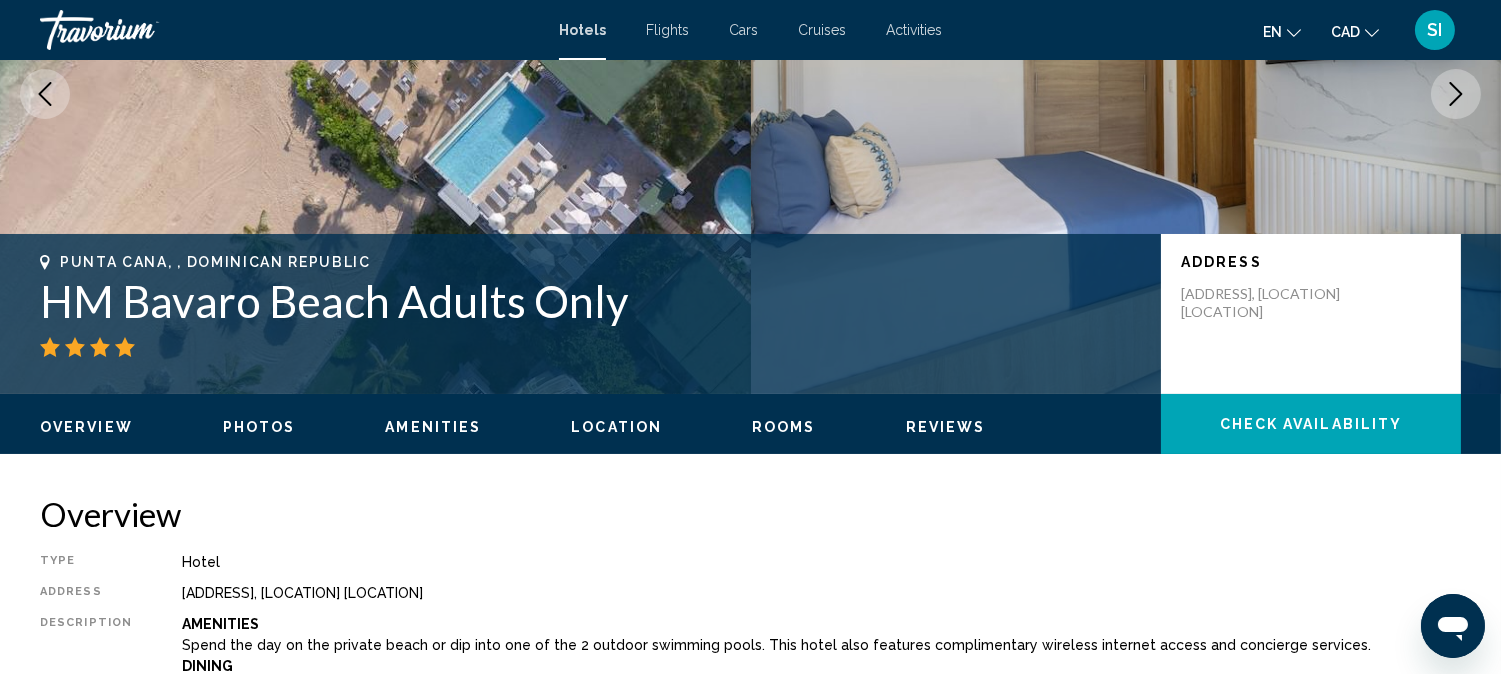 scroll, scrollTop: 23, scrollLeft: 0, axis: vertical 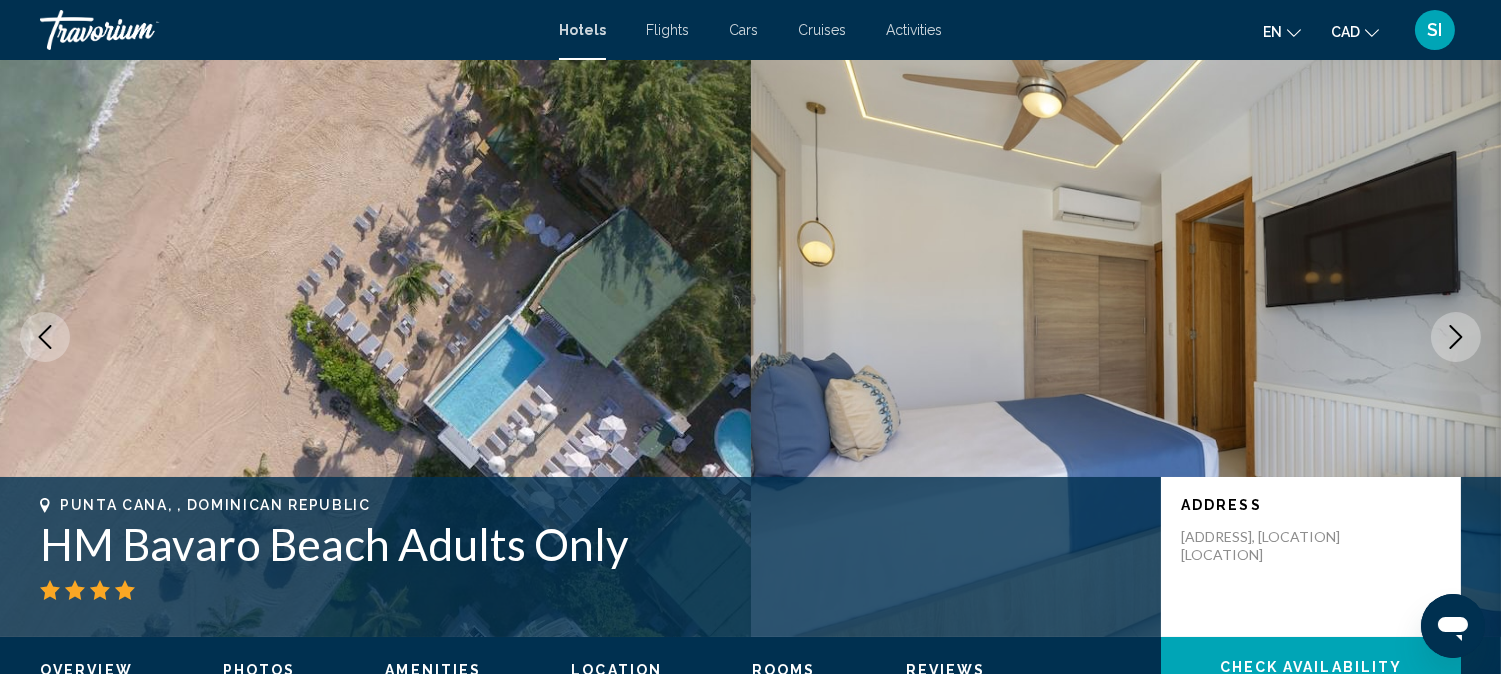click 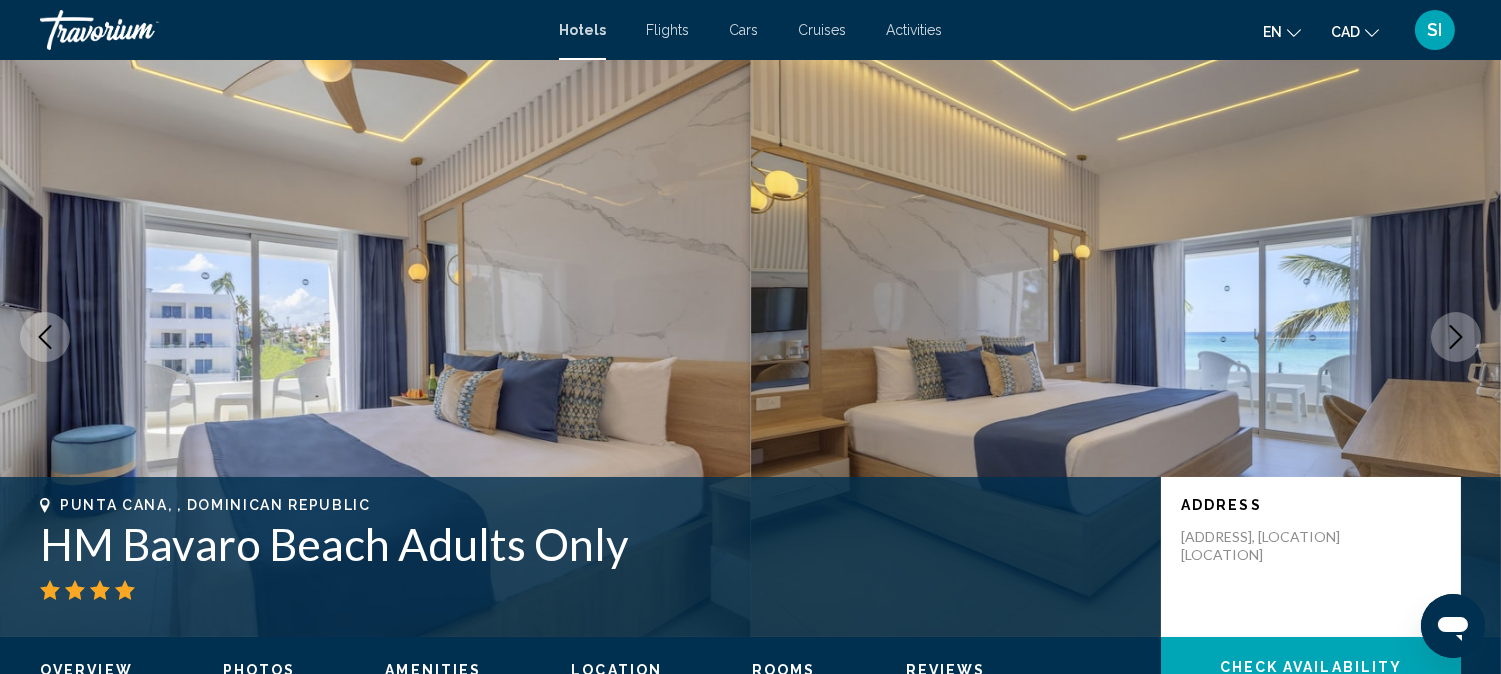 click 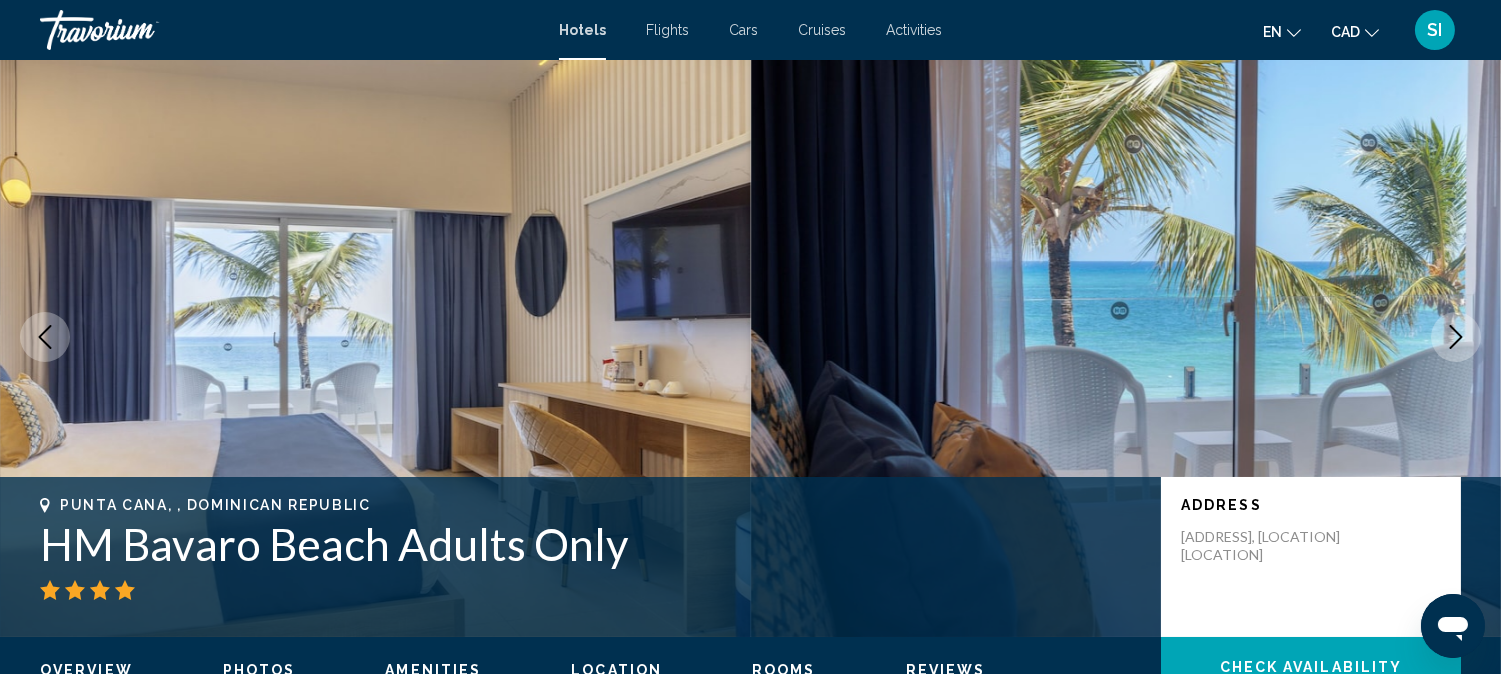 click 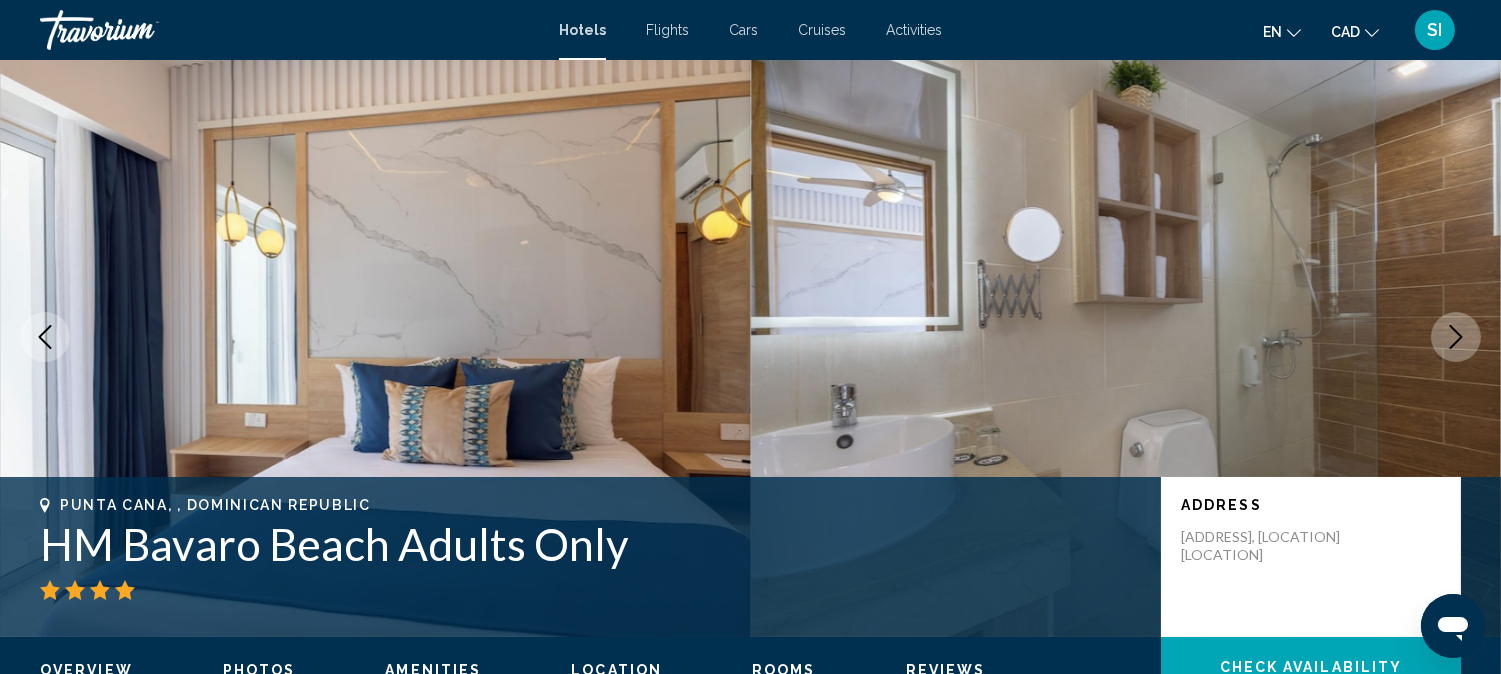 click 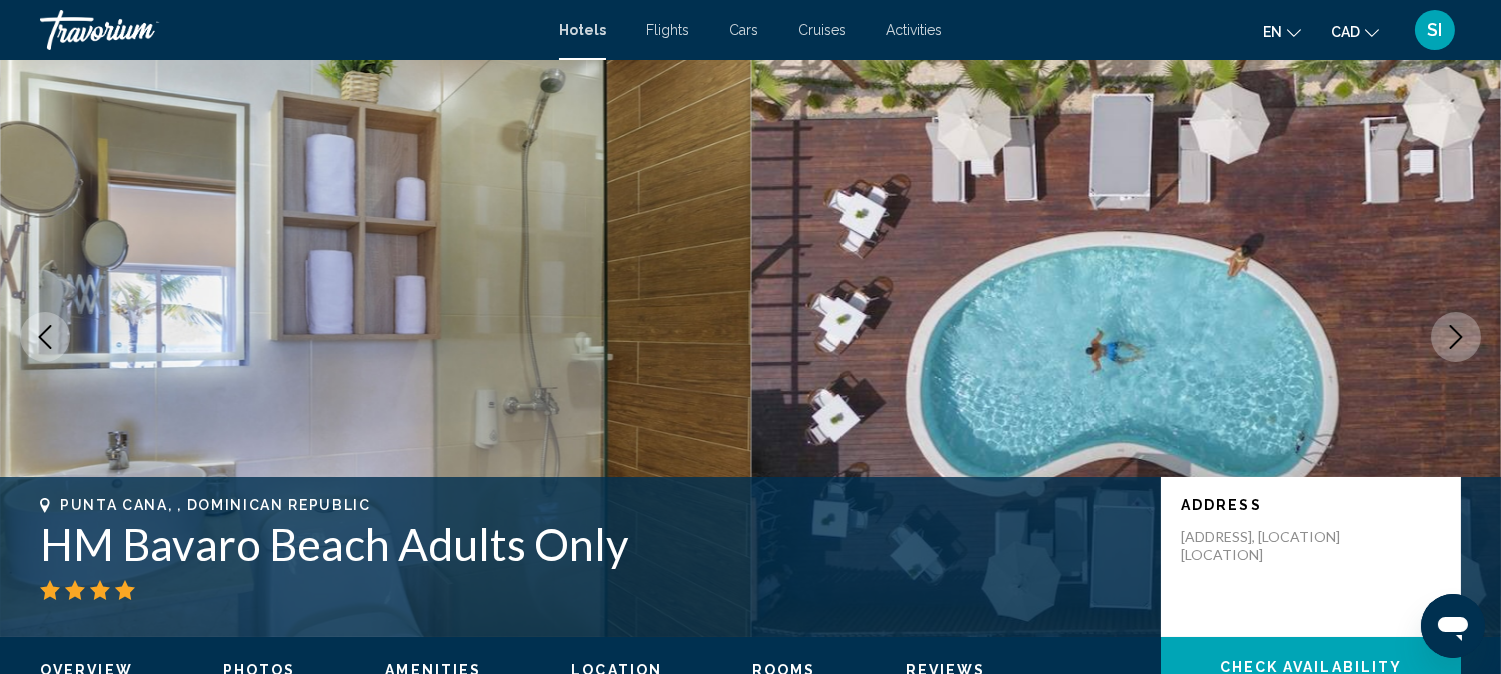 click 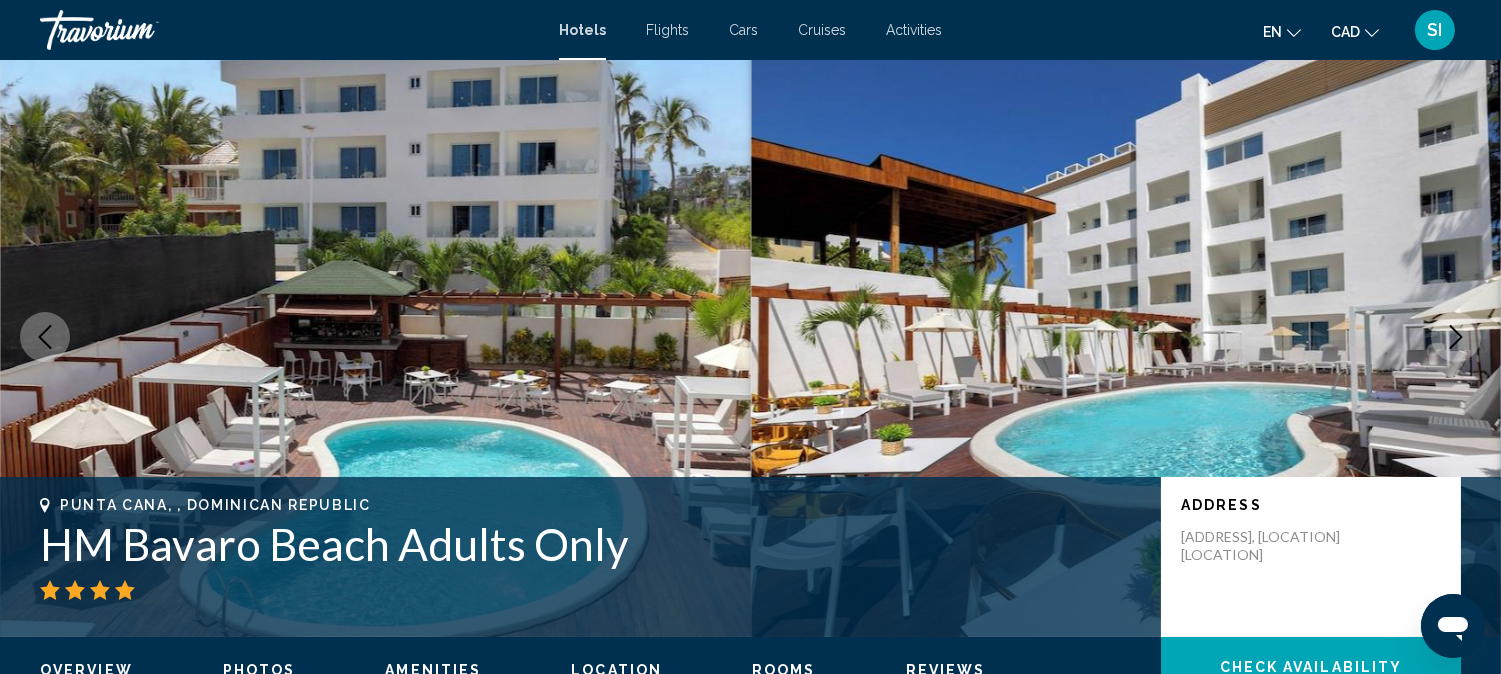 click 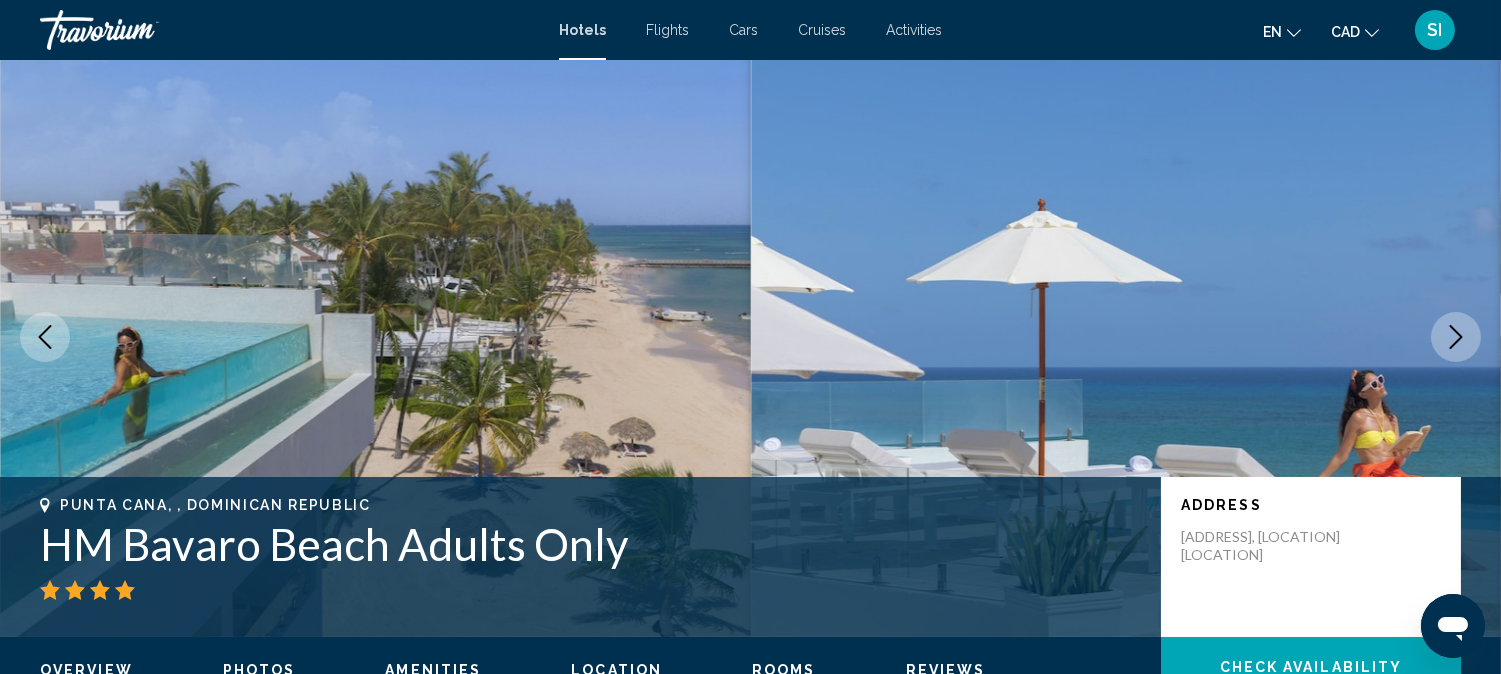 click 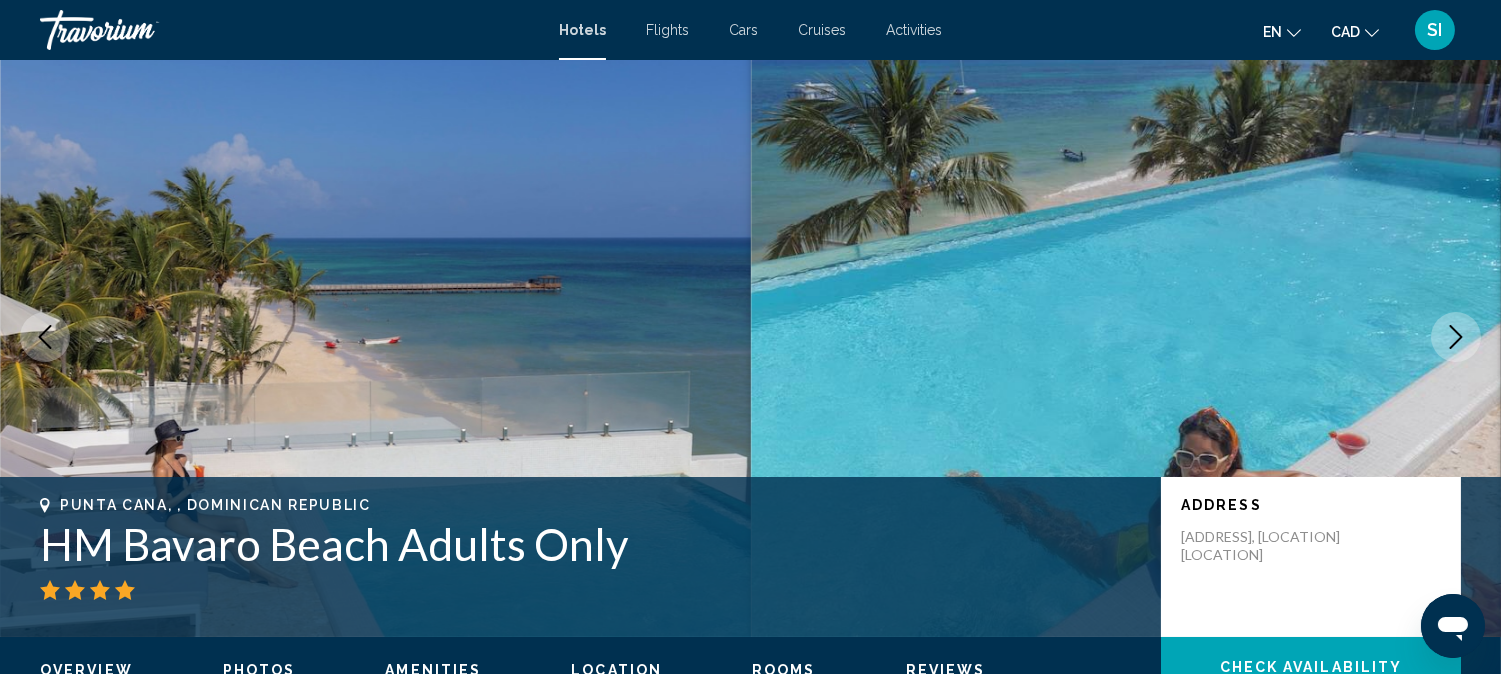 click 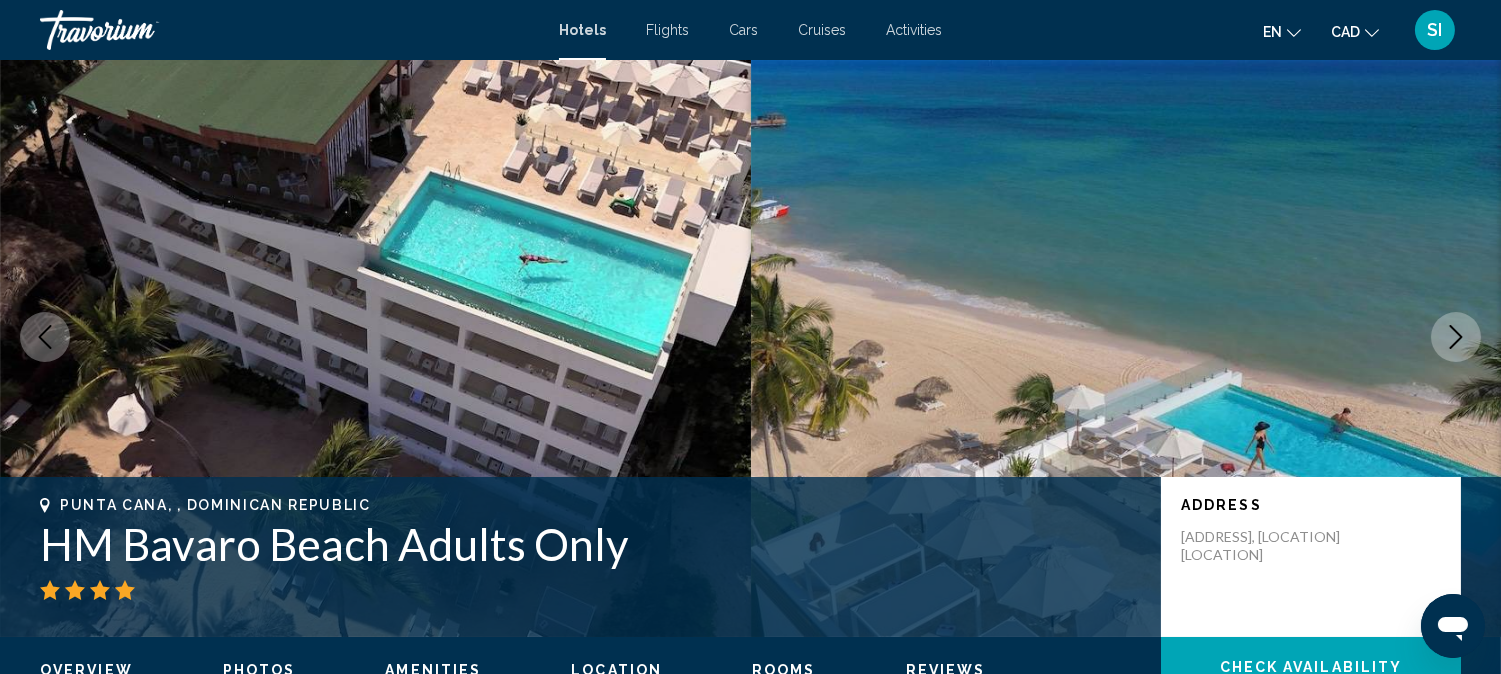 click 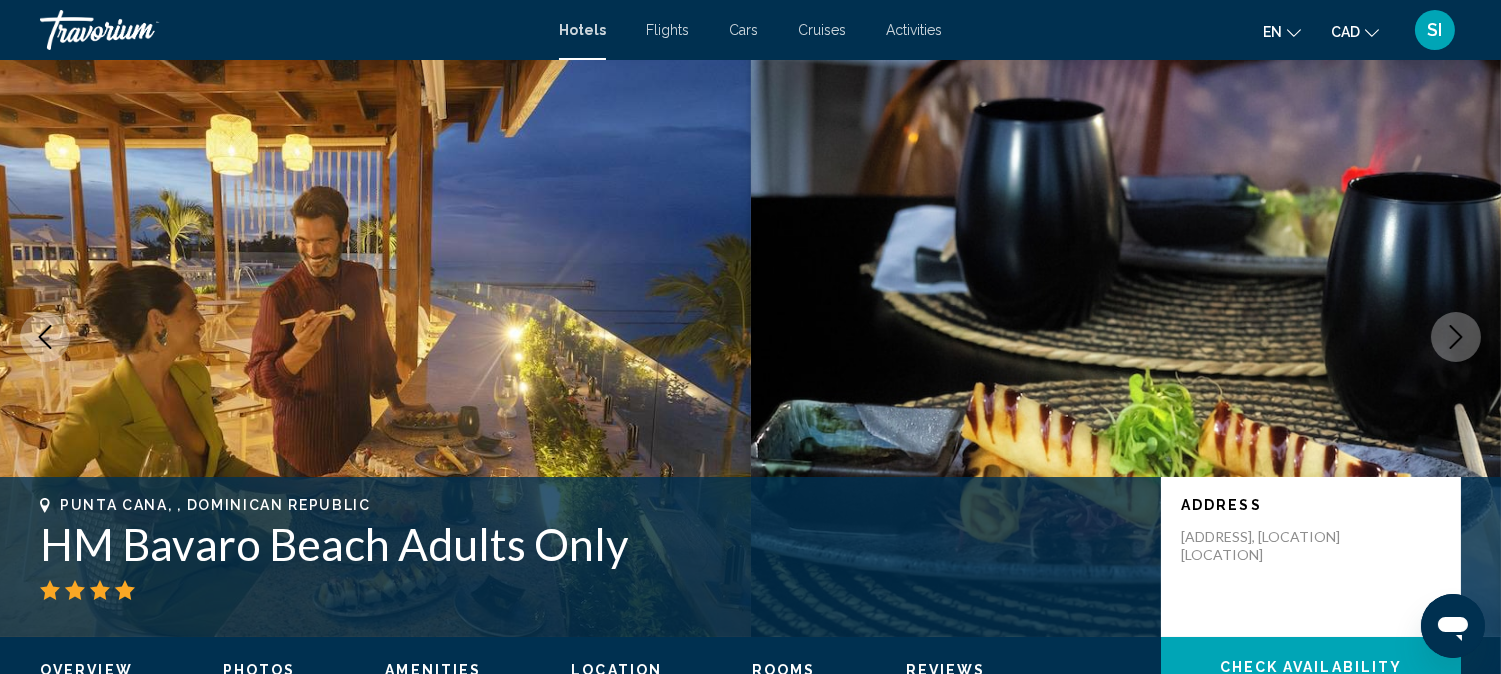 click 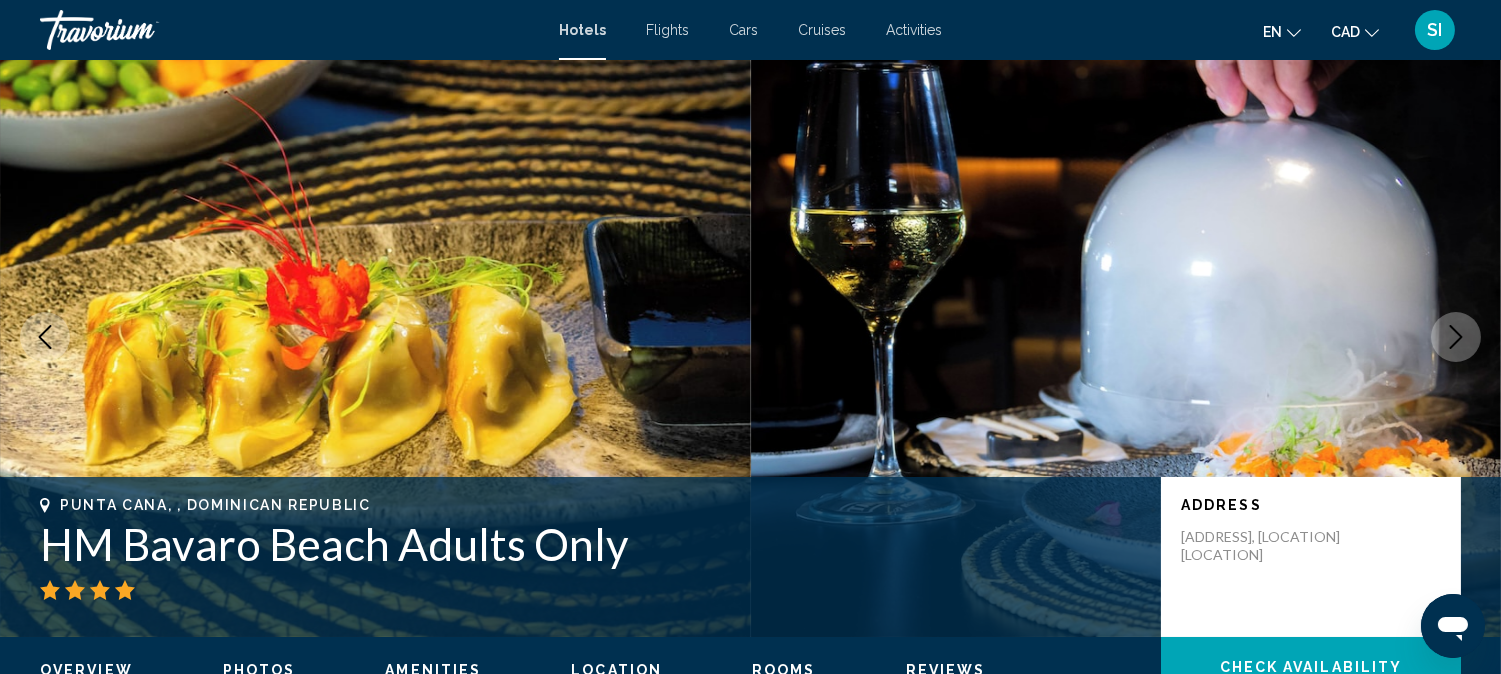 click 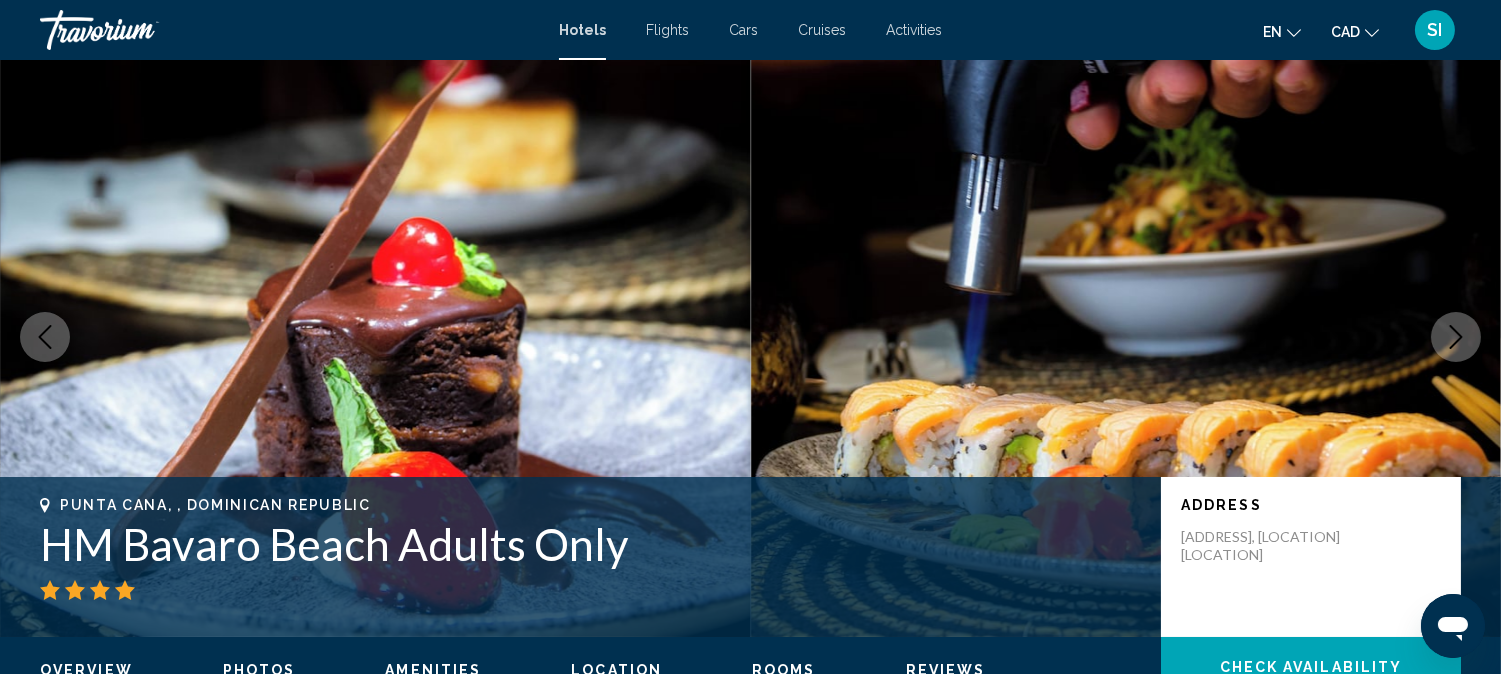 click 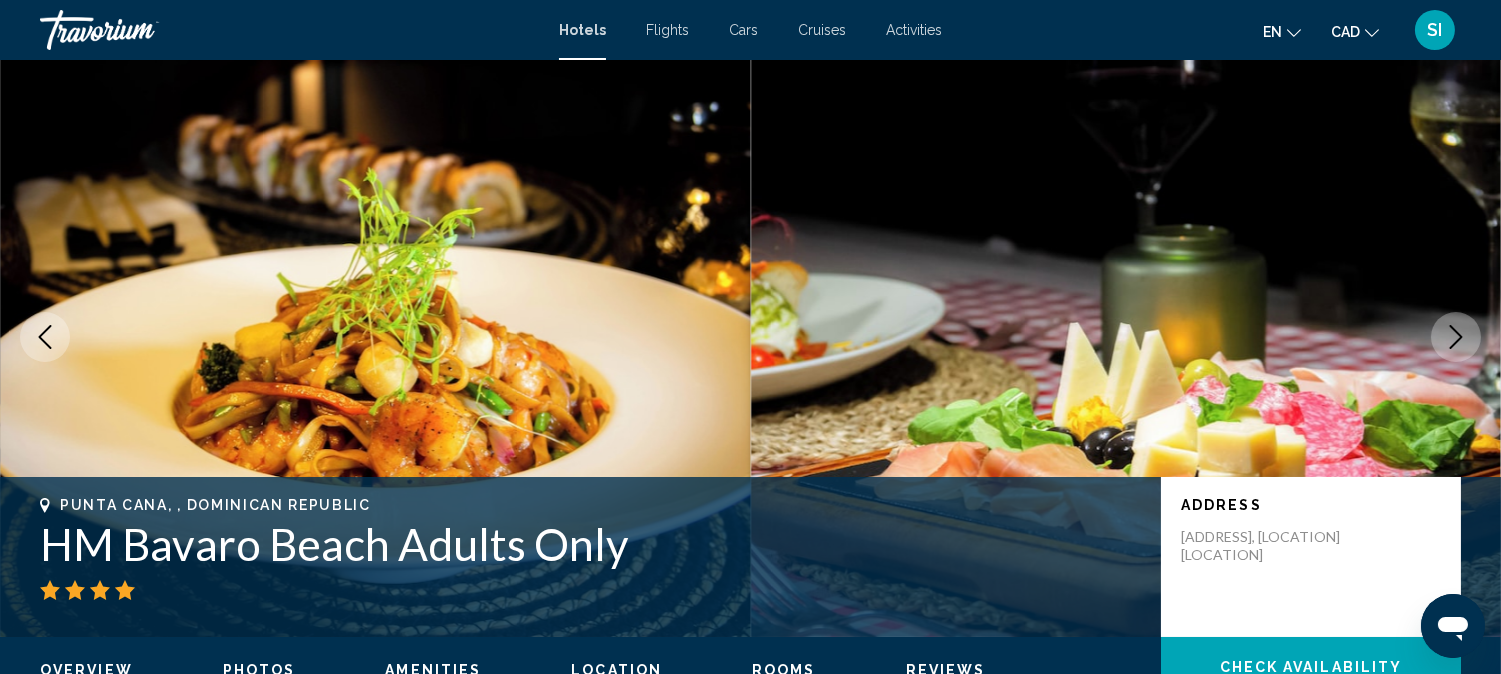 click 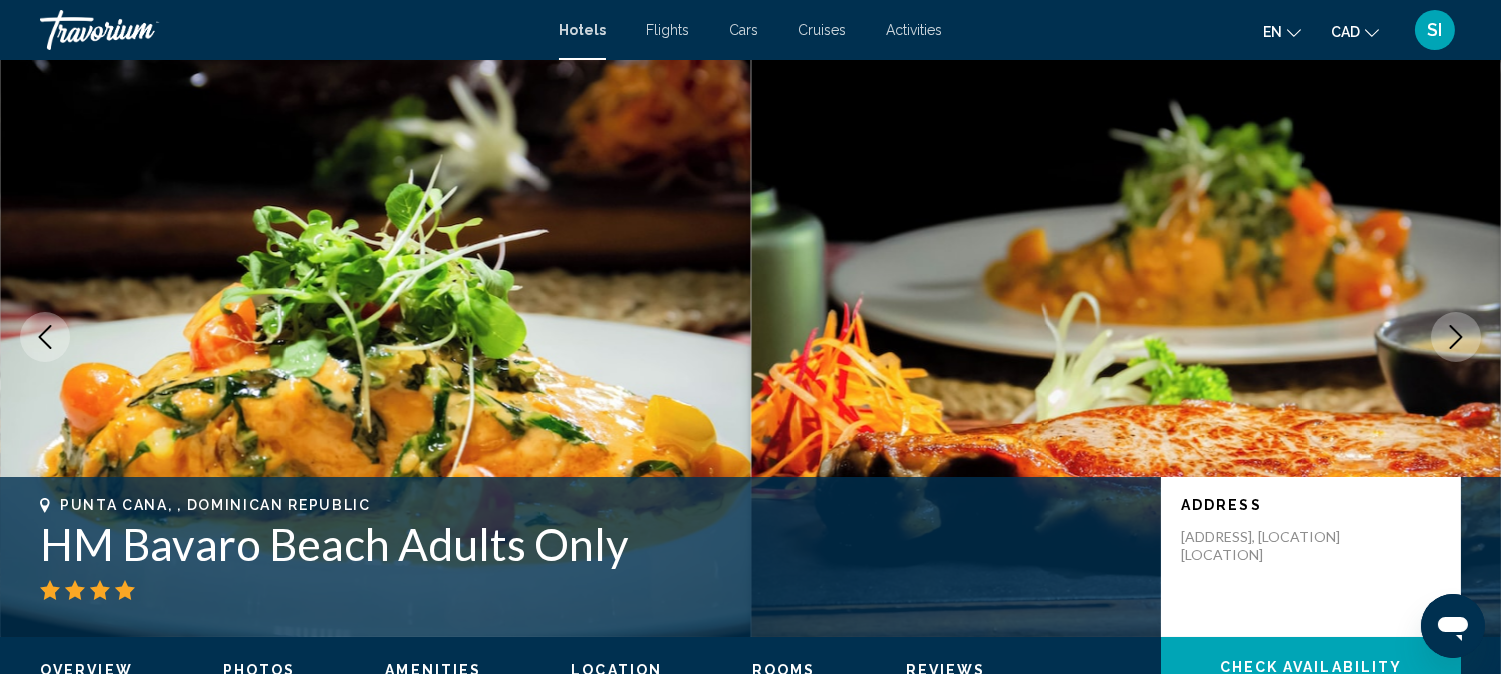 click 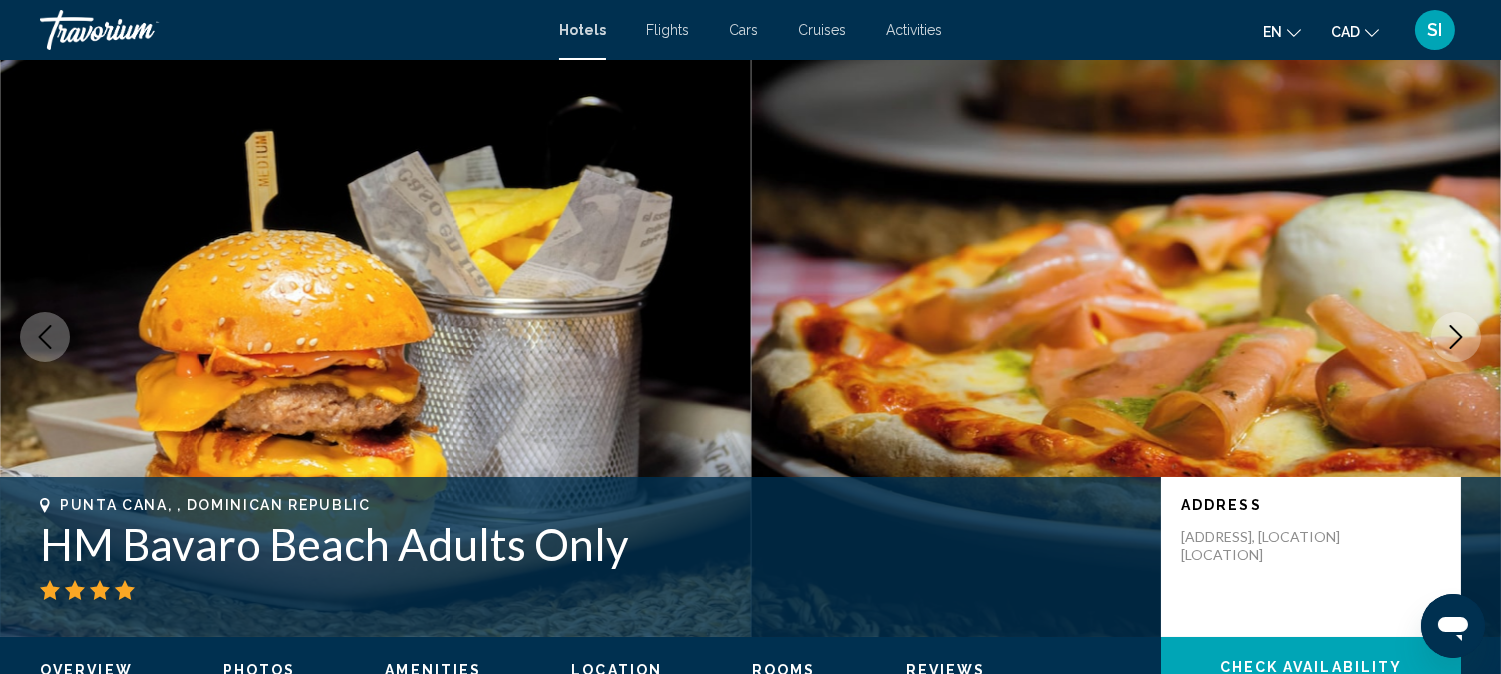 click 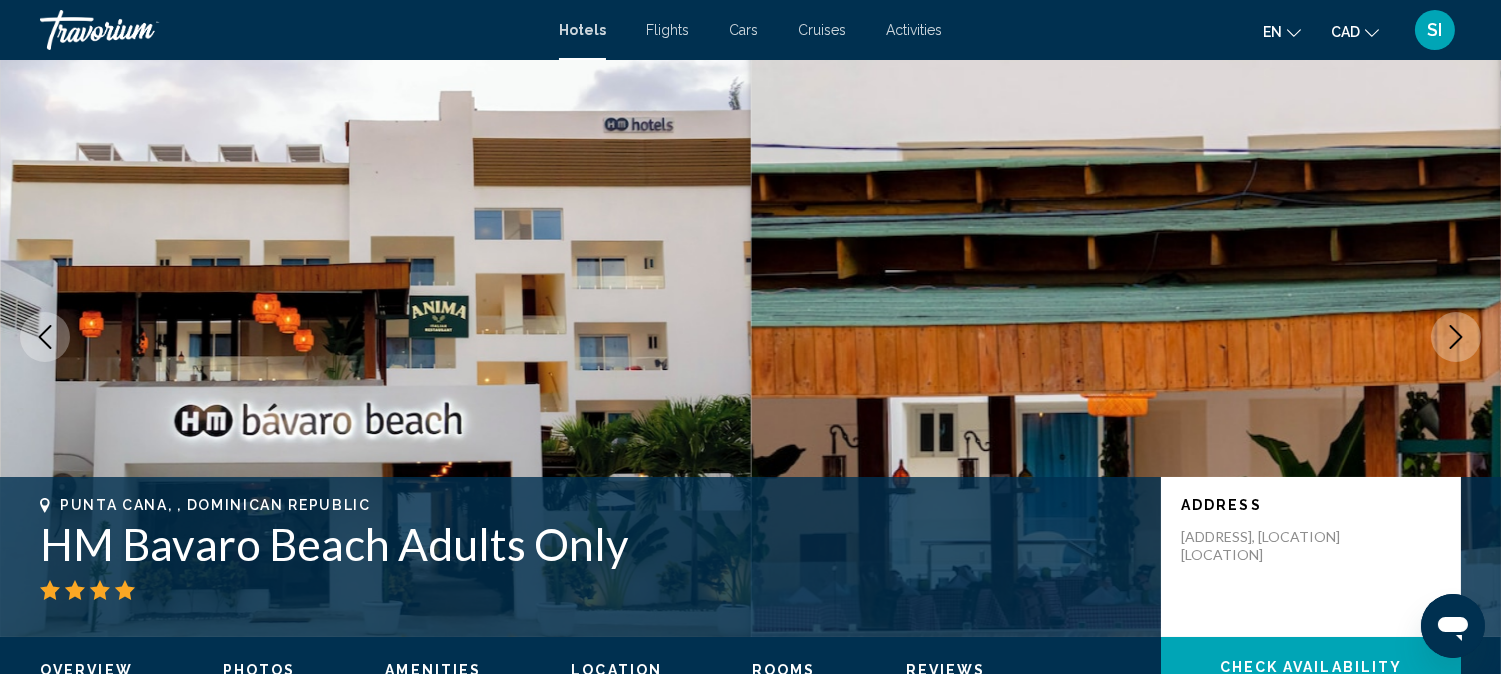 click 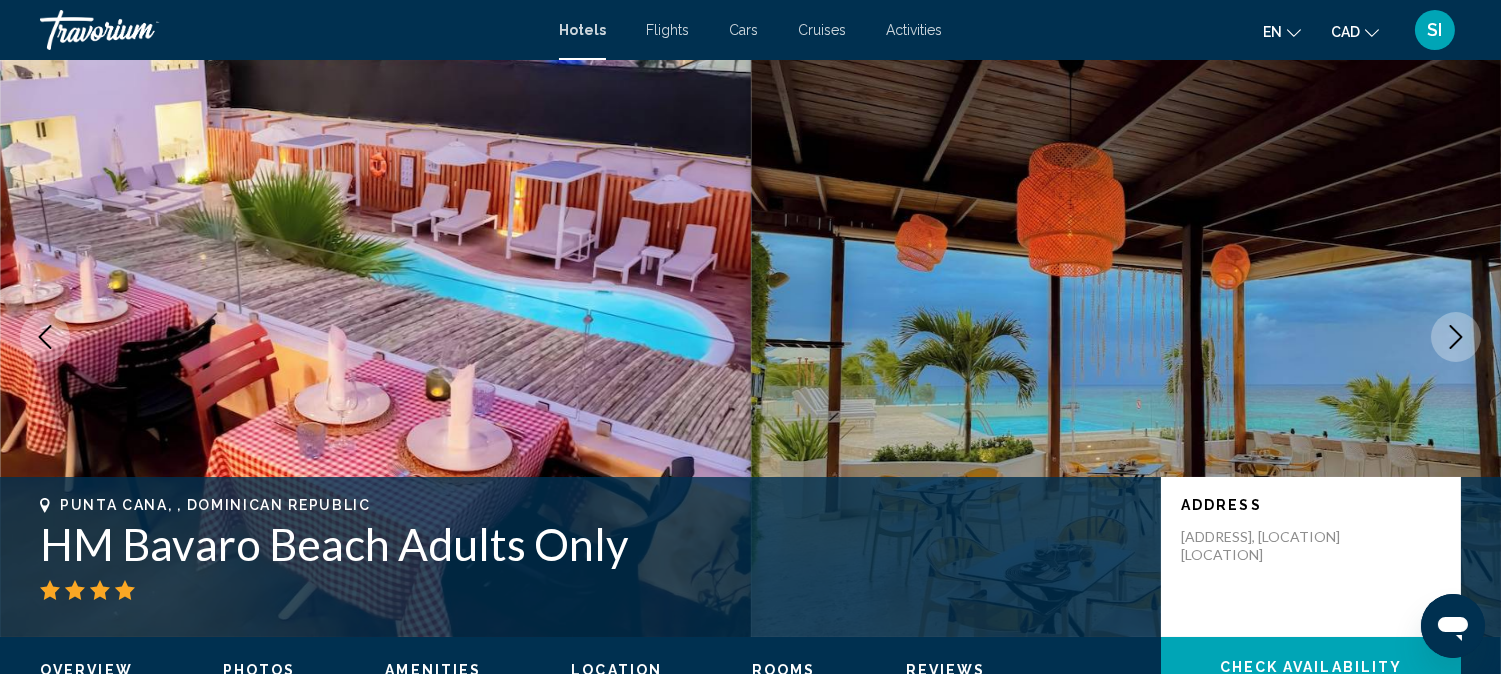 click 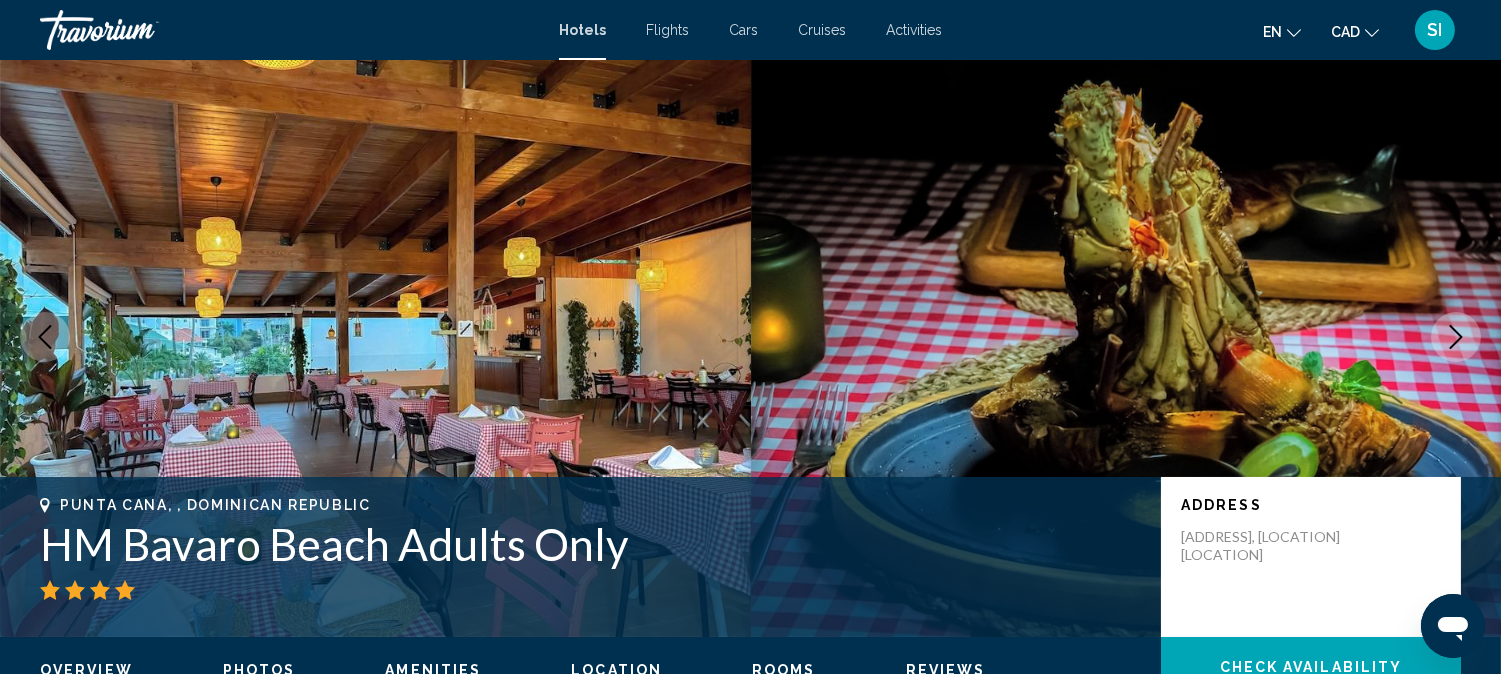 click 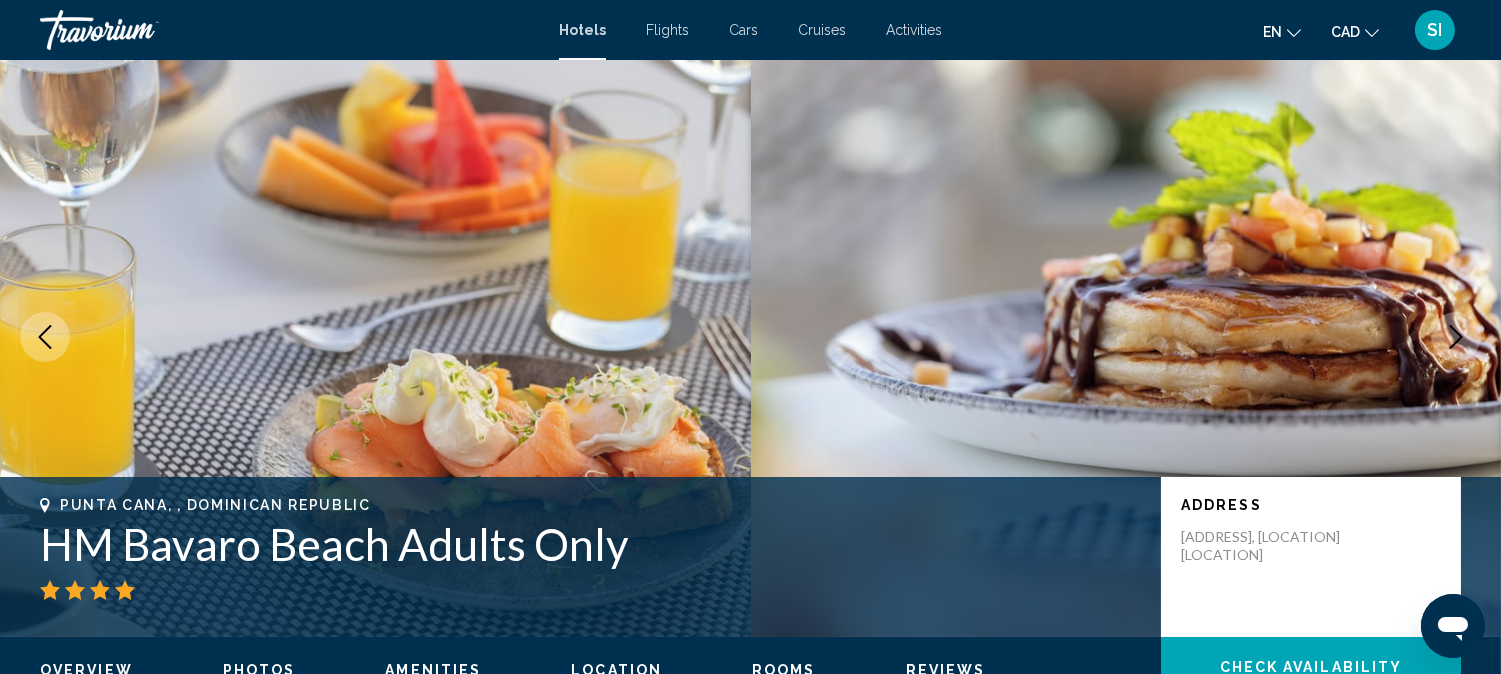 click 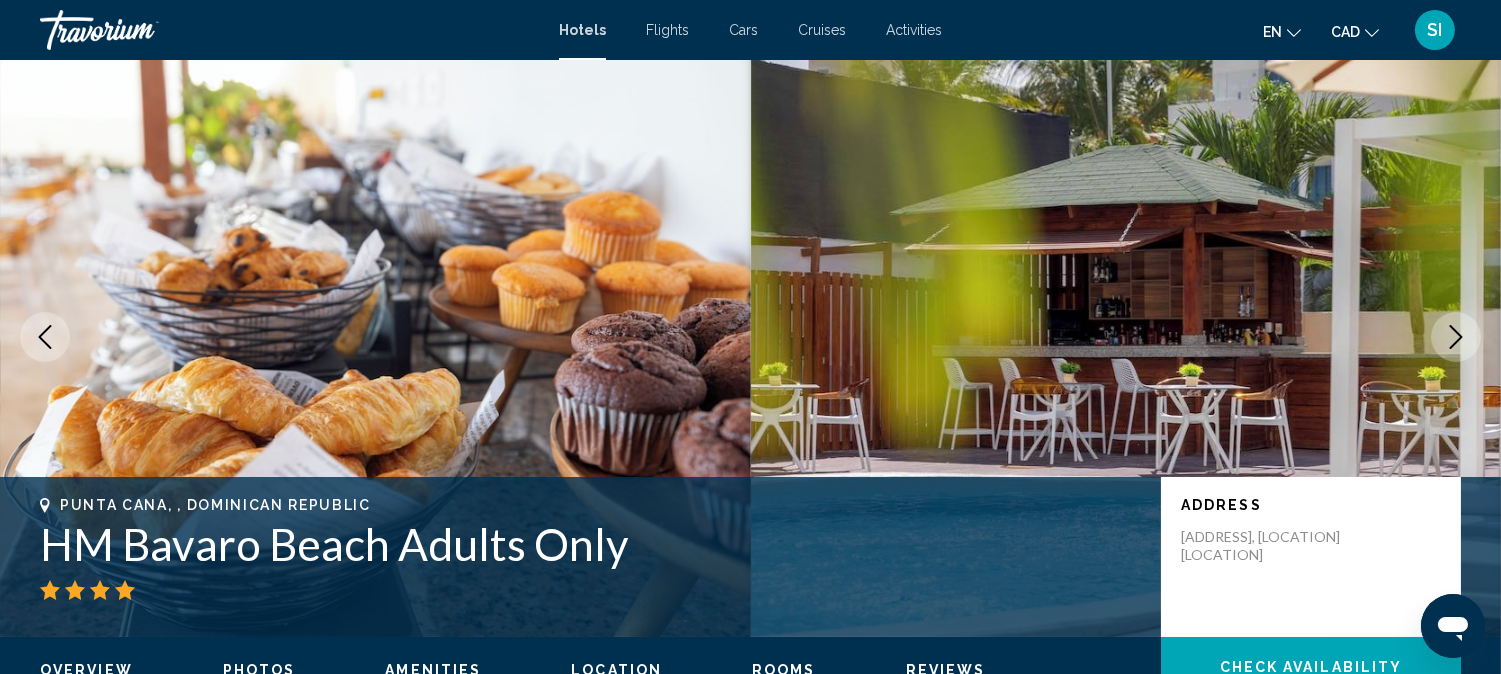 click 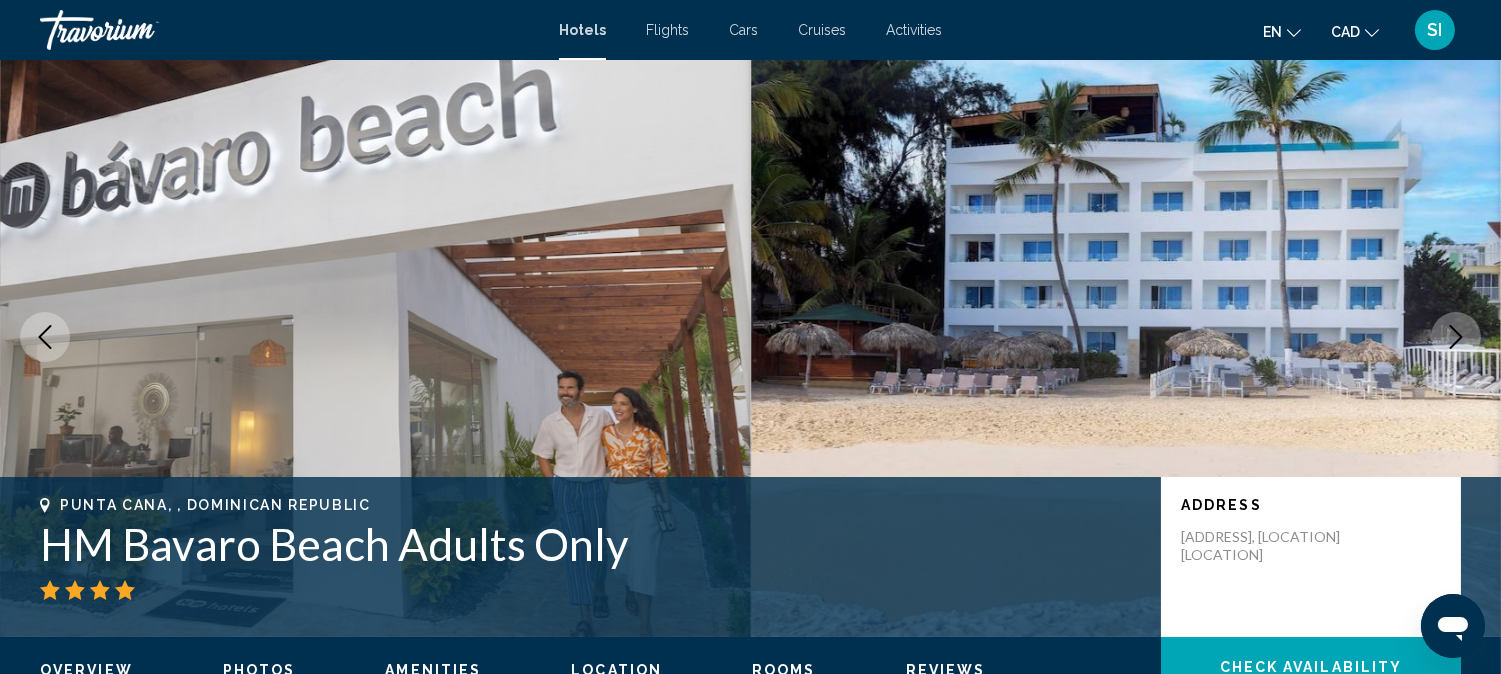 click 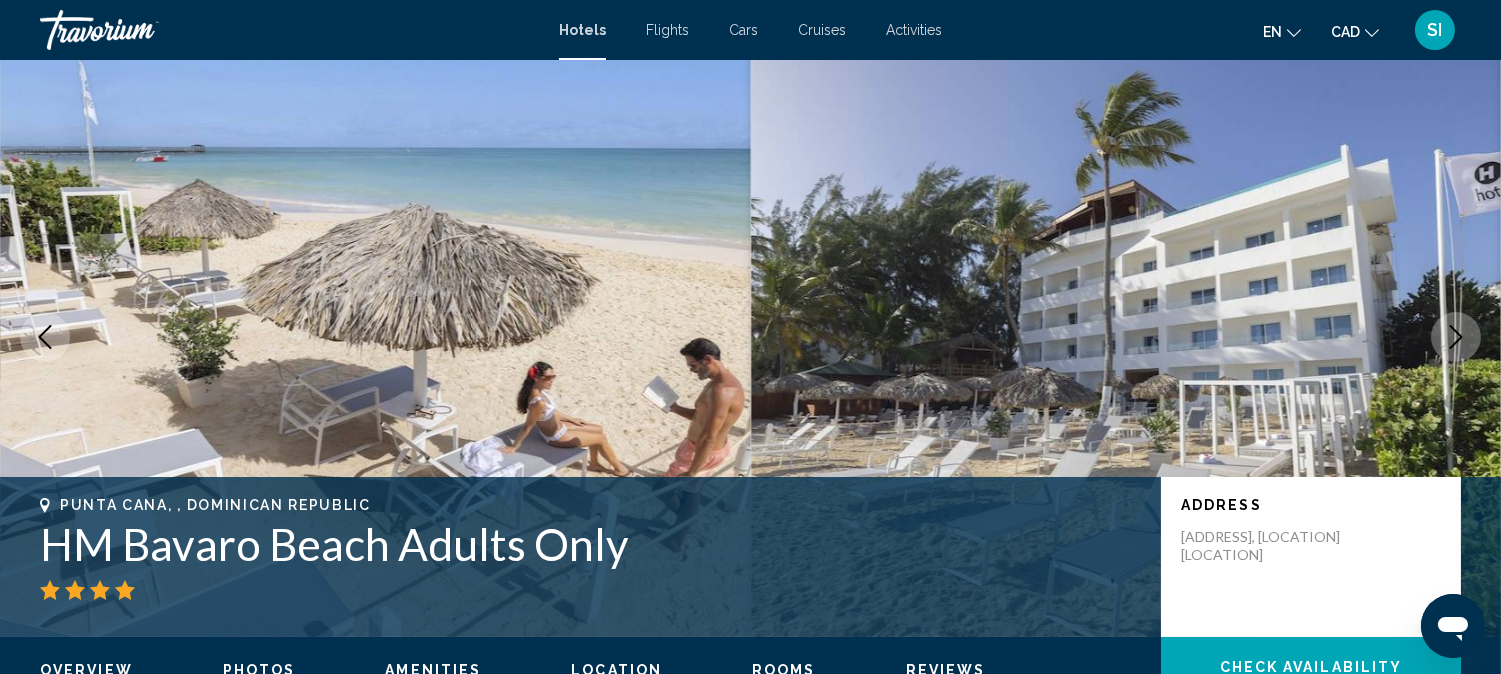 click 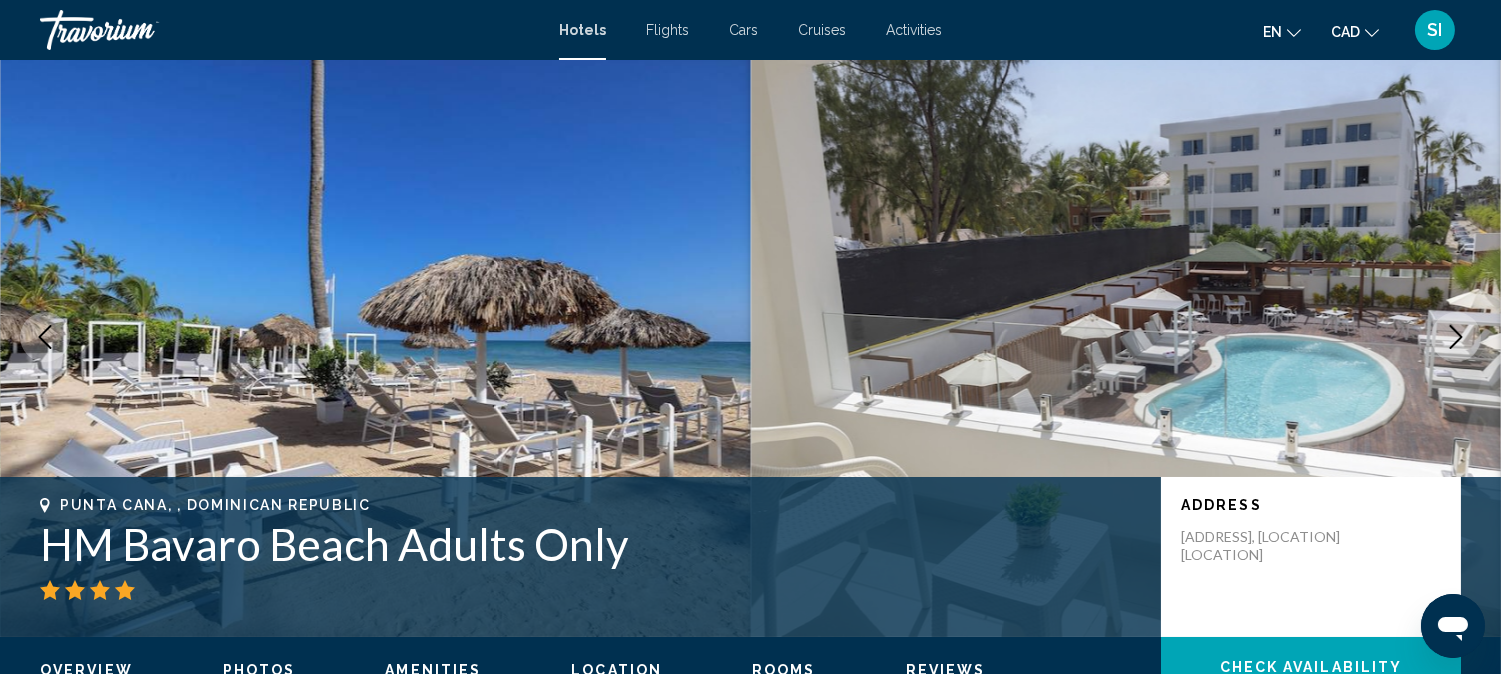 click 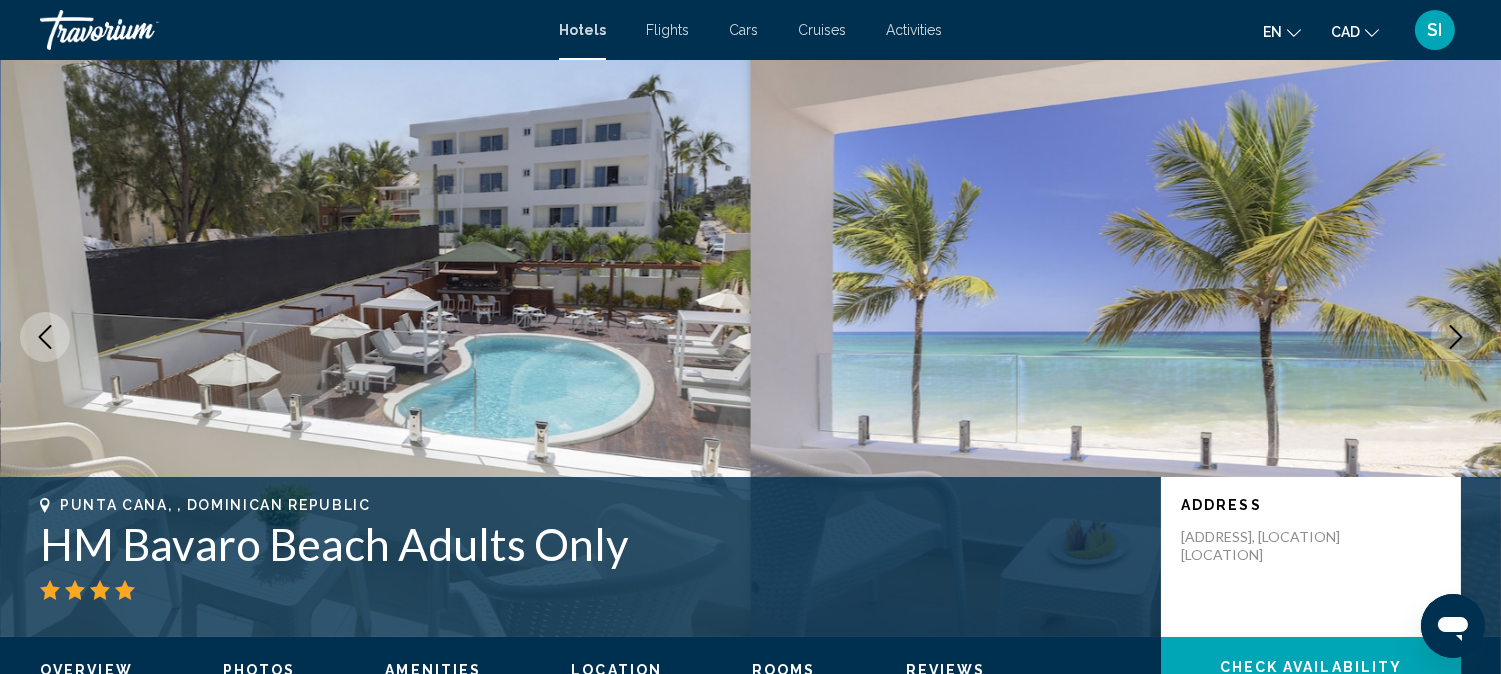 type 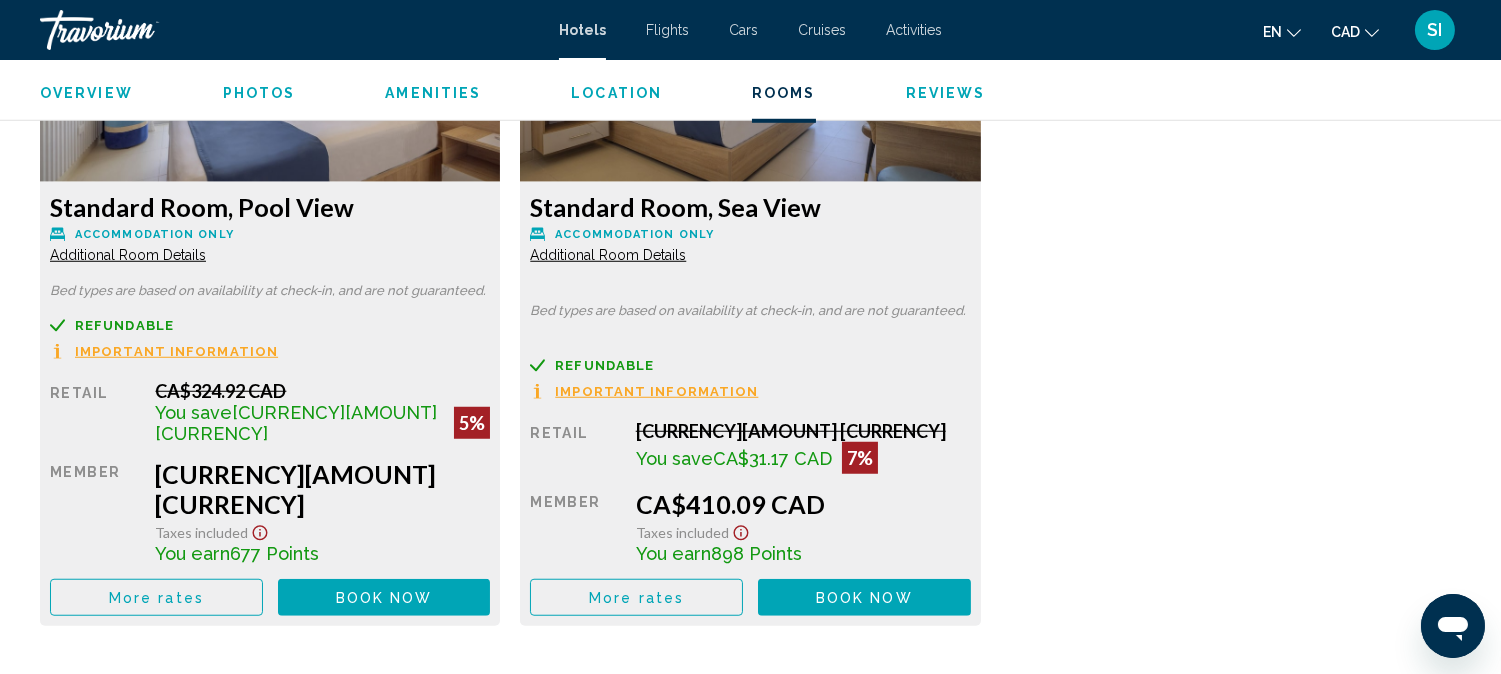 scroll, scrollTop: 2867, scrollLeft: 0, axis: vertical 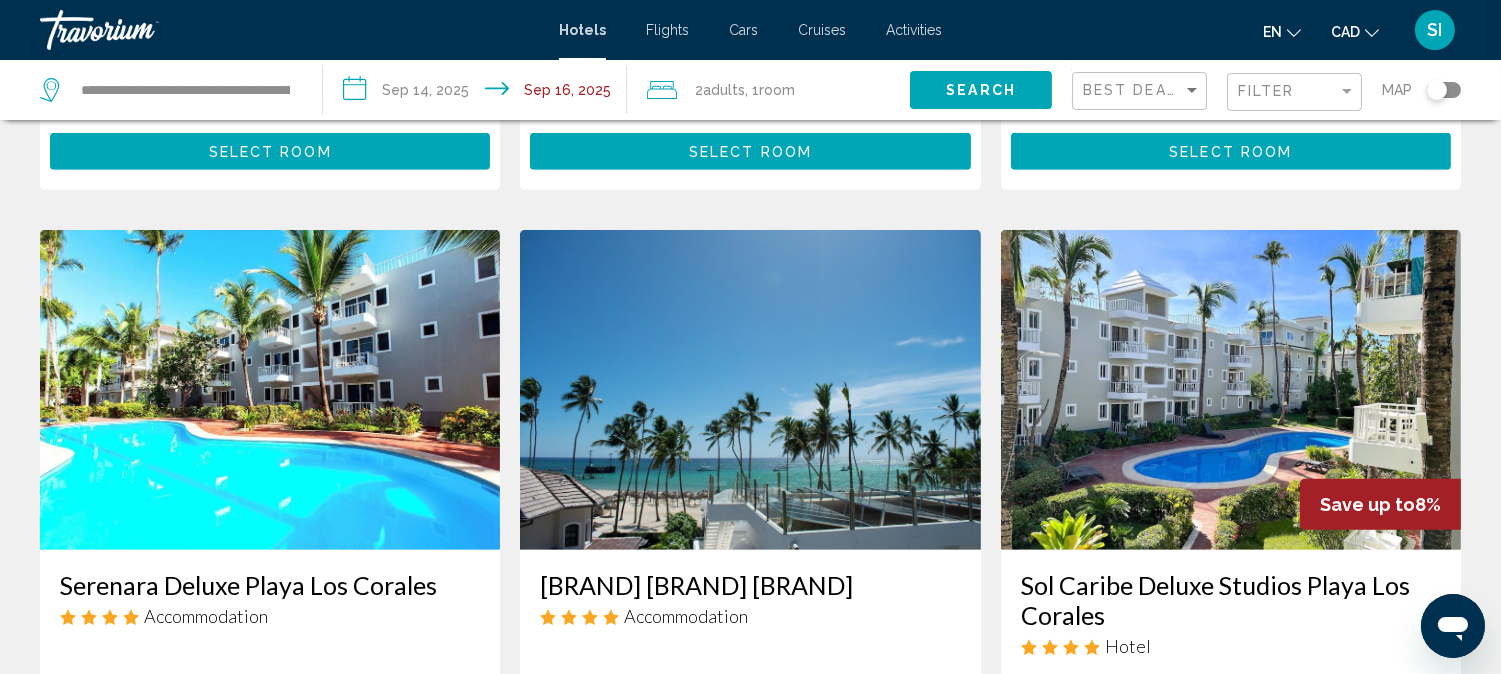 click on "Sol Caribe Deluxe Studios Playa Los Corales" at bounding box center [1231, 600] 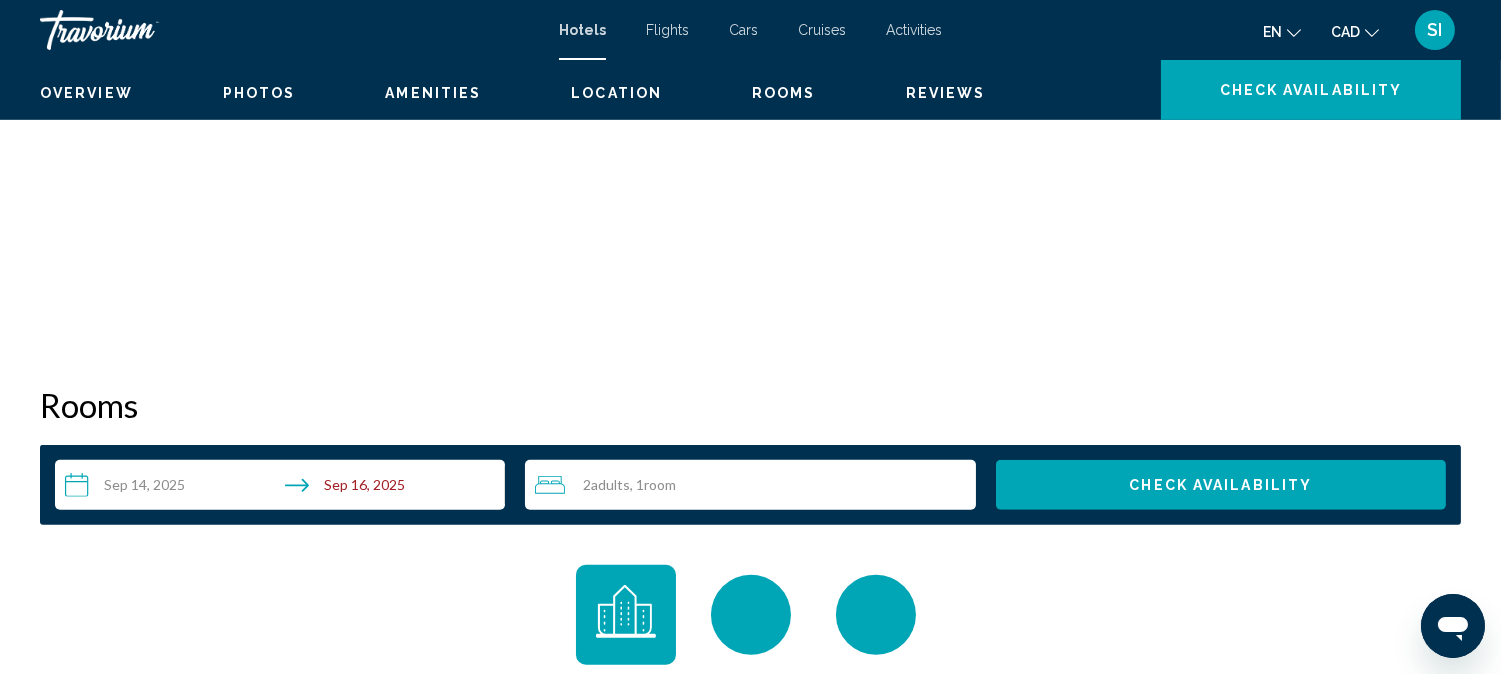 scroll, scrollTop: 23, scrollLeft: 0, axis: vertical 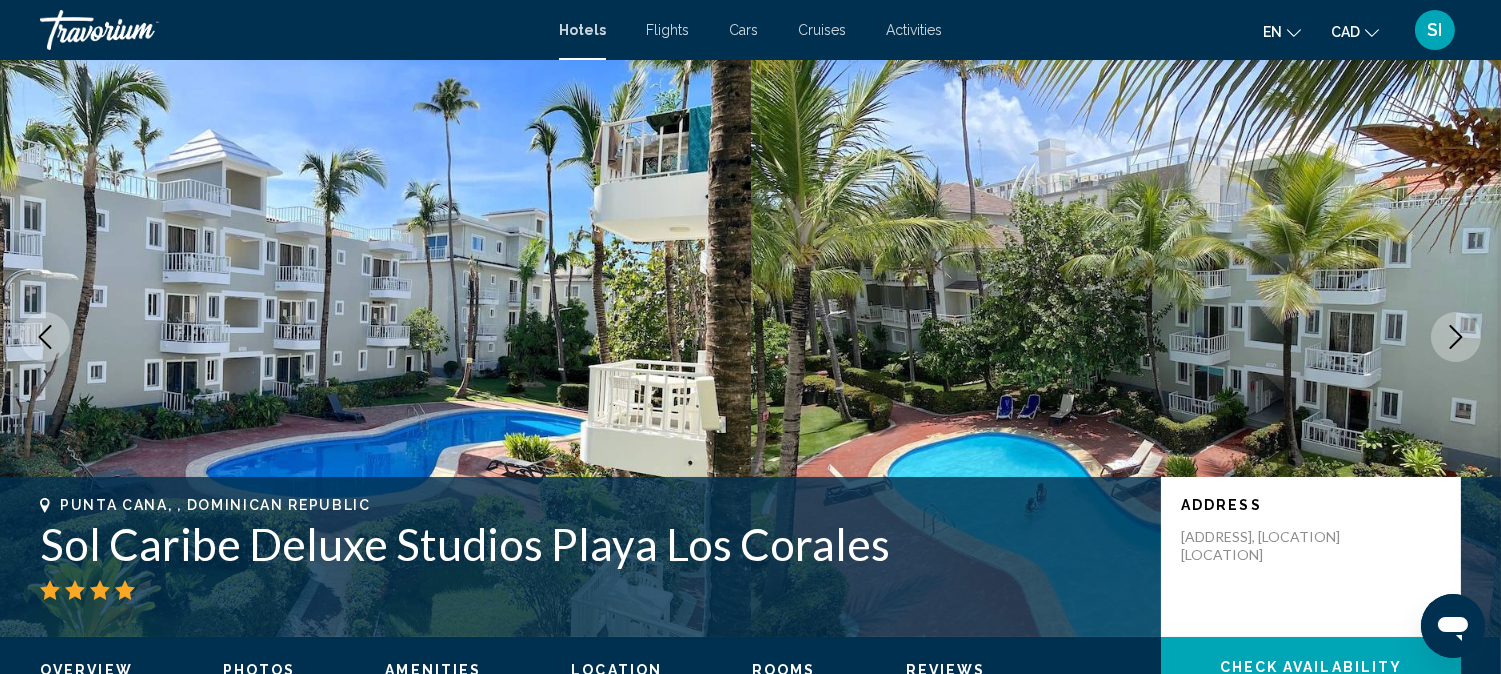 click 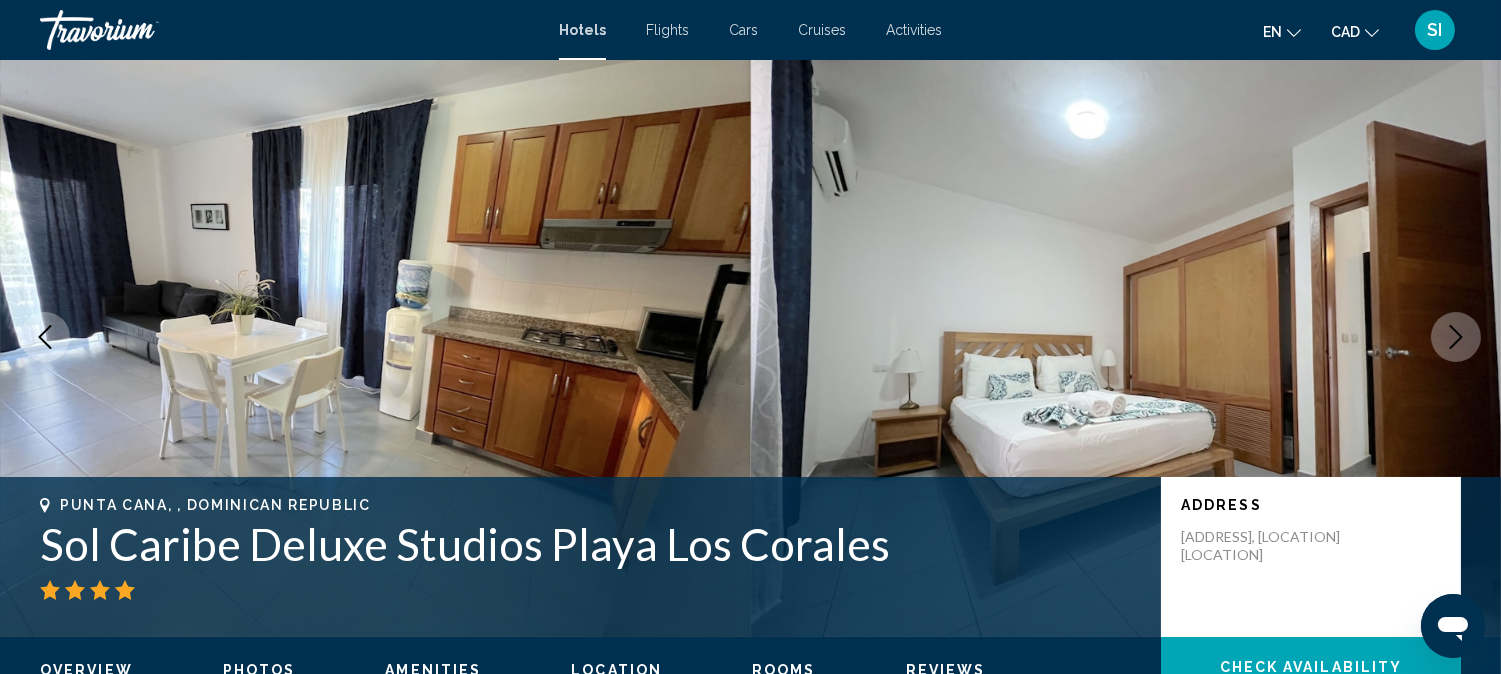 click 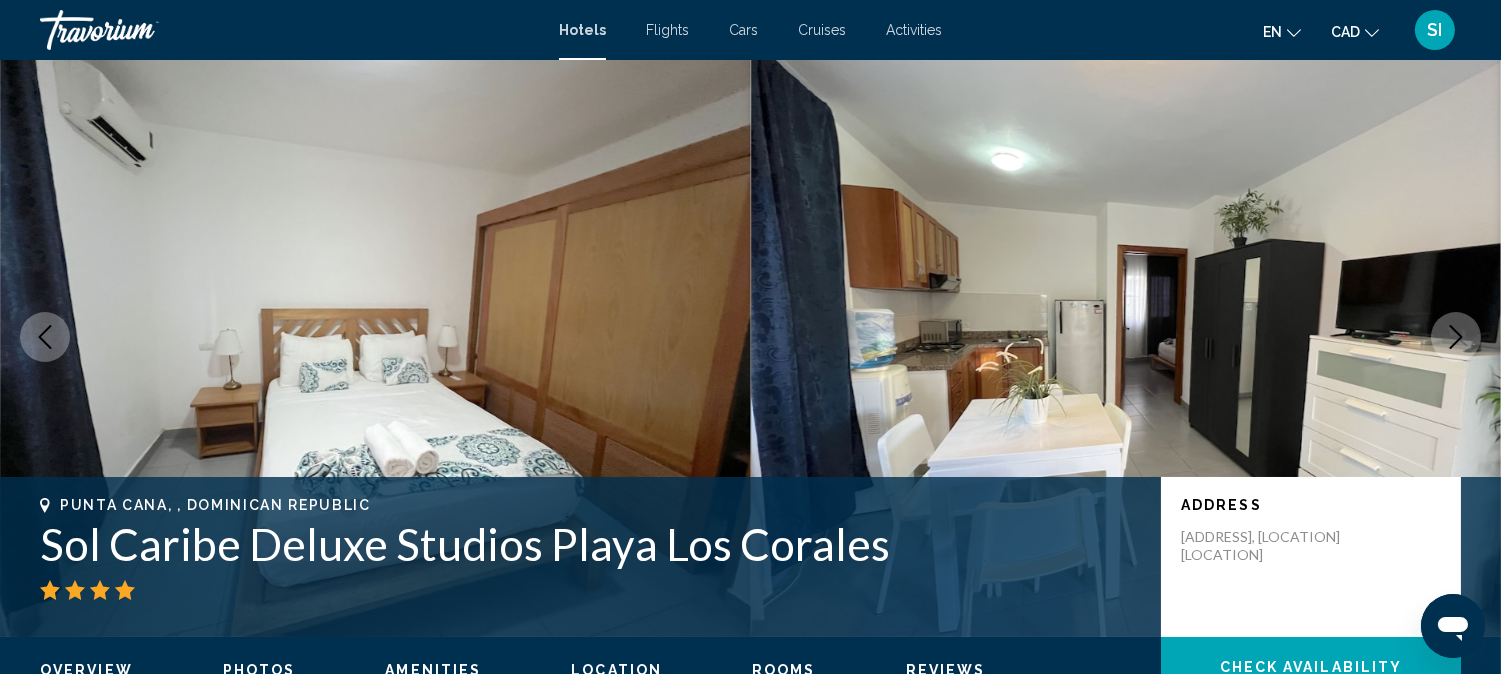 click 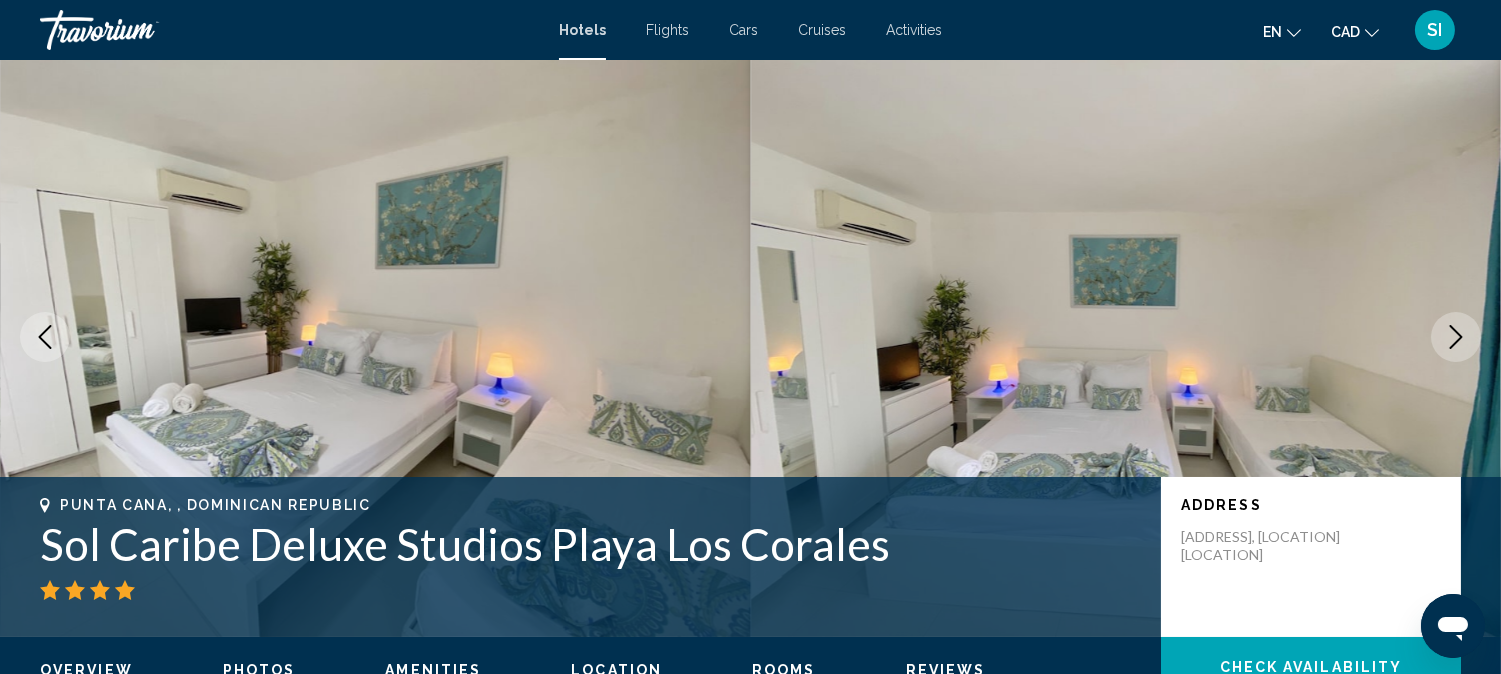 click 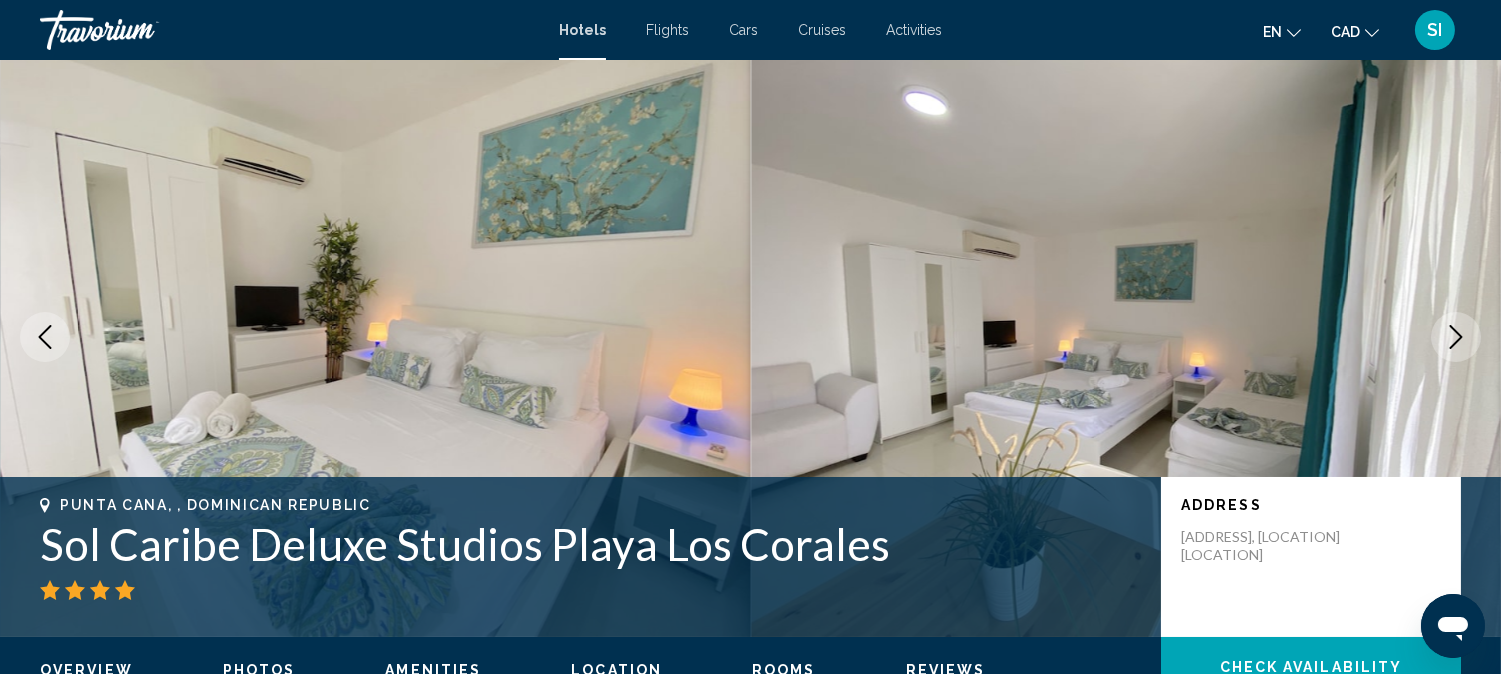 click 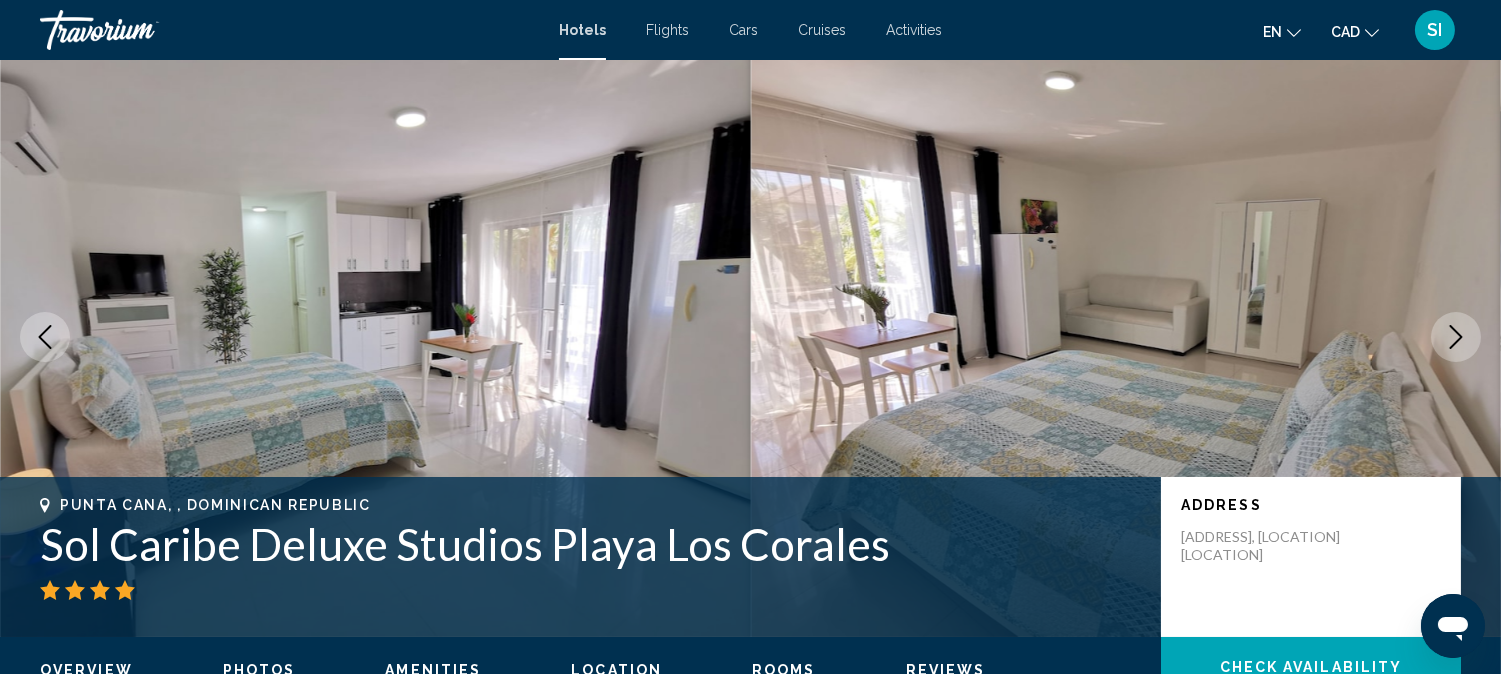 click 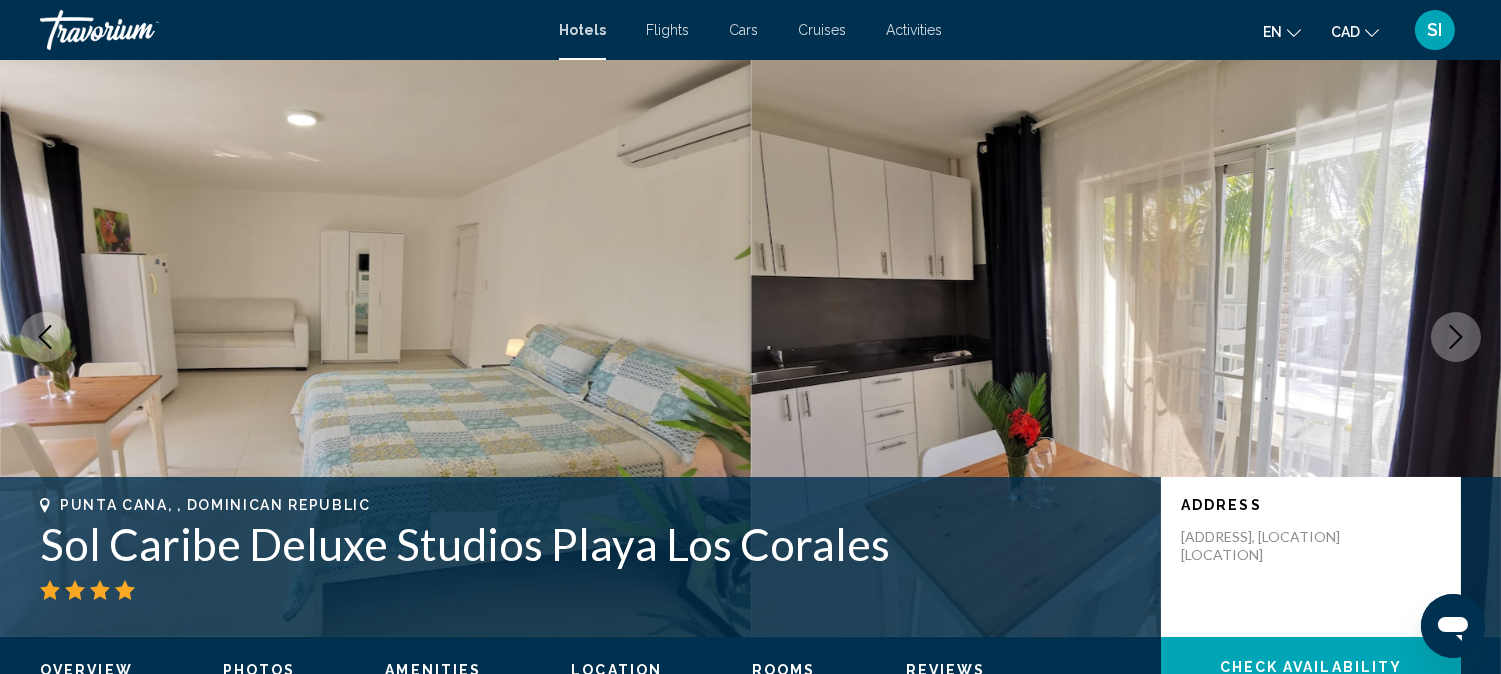click 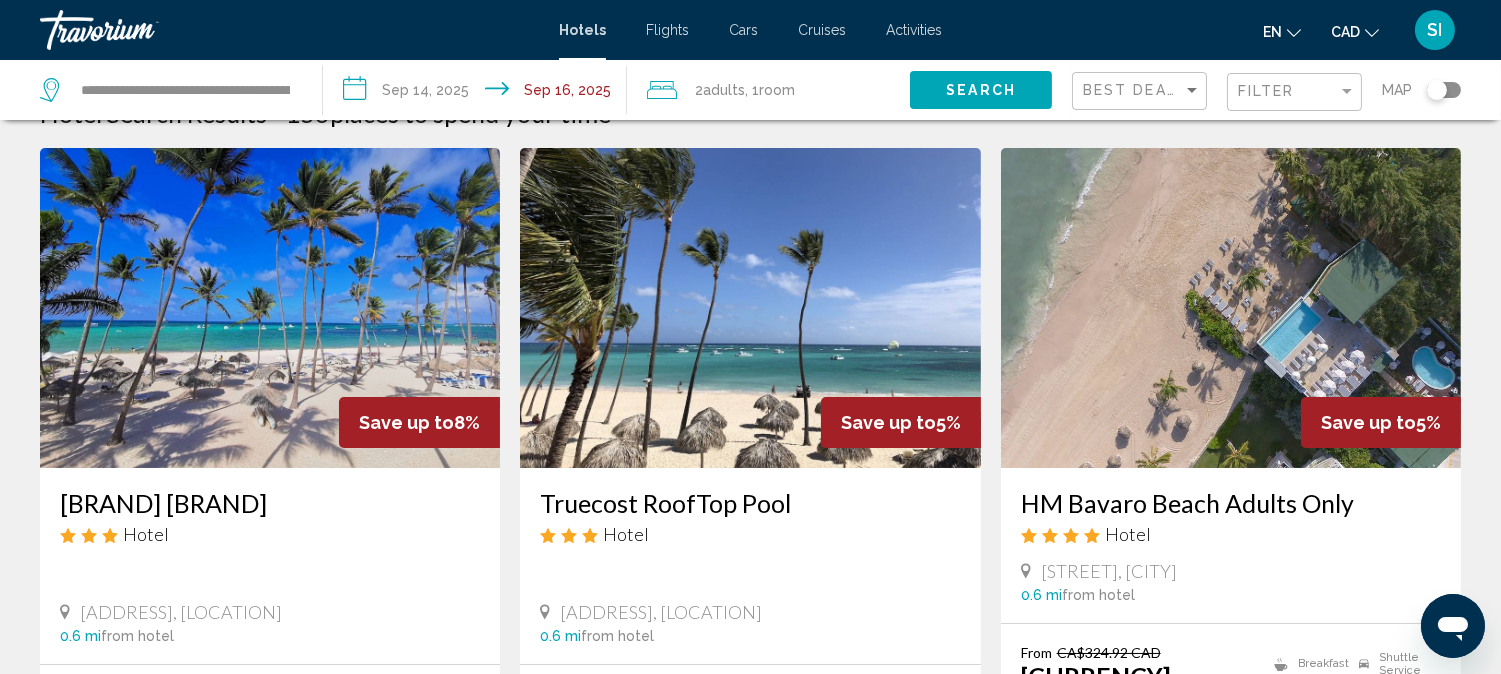 scroll, scrollTop: 44, scrollLeft: 0, axis: vertical 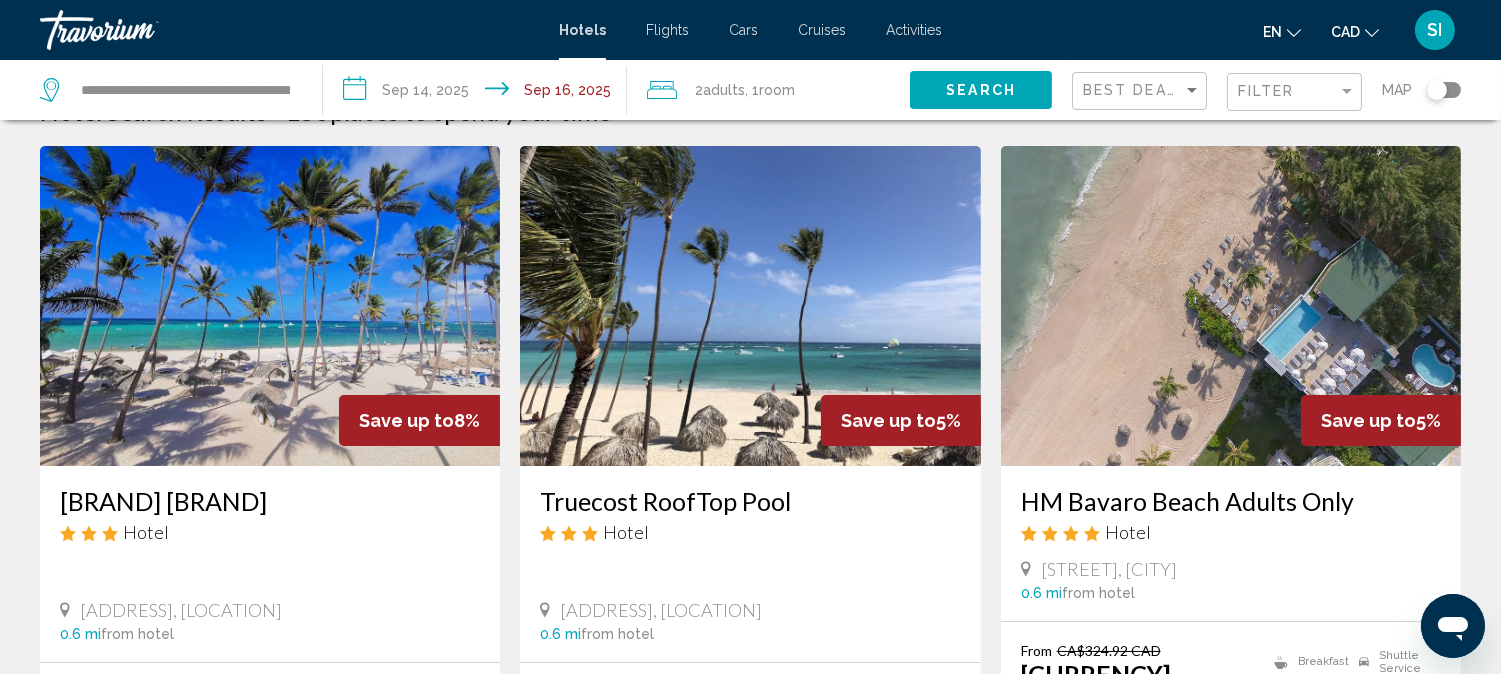 drag, startPoint x: 1007, startPoint y: 505, endPoint x: 1353, endPoint y: 501, distance: 346.02313 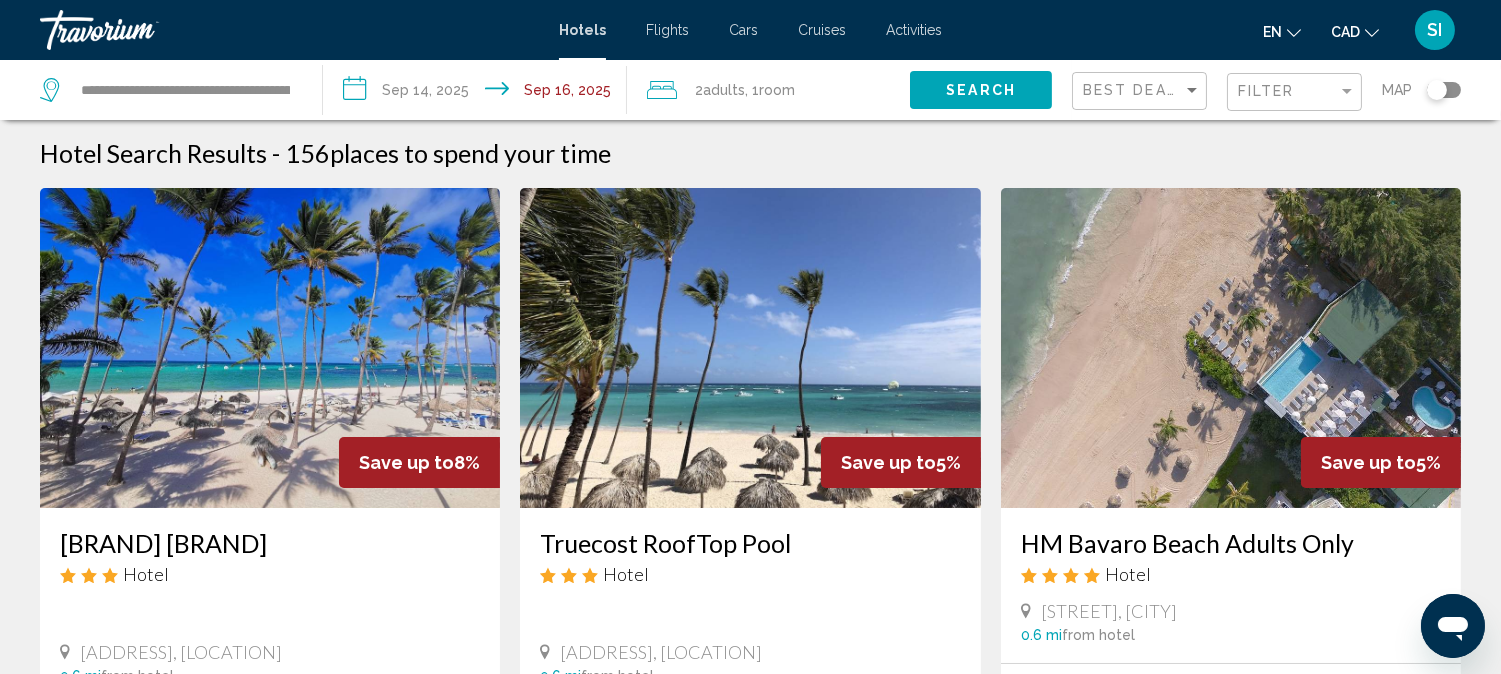 scroll, scrollTop: 0, scrollLeft: 0, axis: both 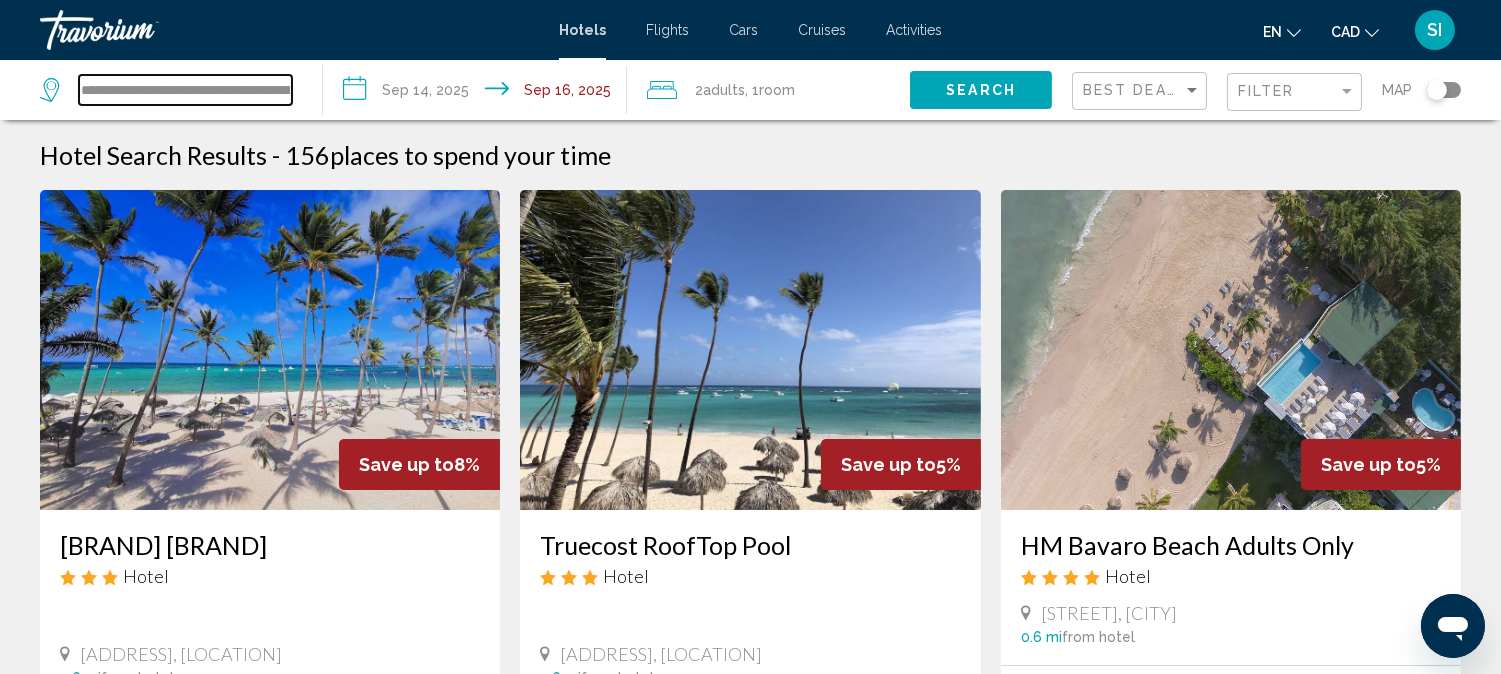 click on "**********" at bounding box center [185, 90] 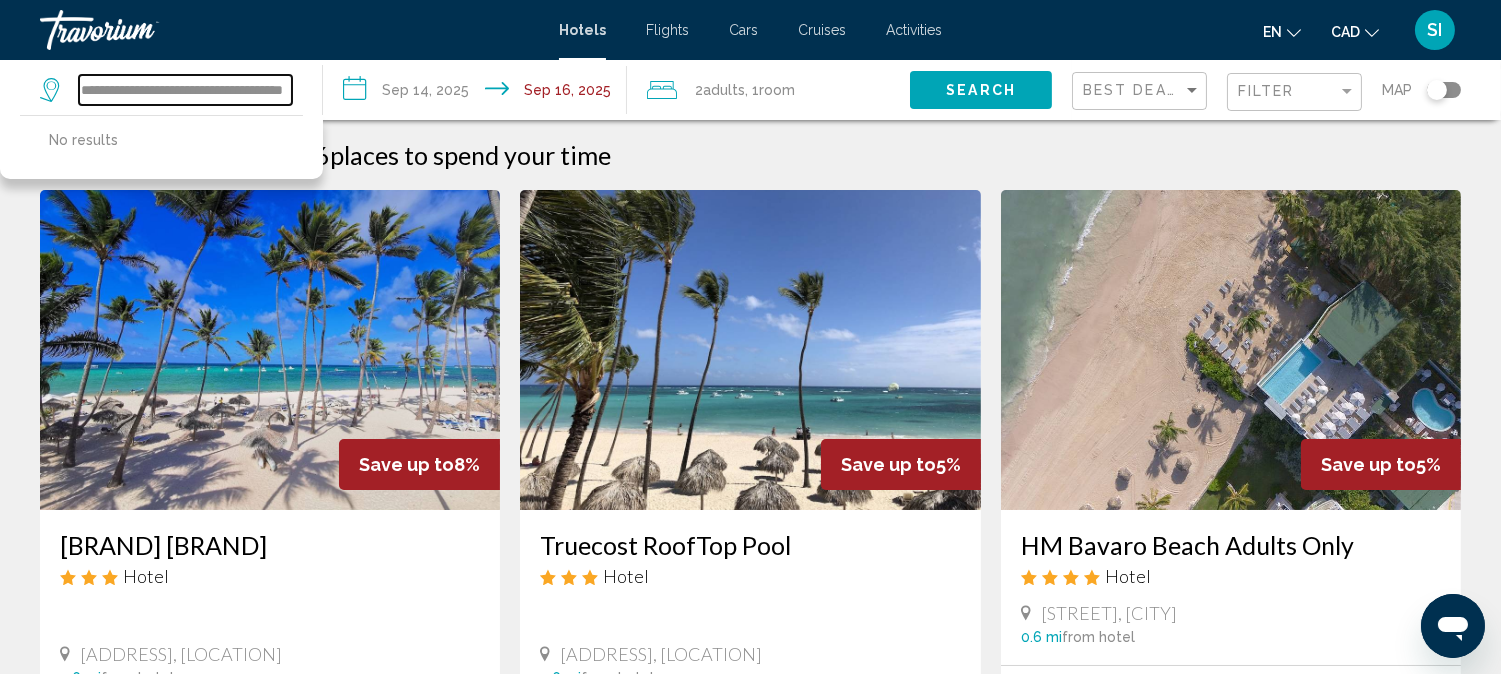 click on "**********" at bounding box center (185, 90) 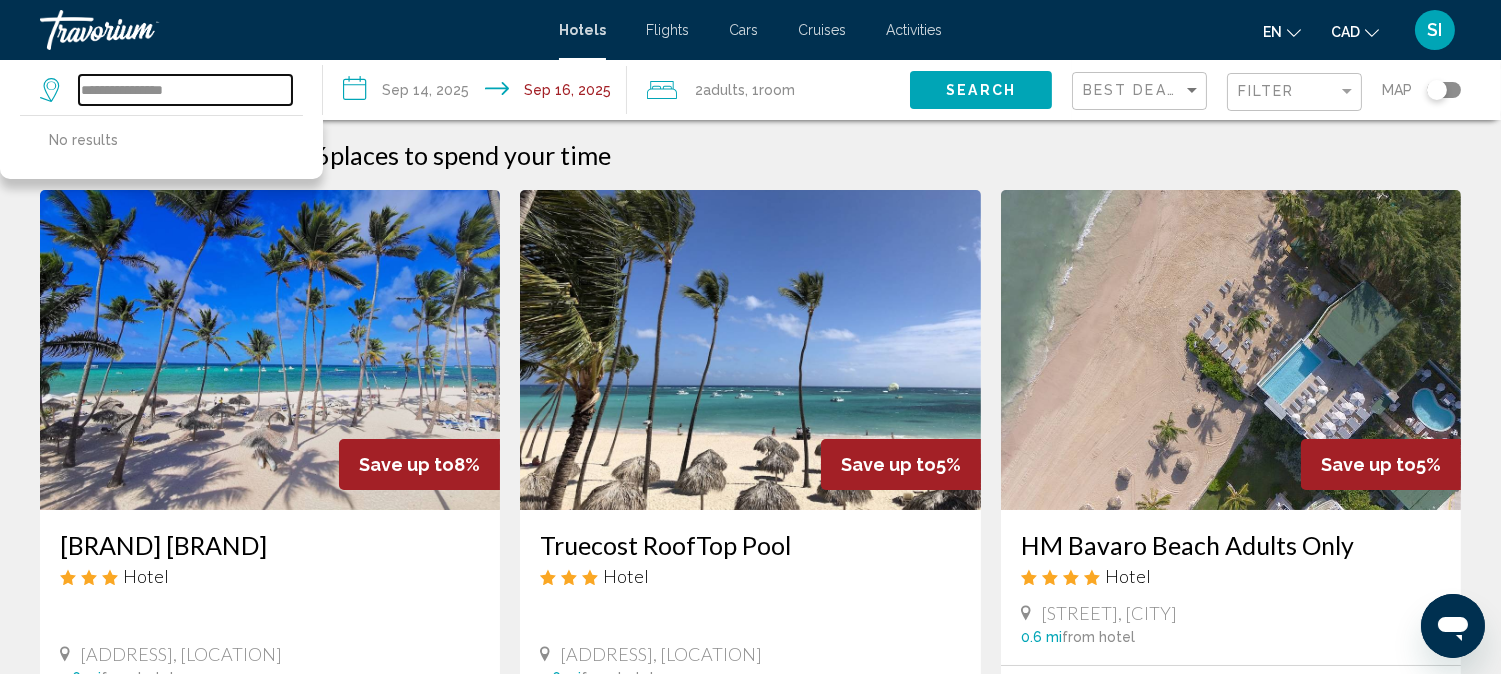 click on "**********" at bounding box center (185, 90) 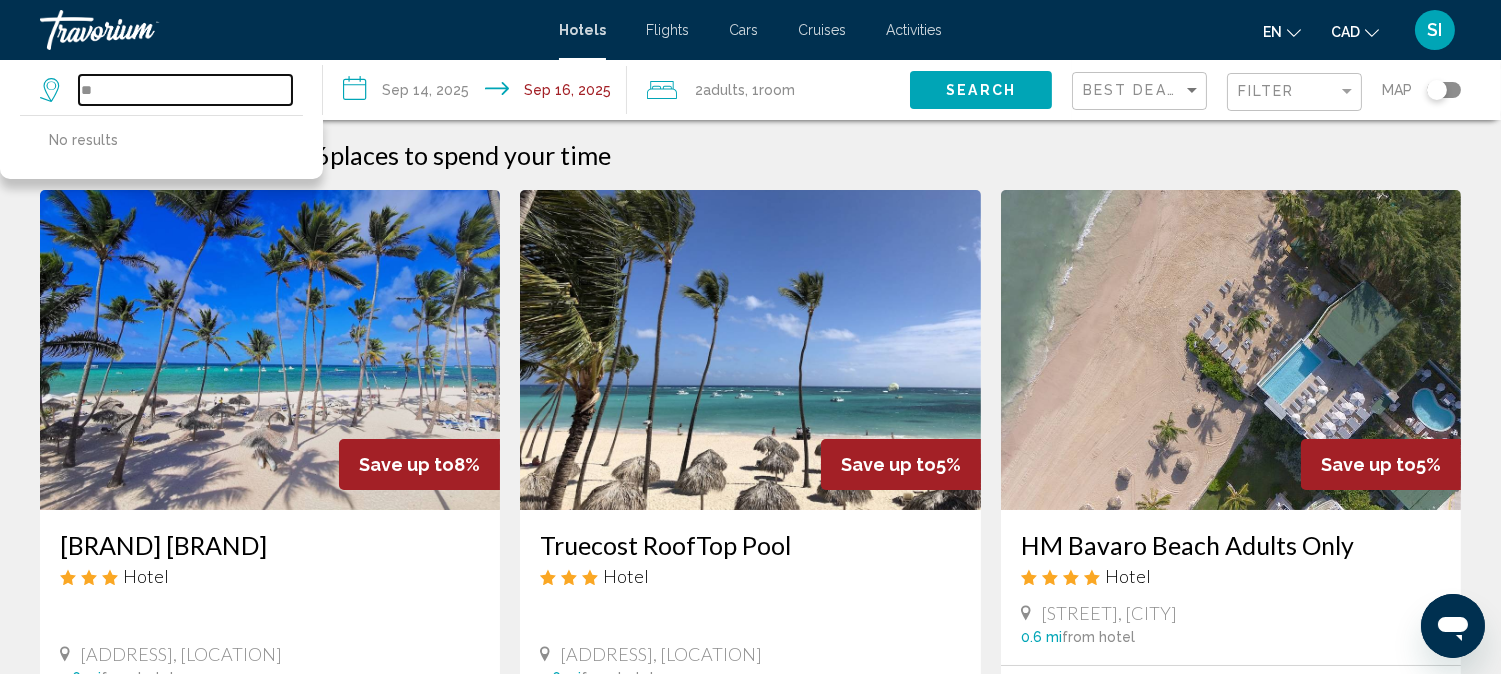 type on "*" 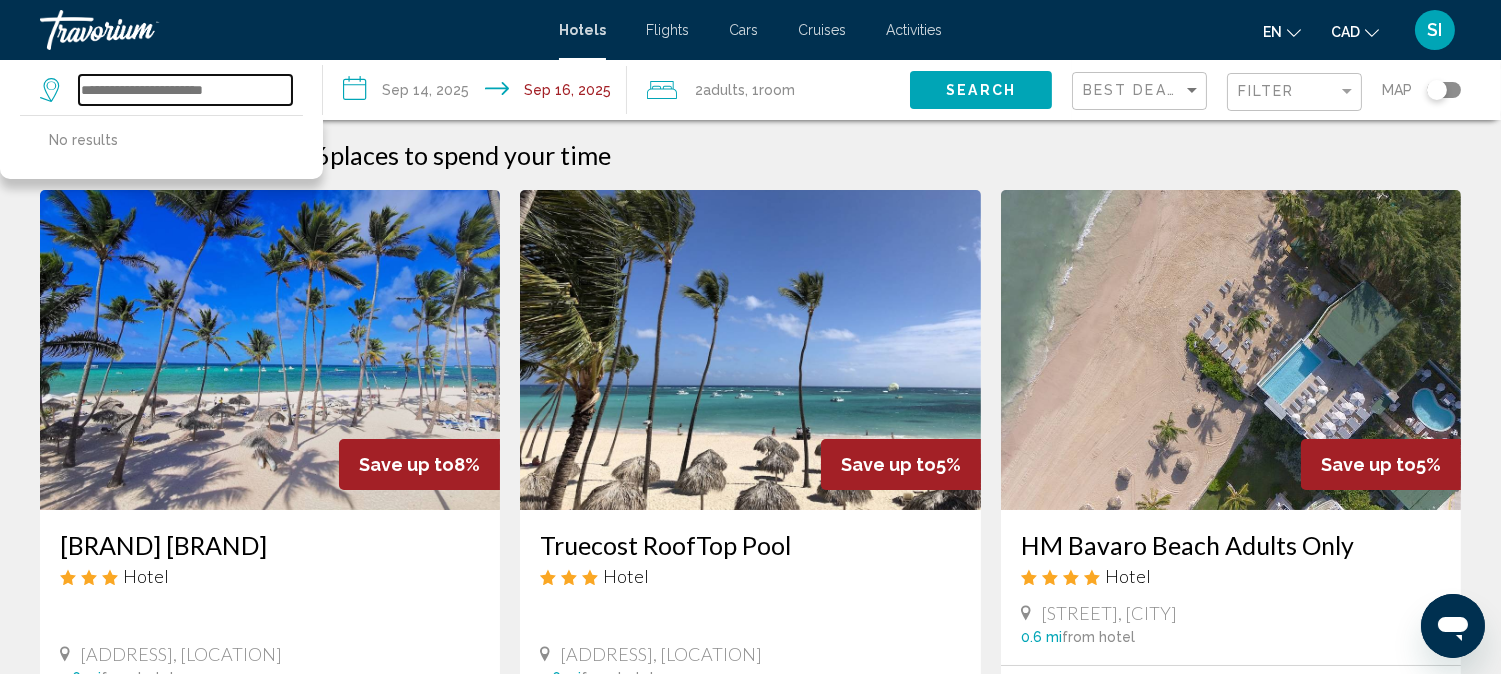 paste on "**********" 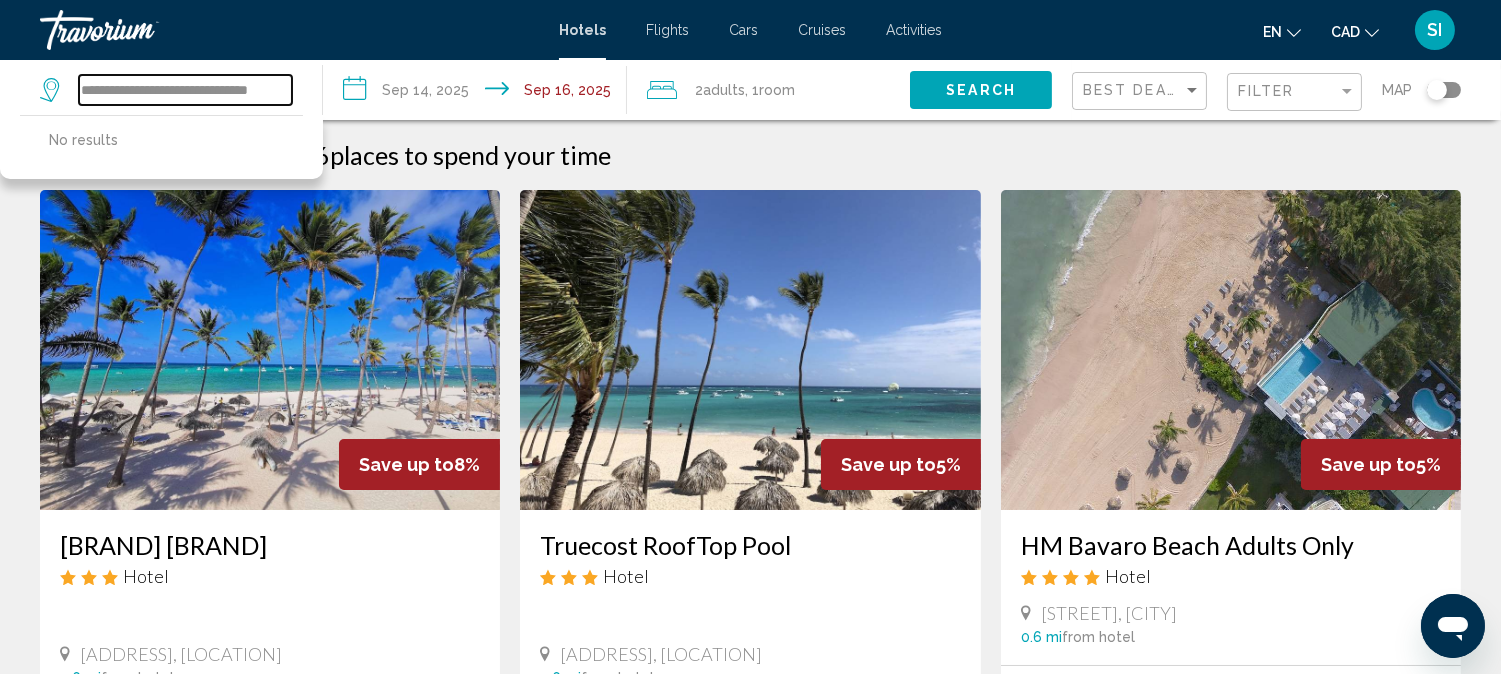 scroll, scrollTop: 0, scrollLeft: 0, axis: both 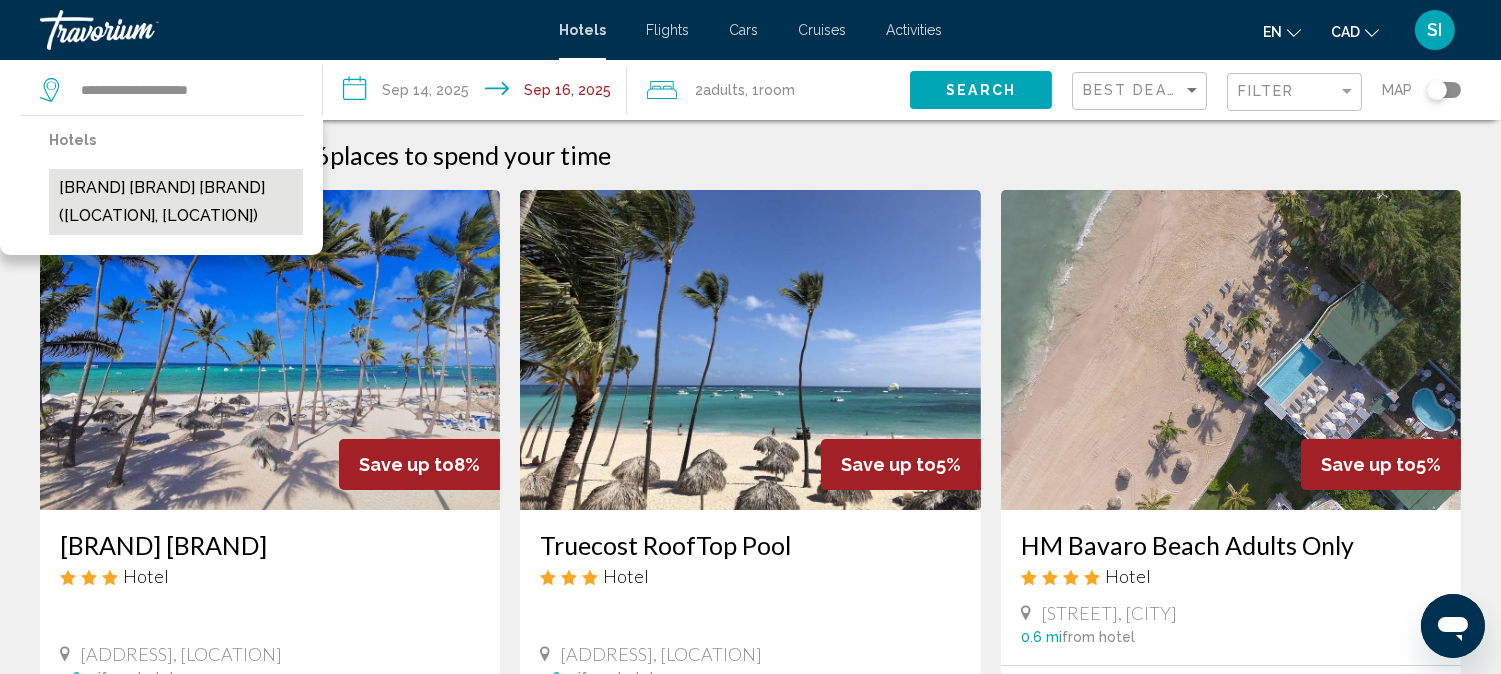 click on "[BRAND] [BRAND] [BRAND] ([LOCATION], [LOCATION])" at bounding box center (176, 202) 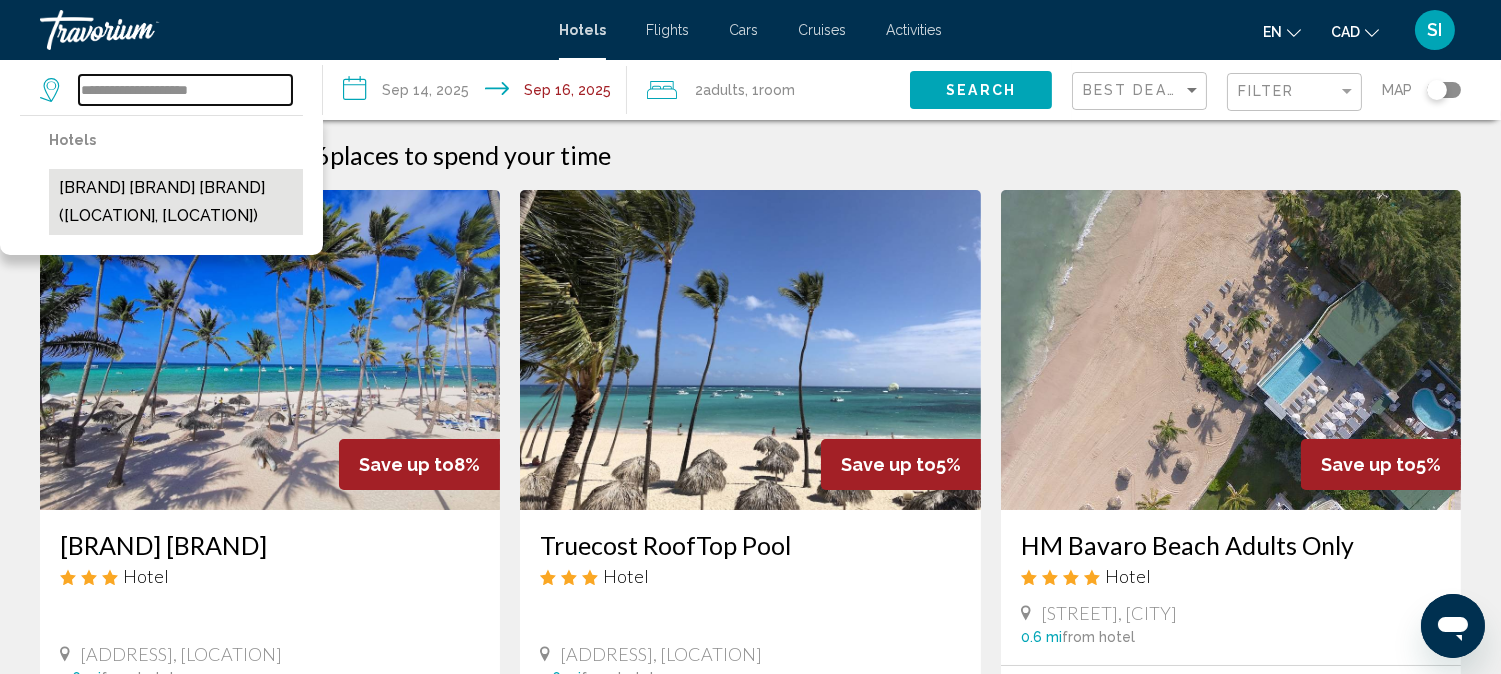 type on "**********" 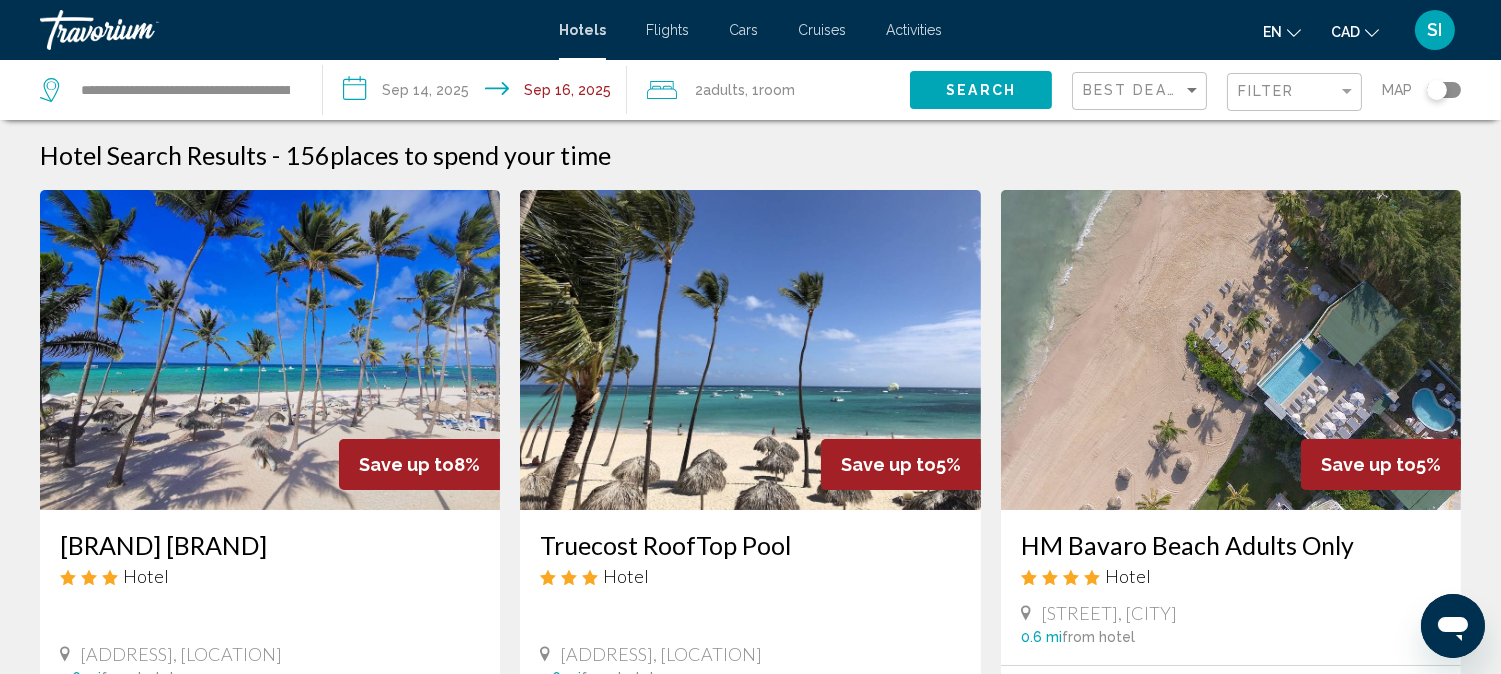 click on "Search" 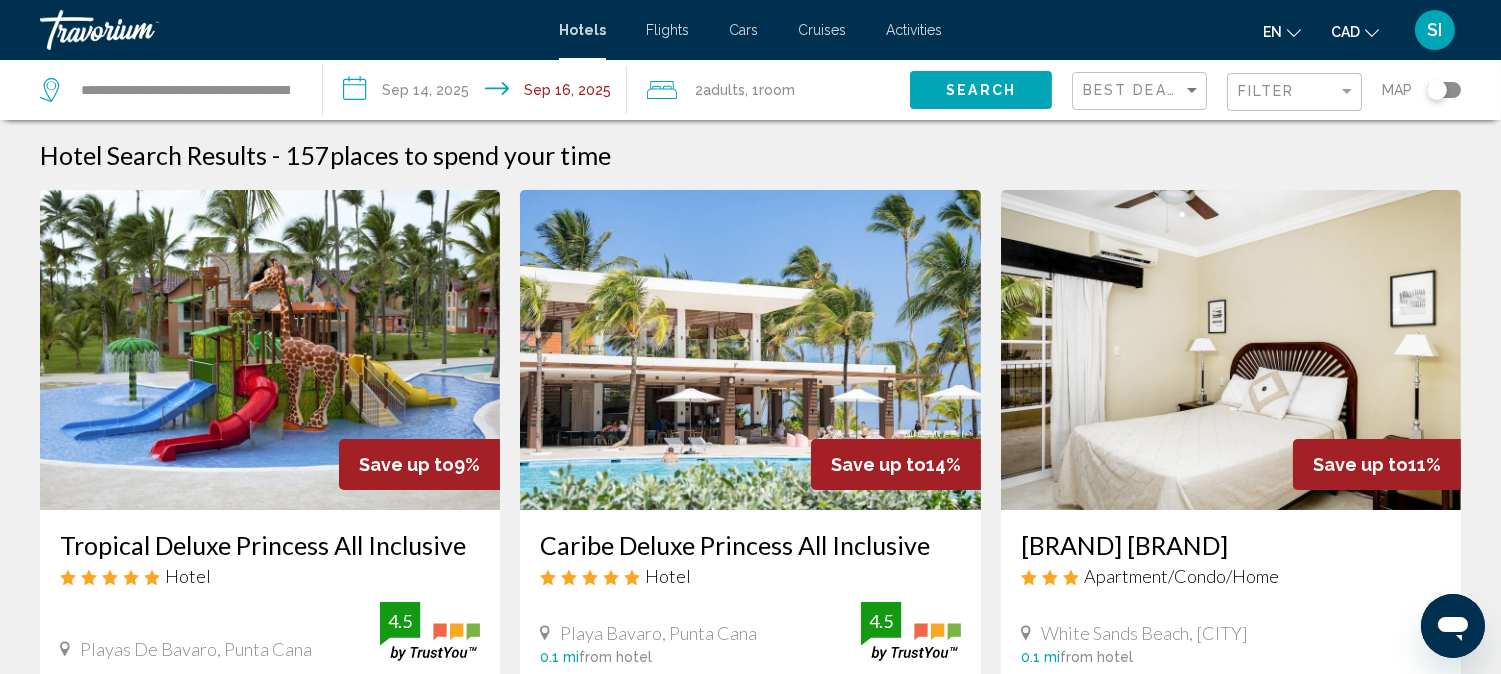 type 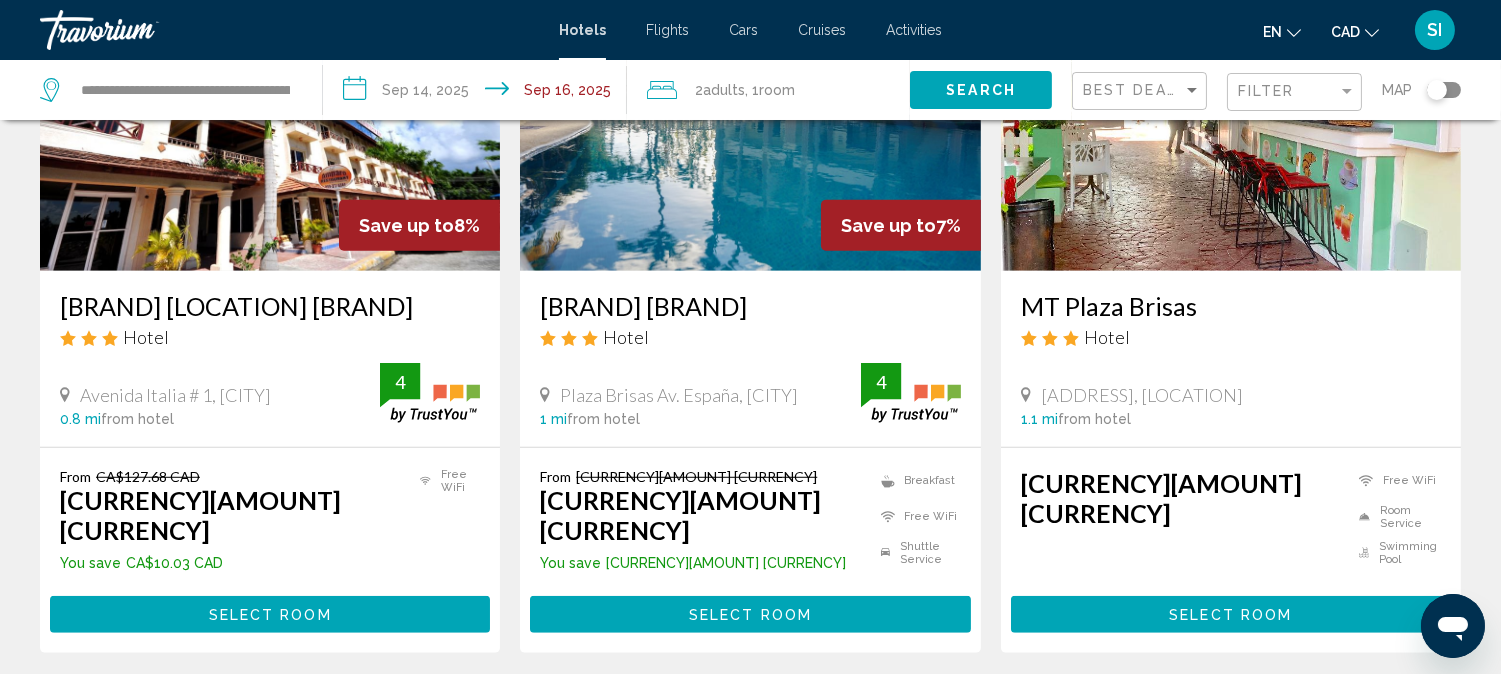 scroll, scrollTop: 2754, scrollLeft: 0, axis: vertical 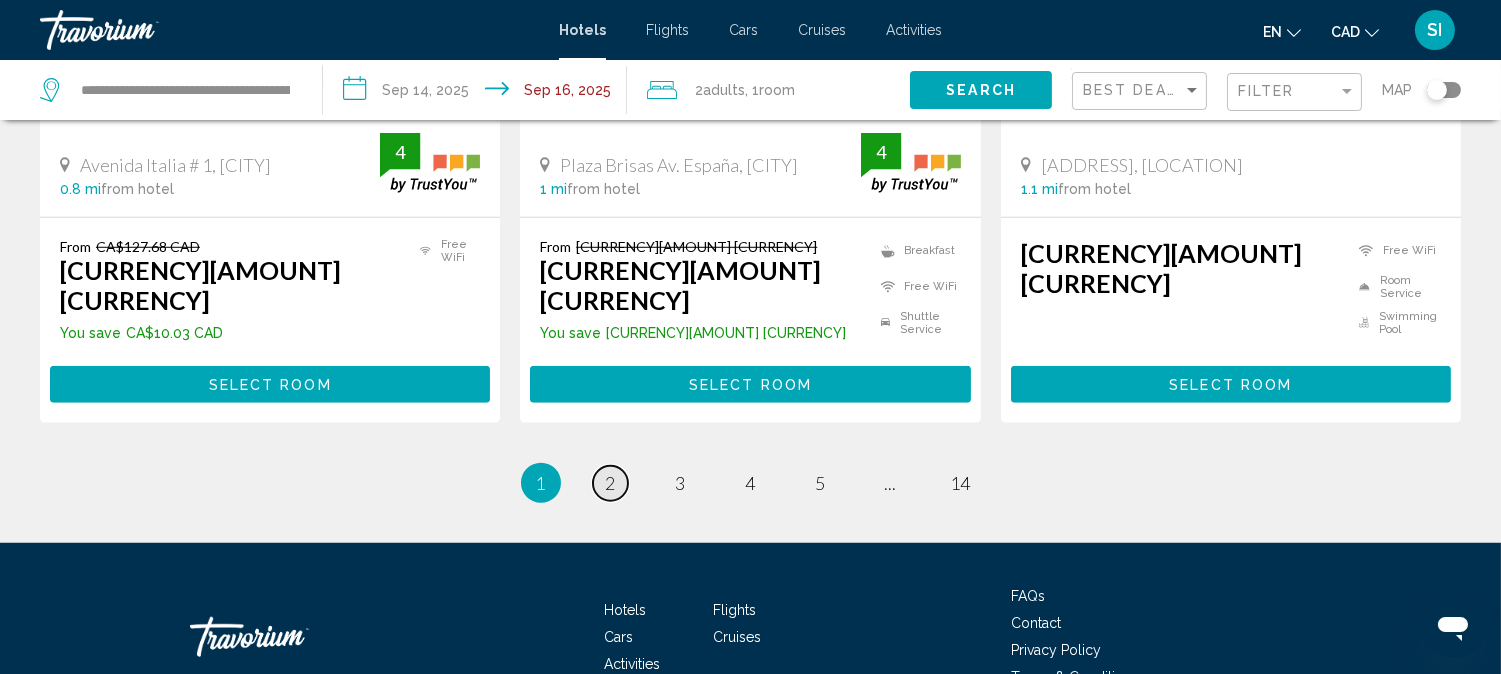 click on "2" at bounding box center (611, 483) 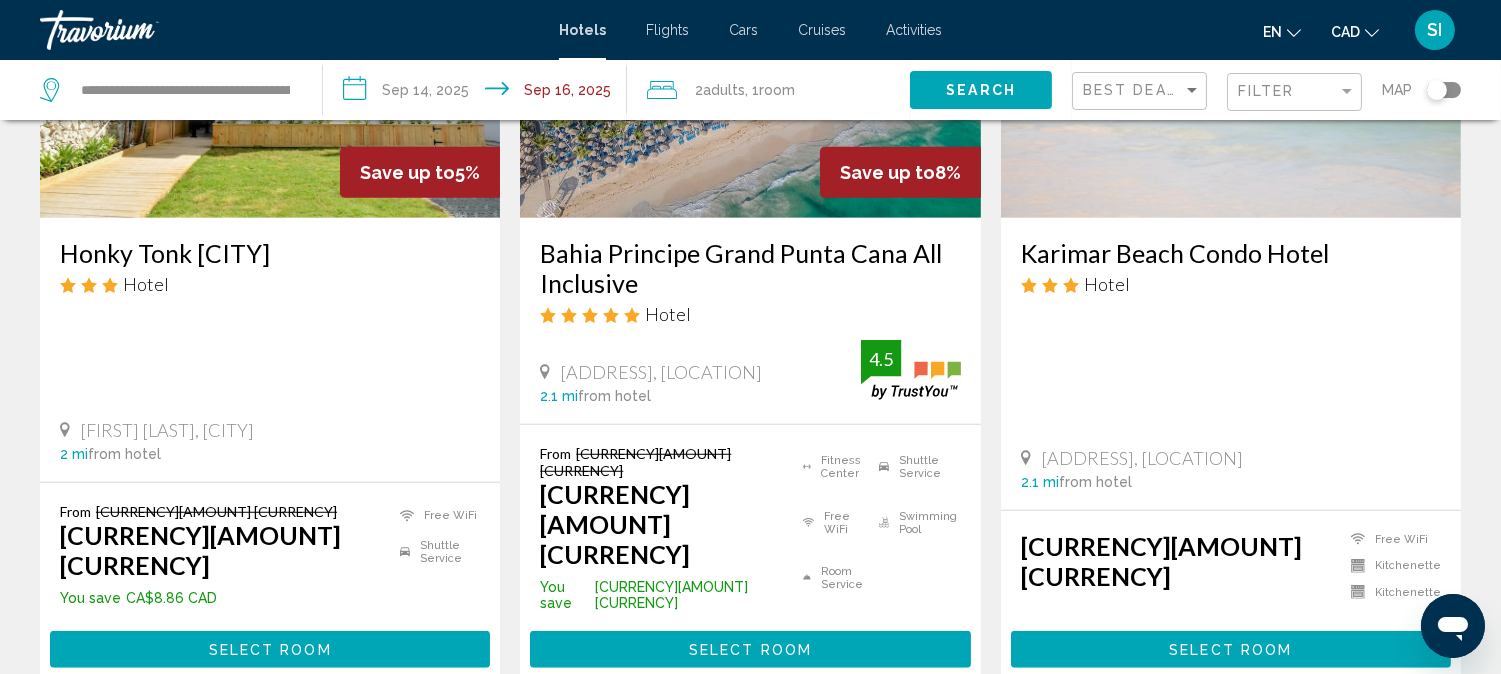 scroll, scrollTop: 2666, scrollLeft: 0, axis: vertical 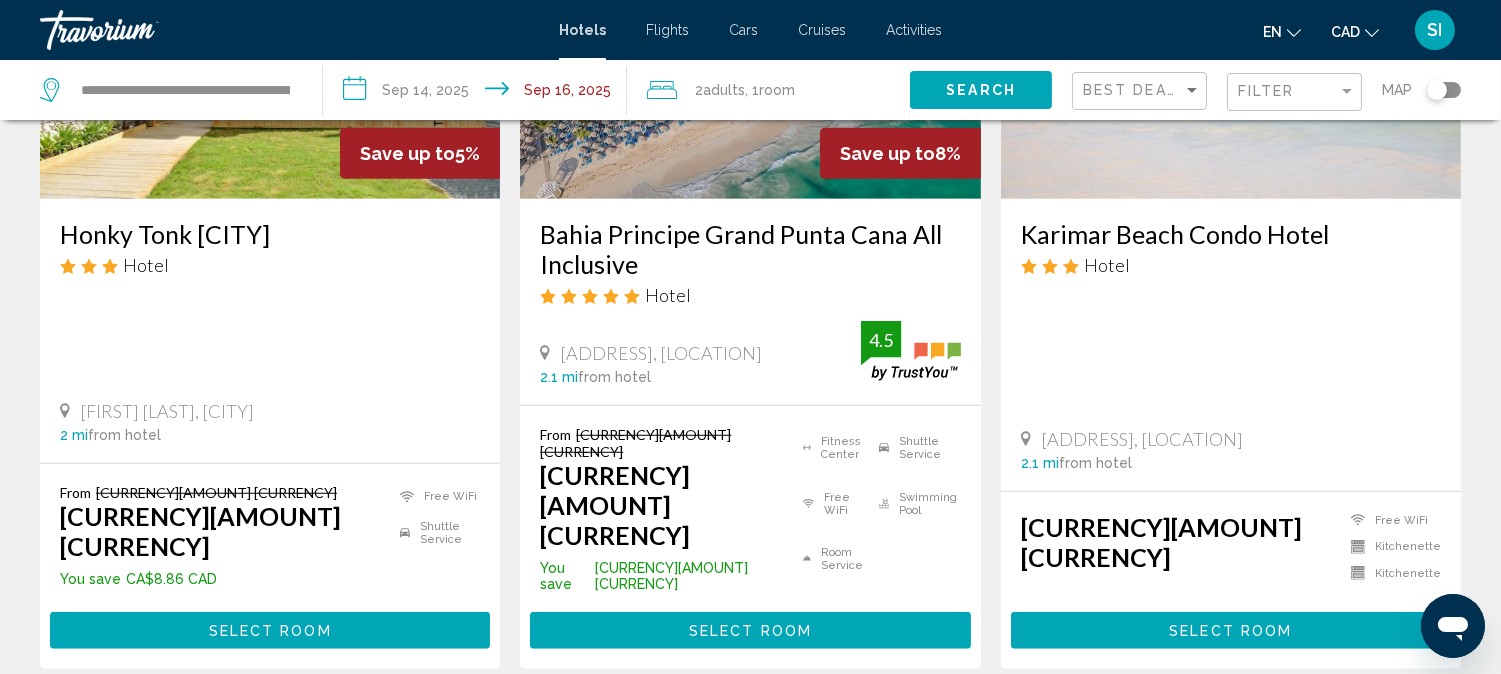 click on "3" at bounding box center [681, 729] 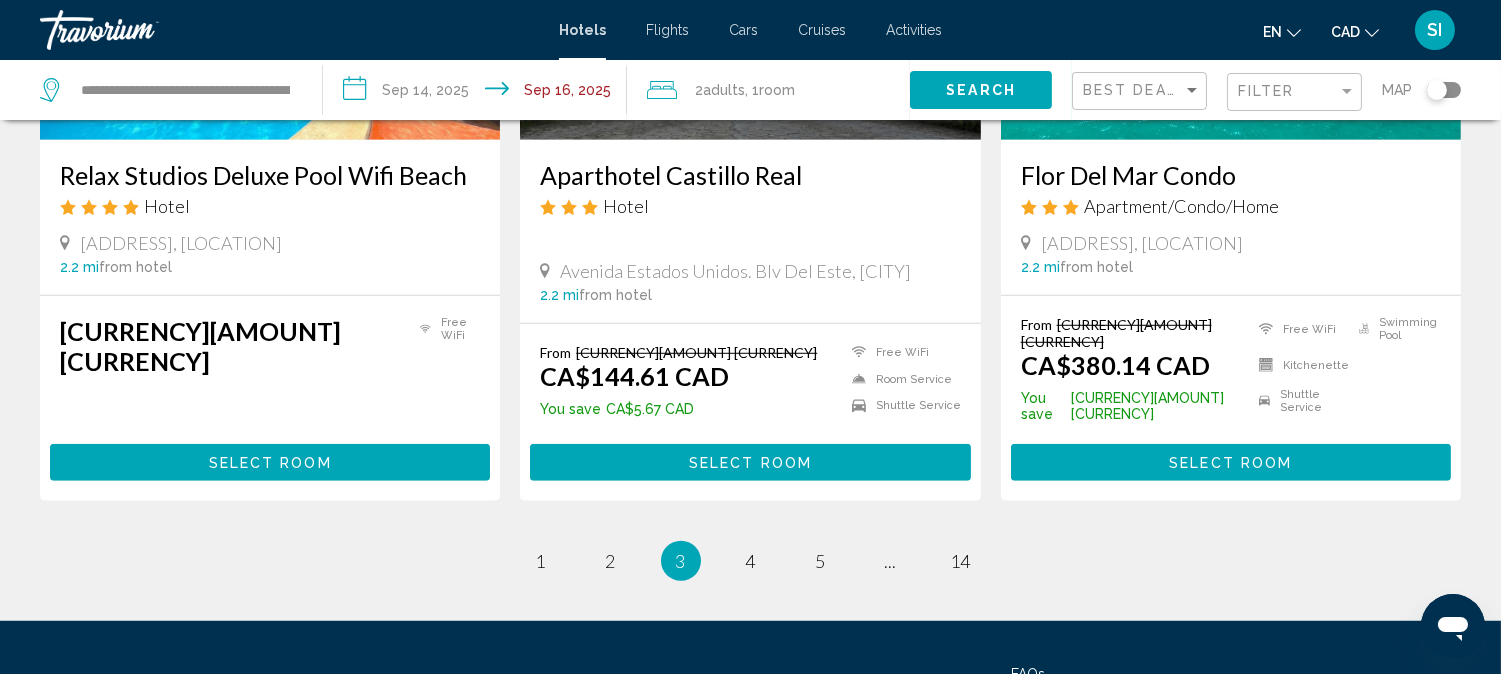 scroll, scrollTop: 2671, scrollLeft: 0, axis: vertical 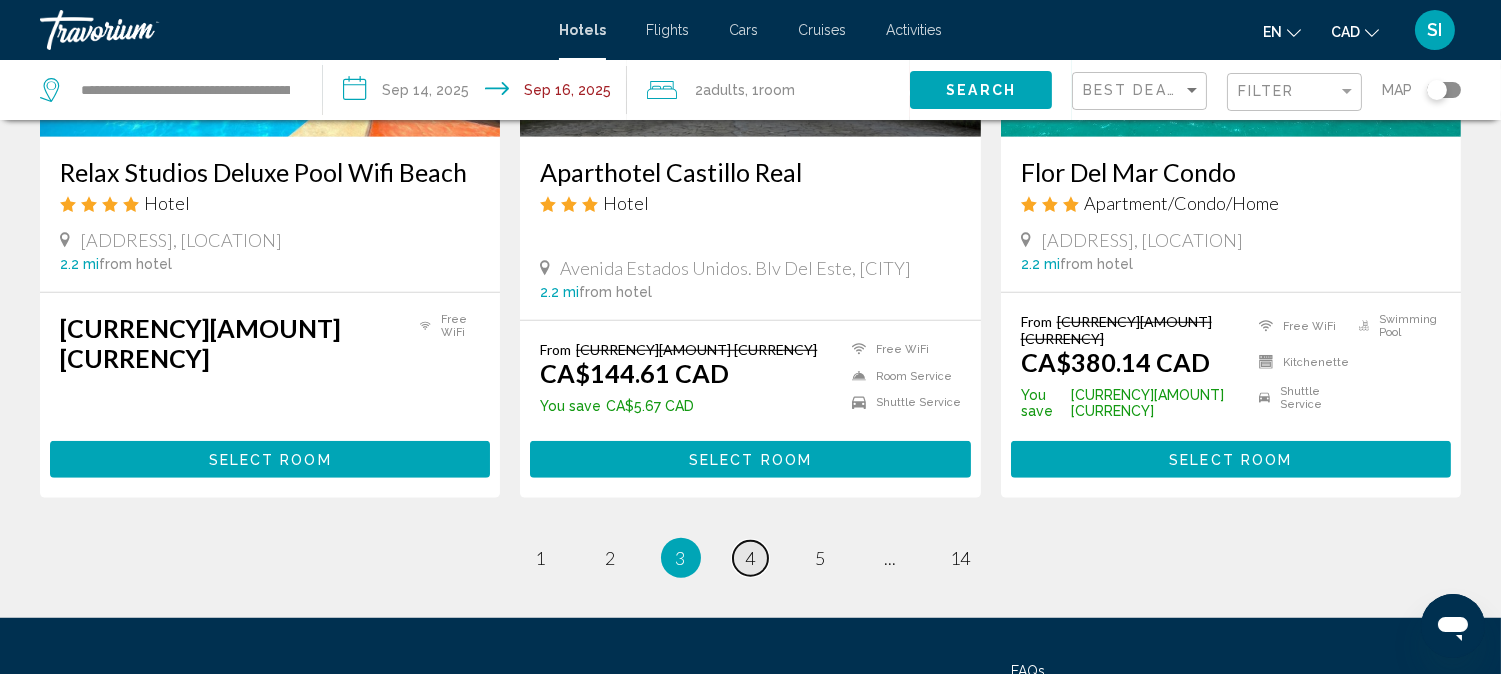click on "4" at bounding box center [751, 558] 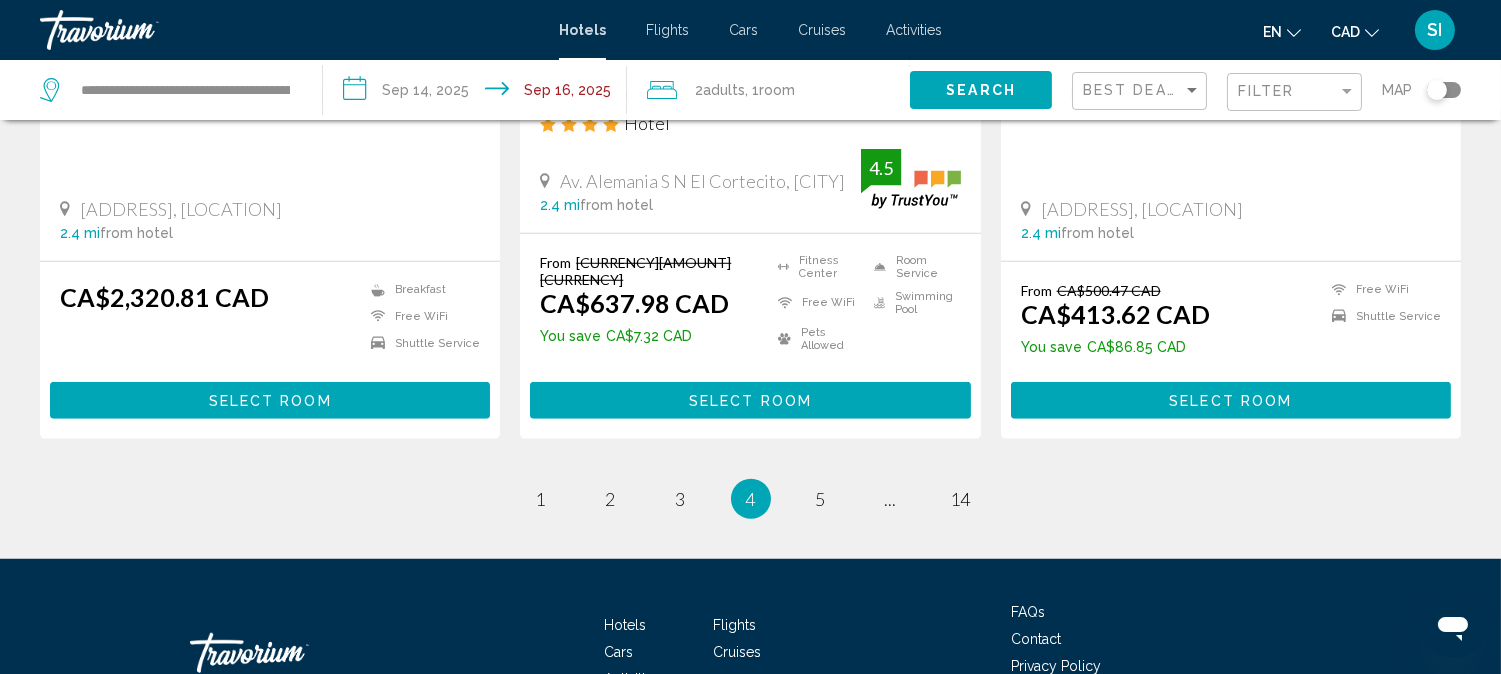 scroll, scrollTop: 2711, scrollLeft: 0, axis: vertical 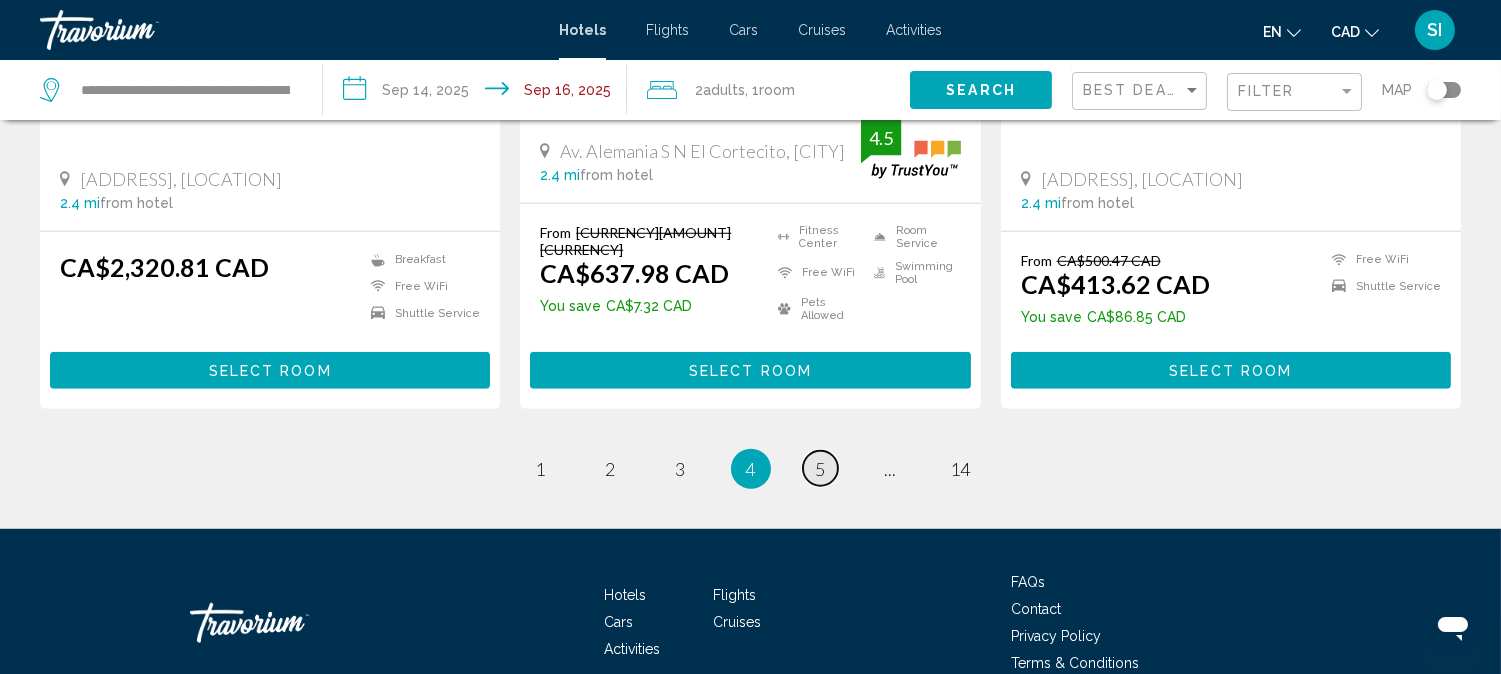 click on "5" at bounding box center [821, 469] 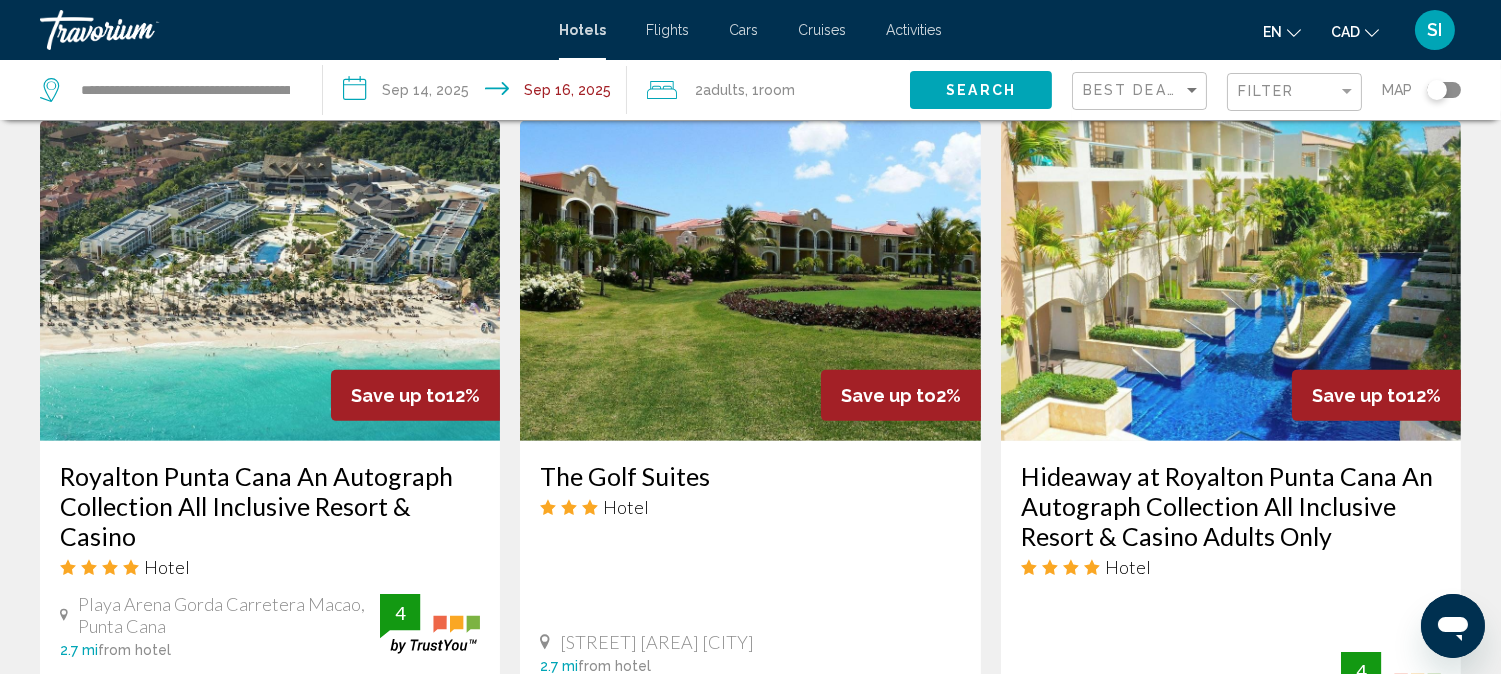 scroll, scrollTop: 1733, scrollLeft: 0, axis: vertical 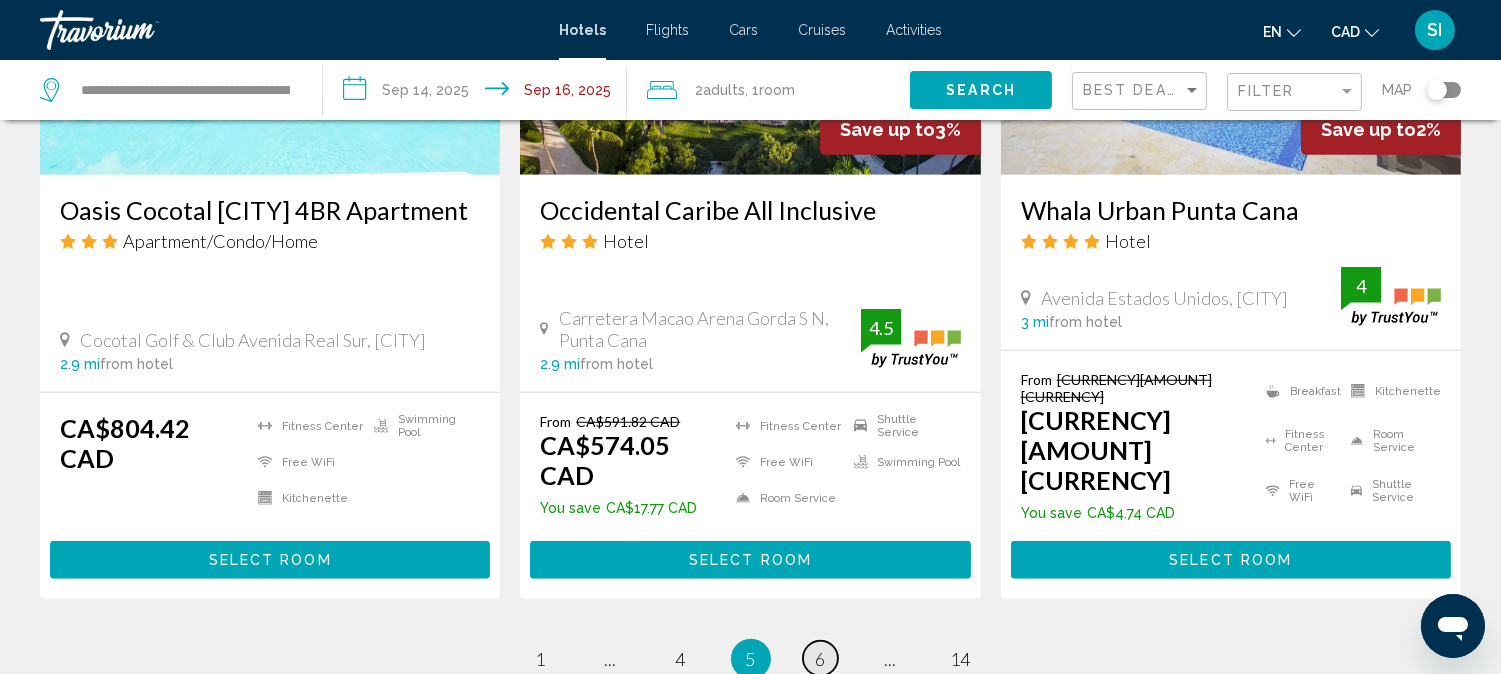 click on "6" at bounding box center [821, 659] 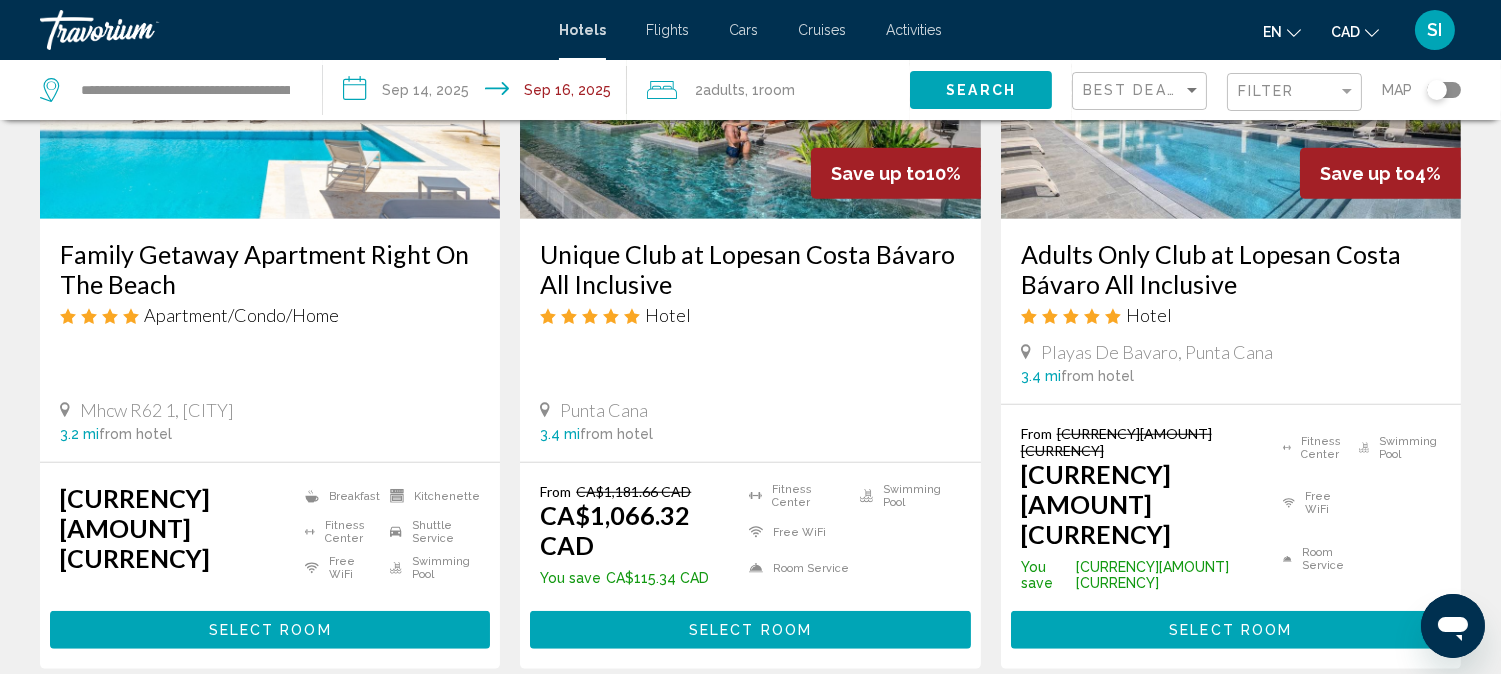 scroll, scrollTop: 2800, scrollLeft: 0, axis: vertical 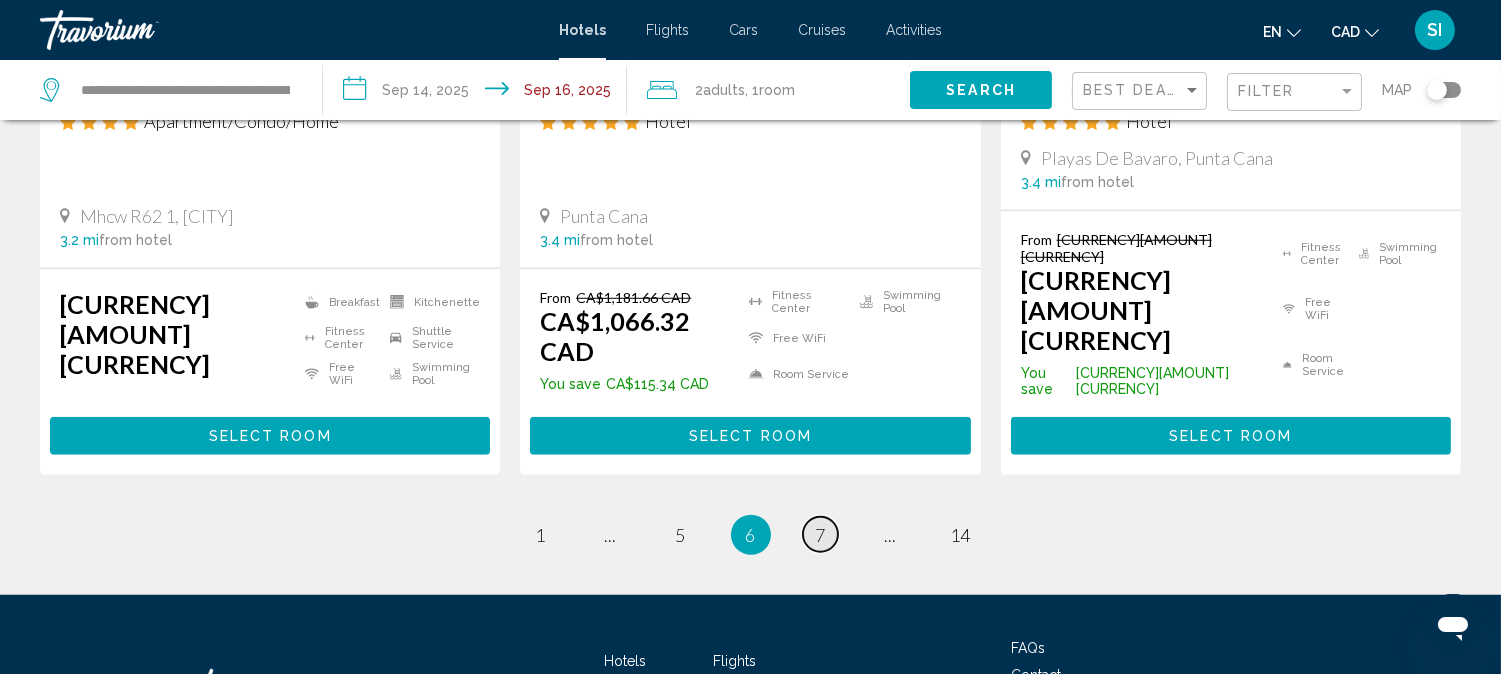 click on "7" at bounding box center [821, 535] 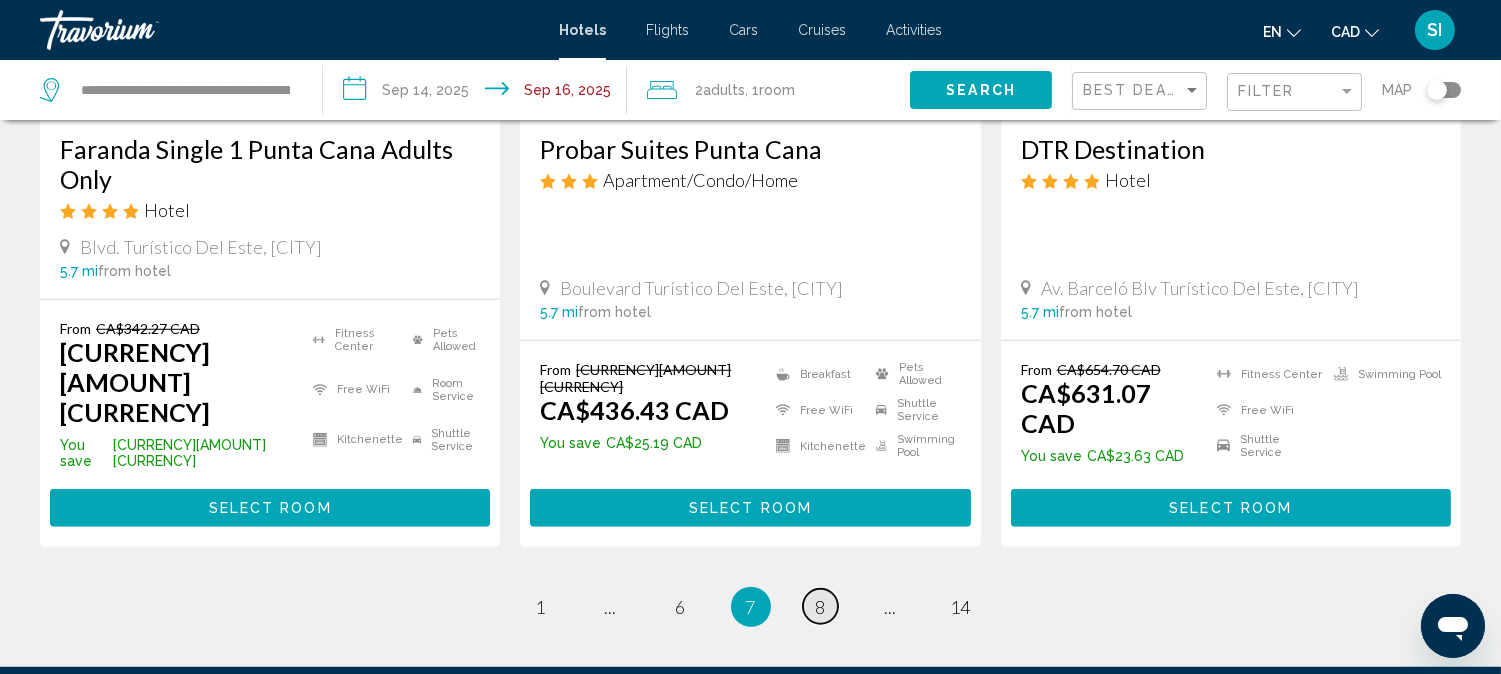 scroll, scrollTop: 2781, scrollLeft: 0, axis: vertical 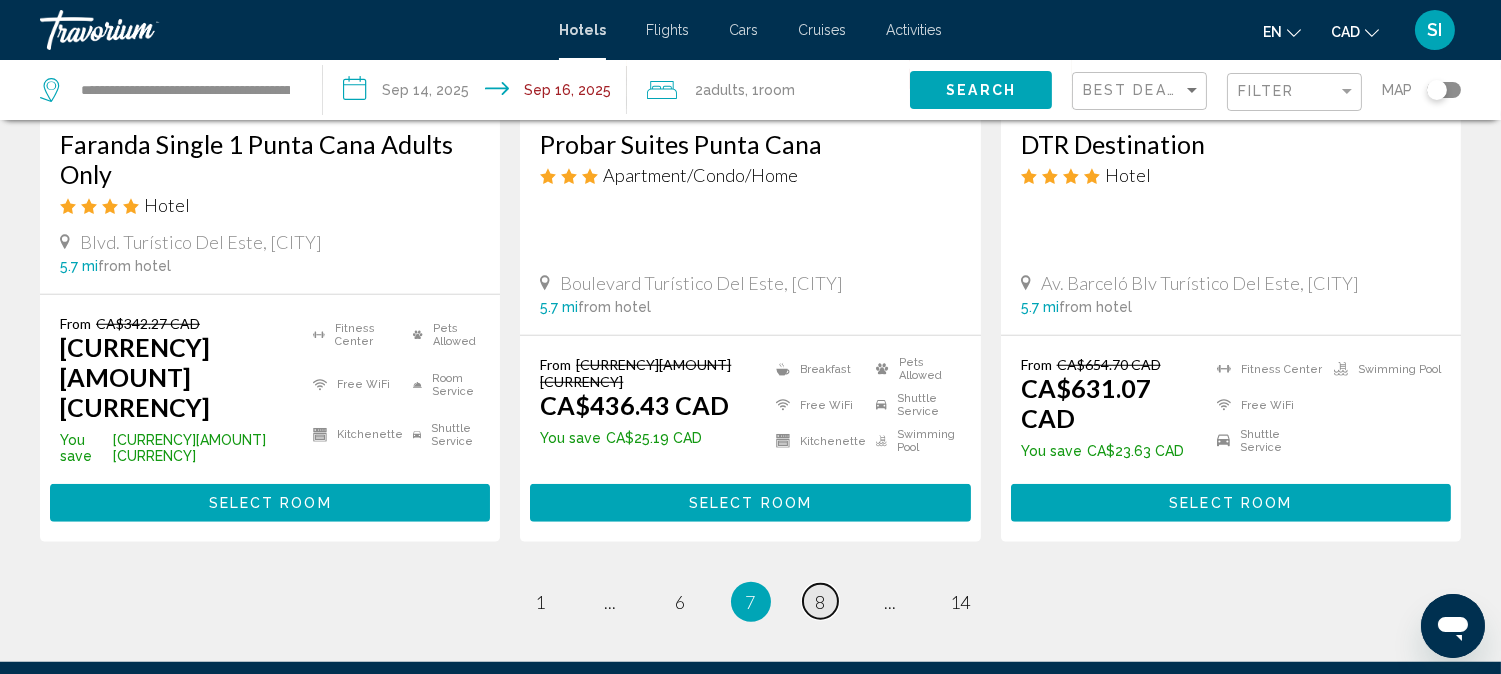 click on "8" at bounding box center [821, 602] 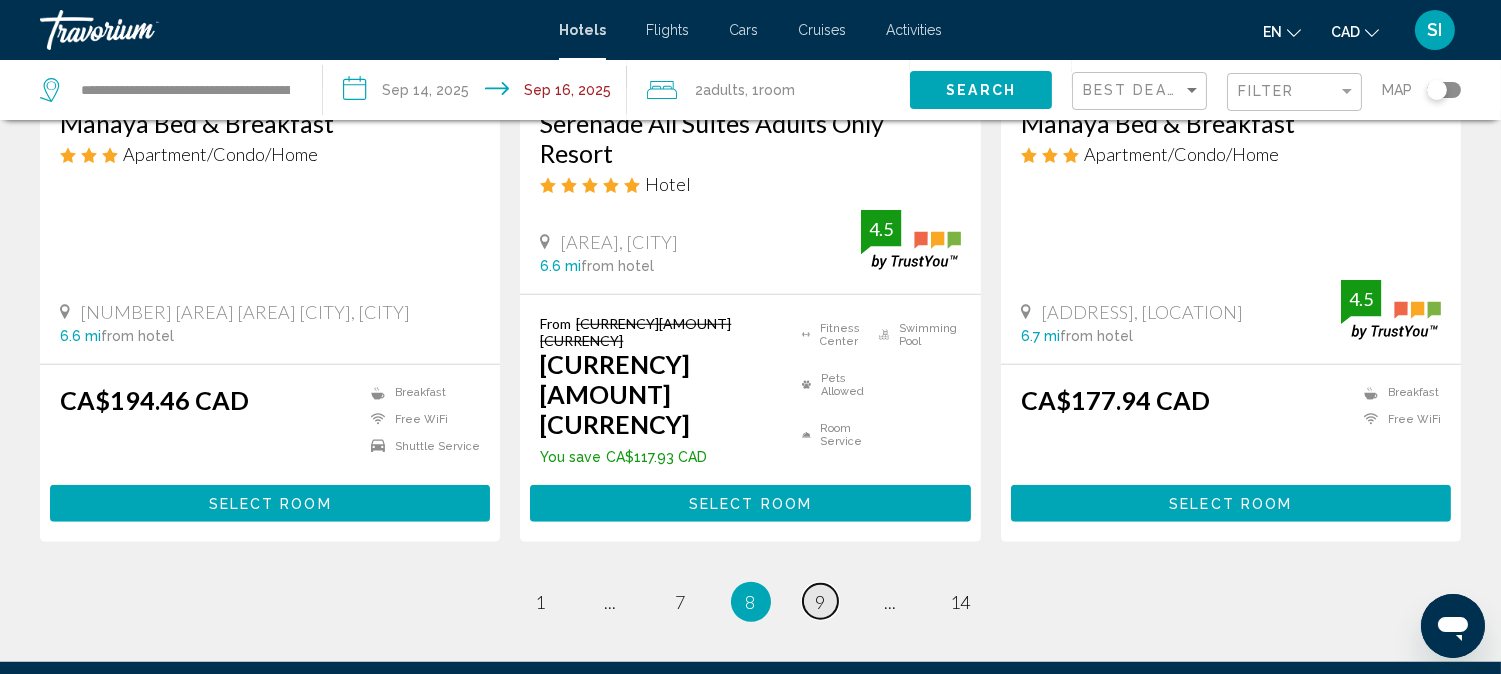 scroll, scrollTop: 2764, scrollLeft: 0, axis: vertical 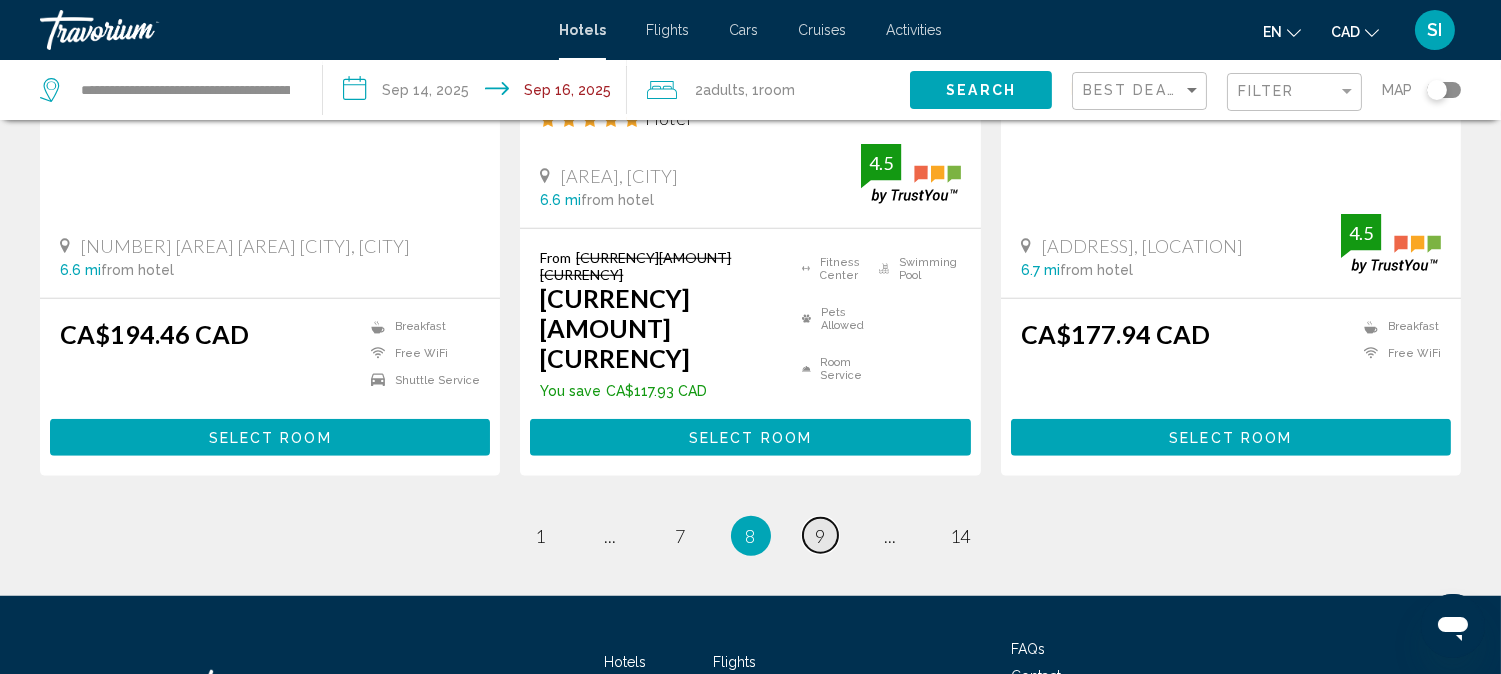 click on "9" at bounding box center (821, 536) 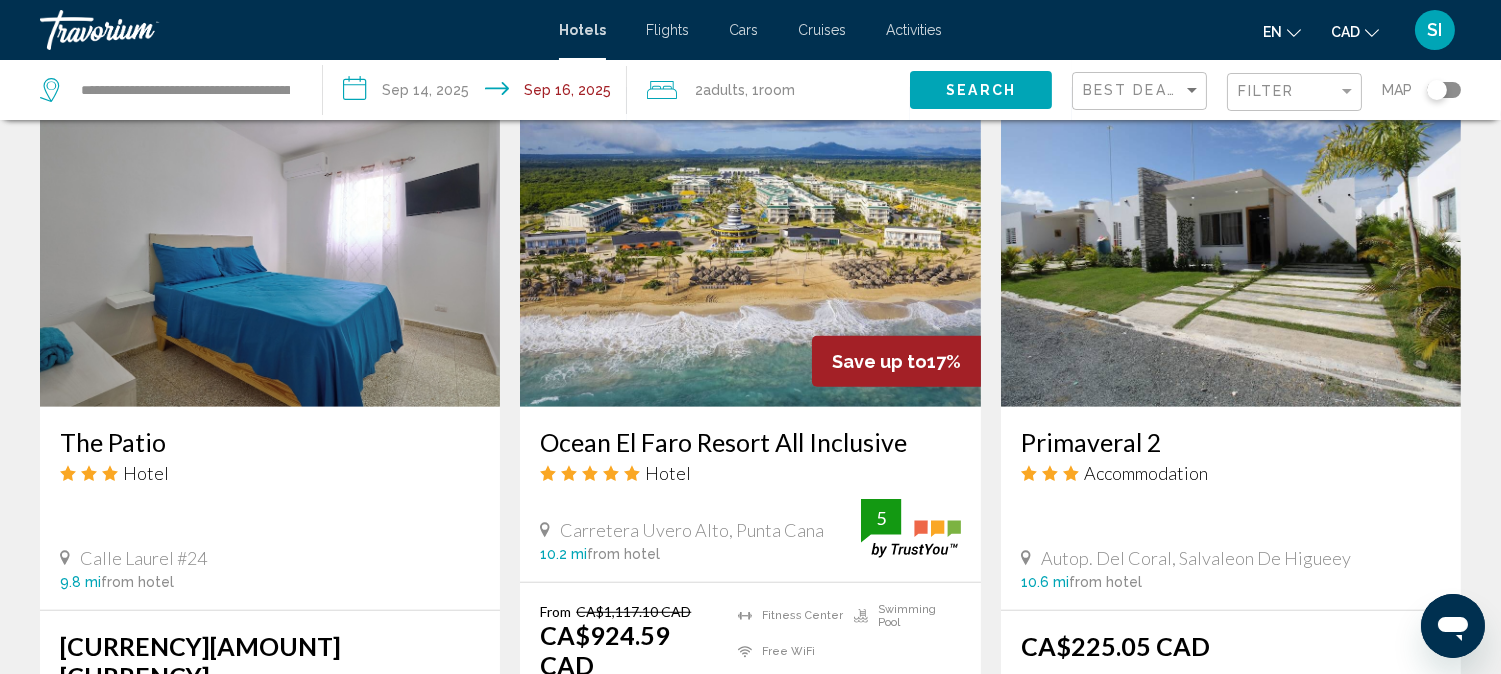 scroll, scrollTop: 2666, scrollLeft: 0, axis: vertical 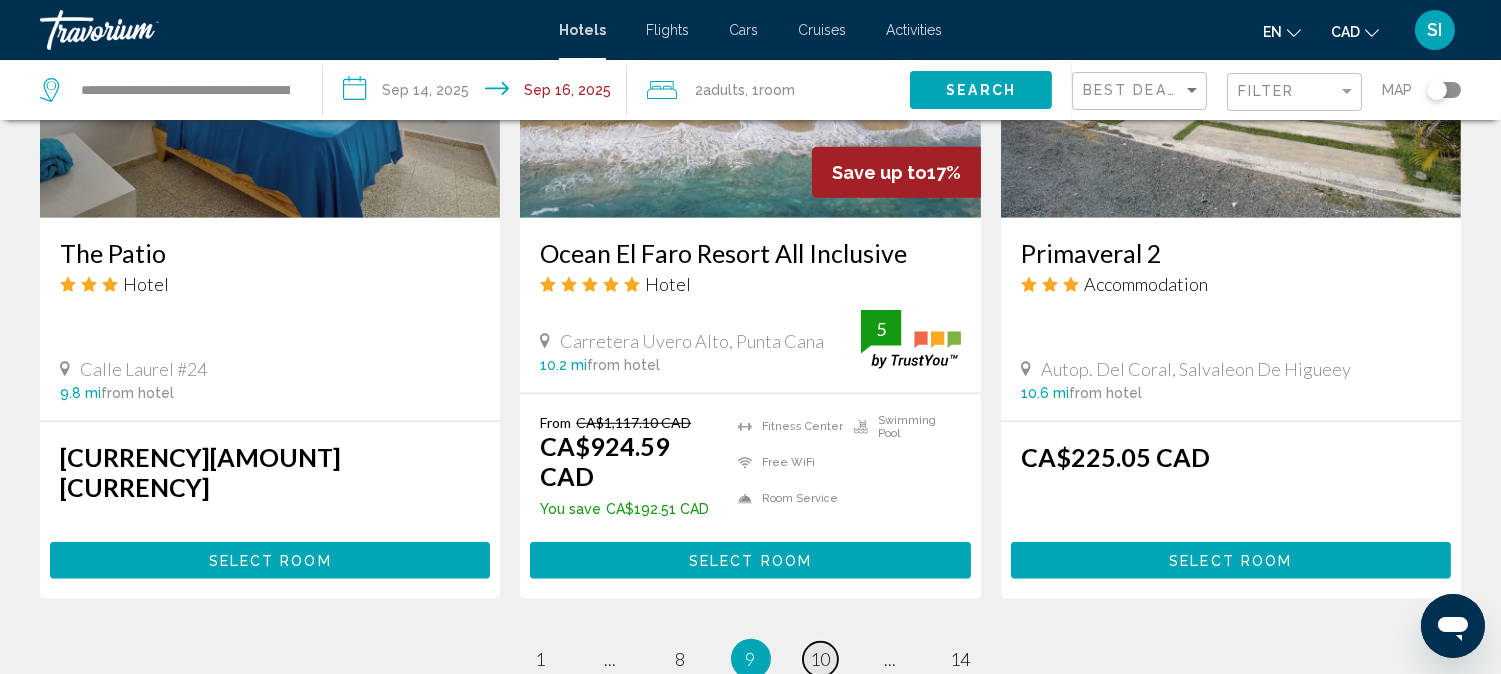 click on "10" at bounding box center [821, 659] 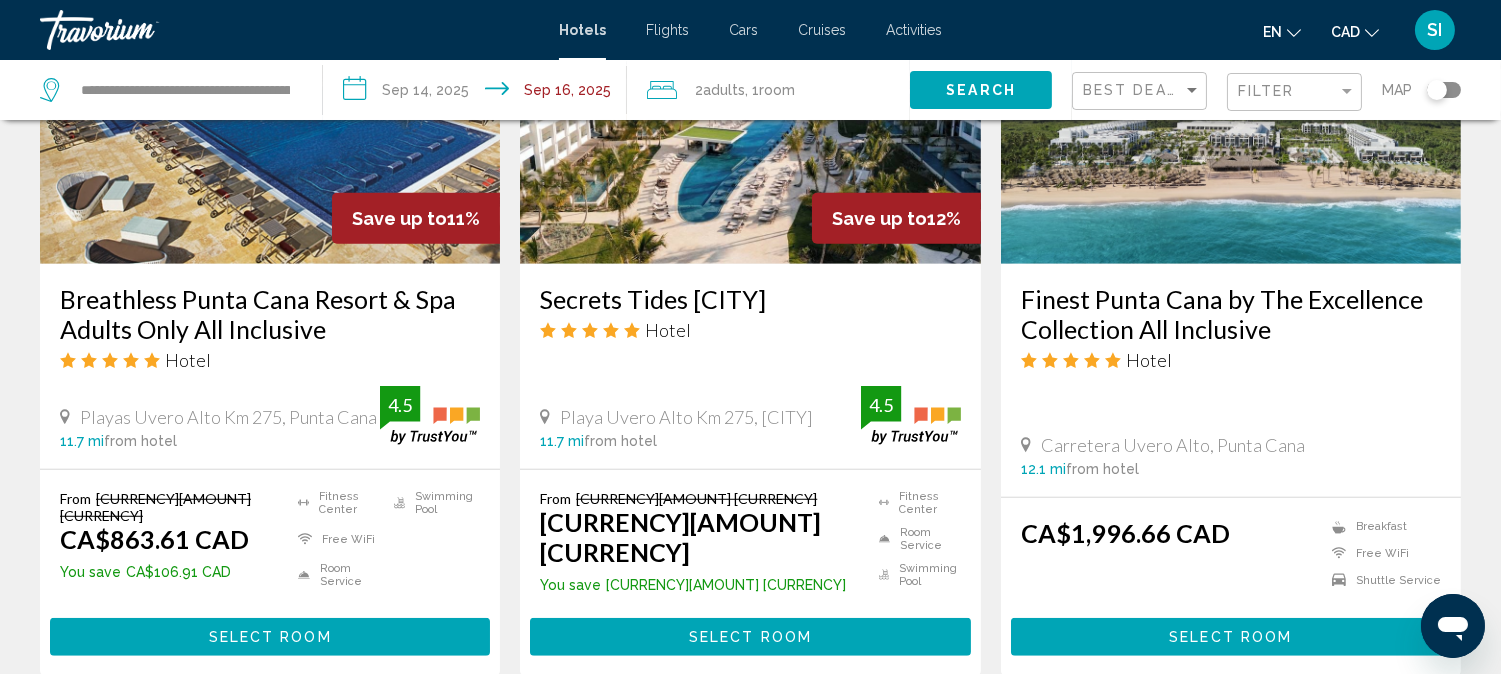scroll, scrollTop: 2755, scrollLeft: 0, axis: vertical 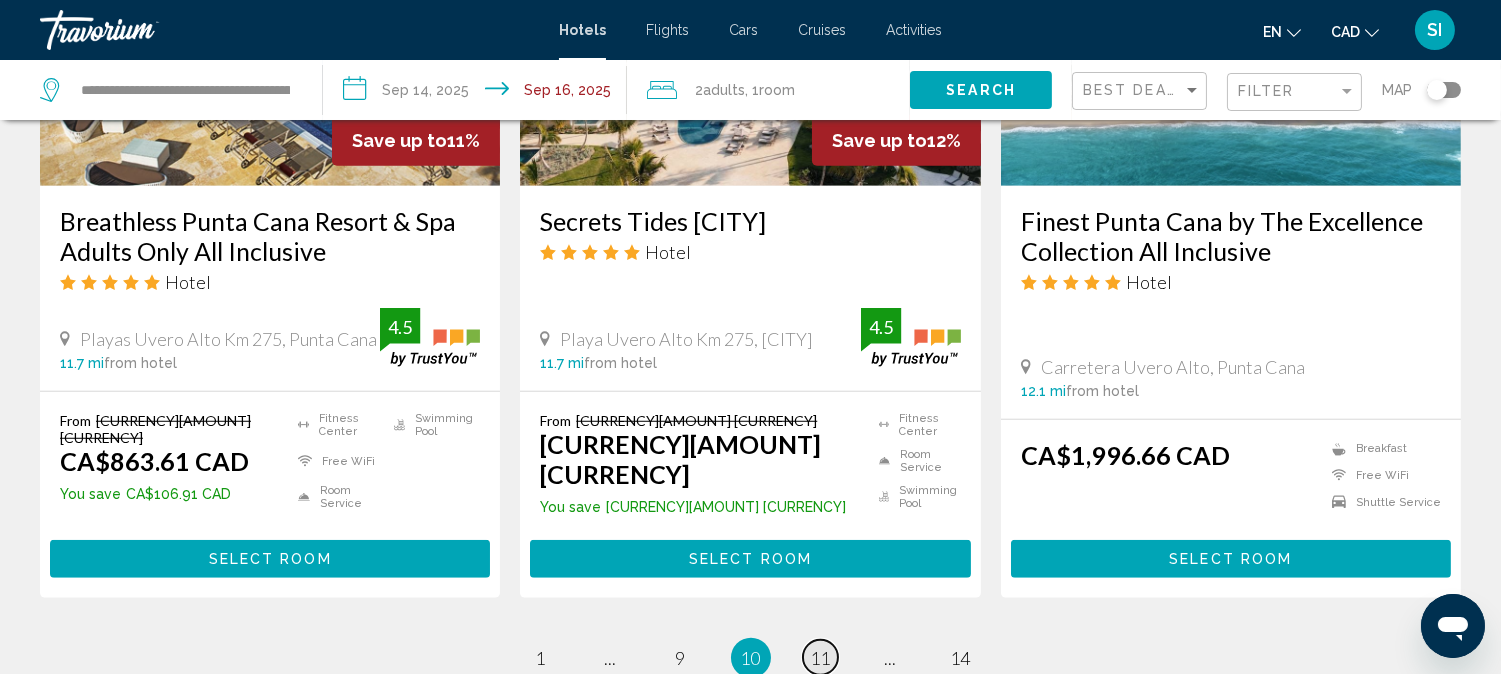 click on "11" at bounding box center [821, 658] 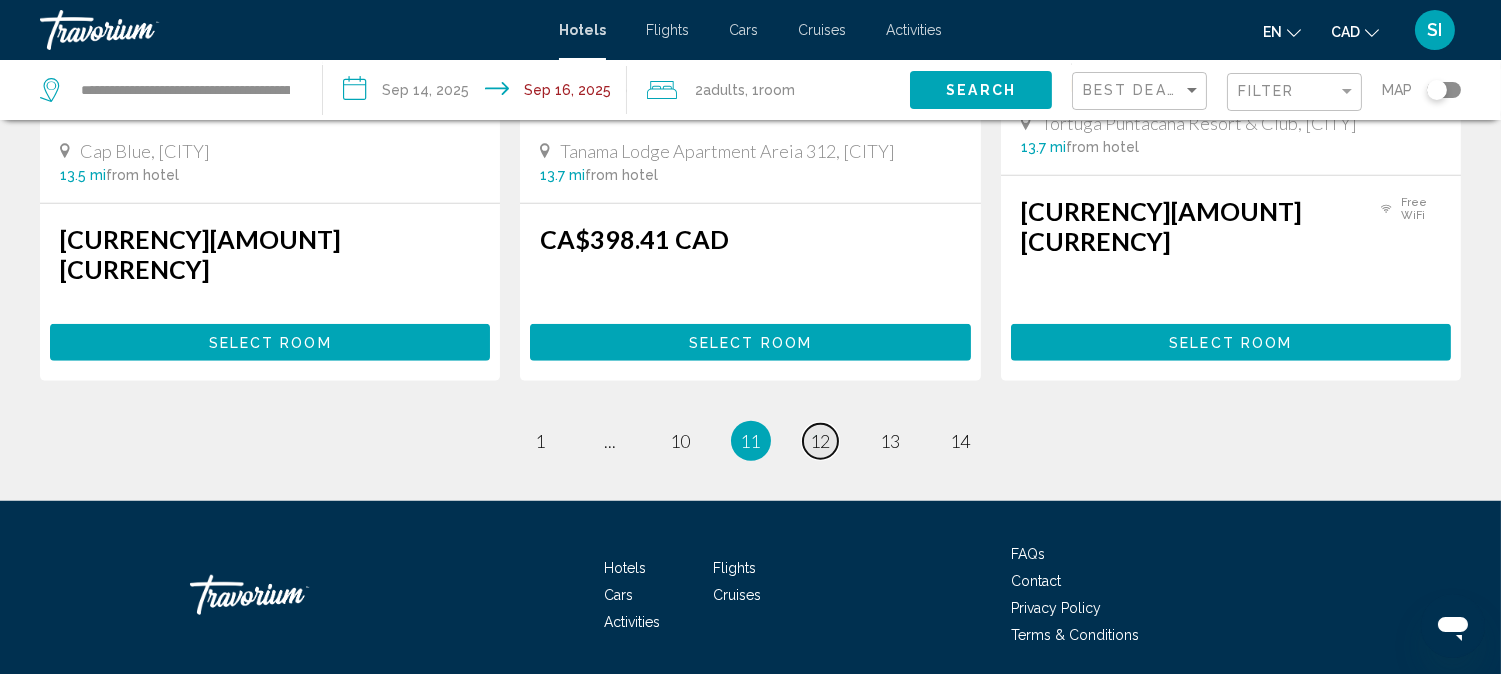 scroll, scrollTop: 2832, scrollLeft: 0, axis: vertical 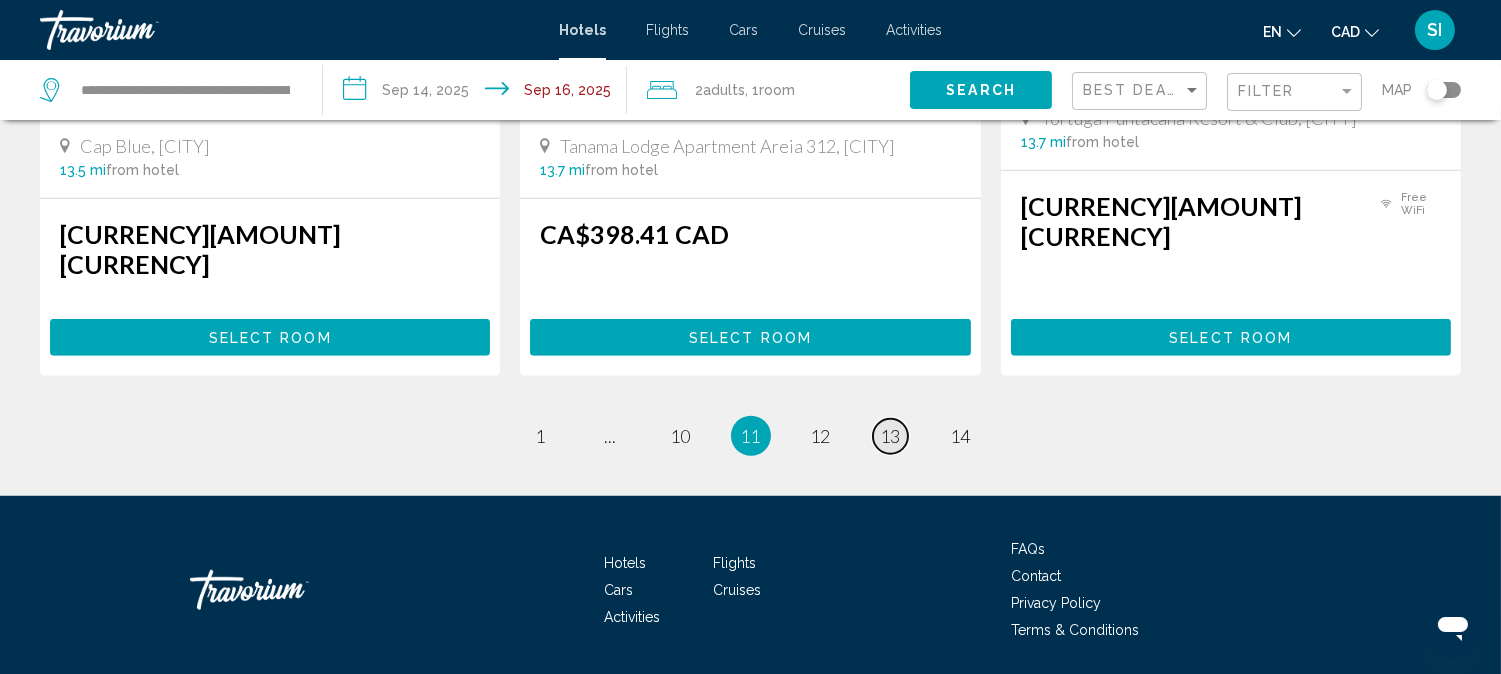 click on "13" at bounding box center [891, 436] 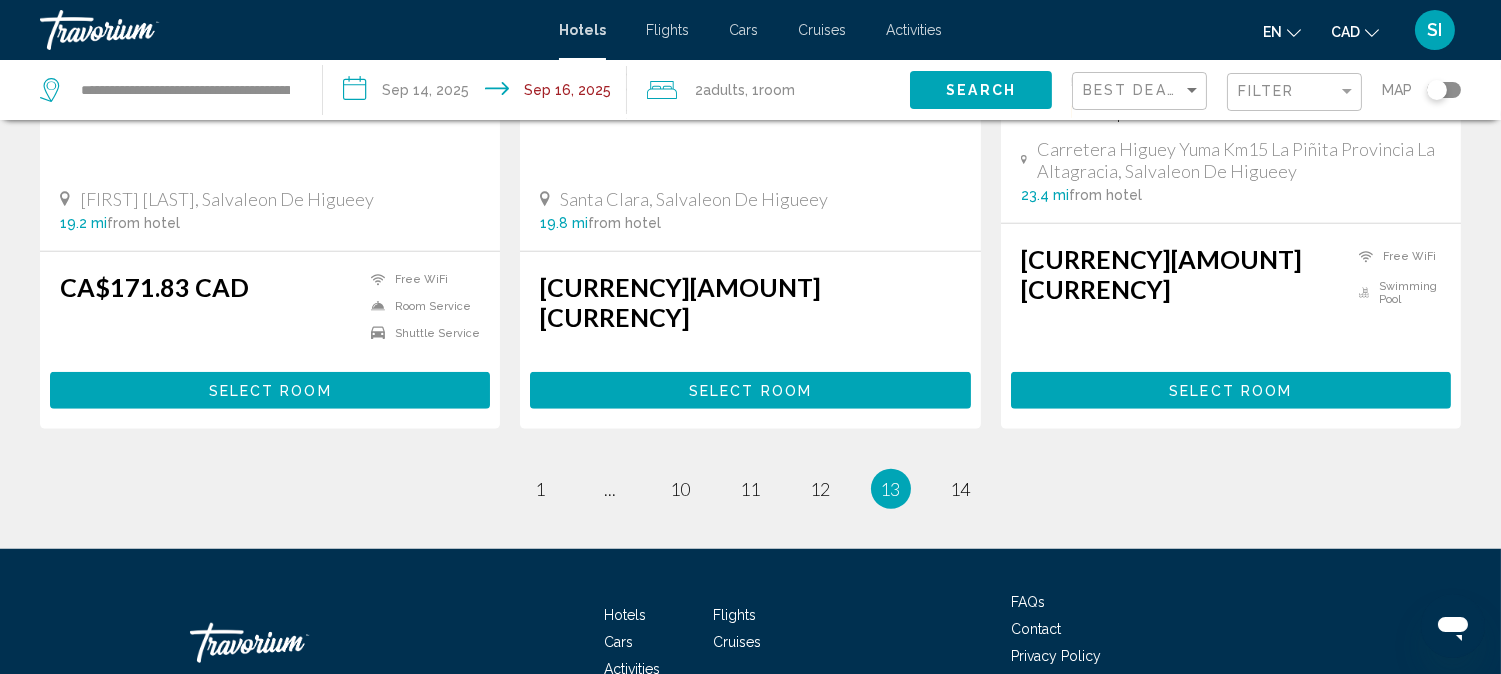scroll, scrollTop: 2876, scrollLeft: 0, axis: vertical 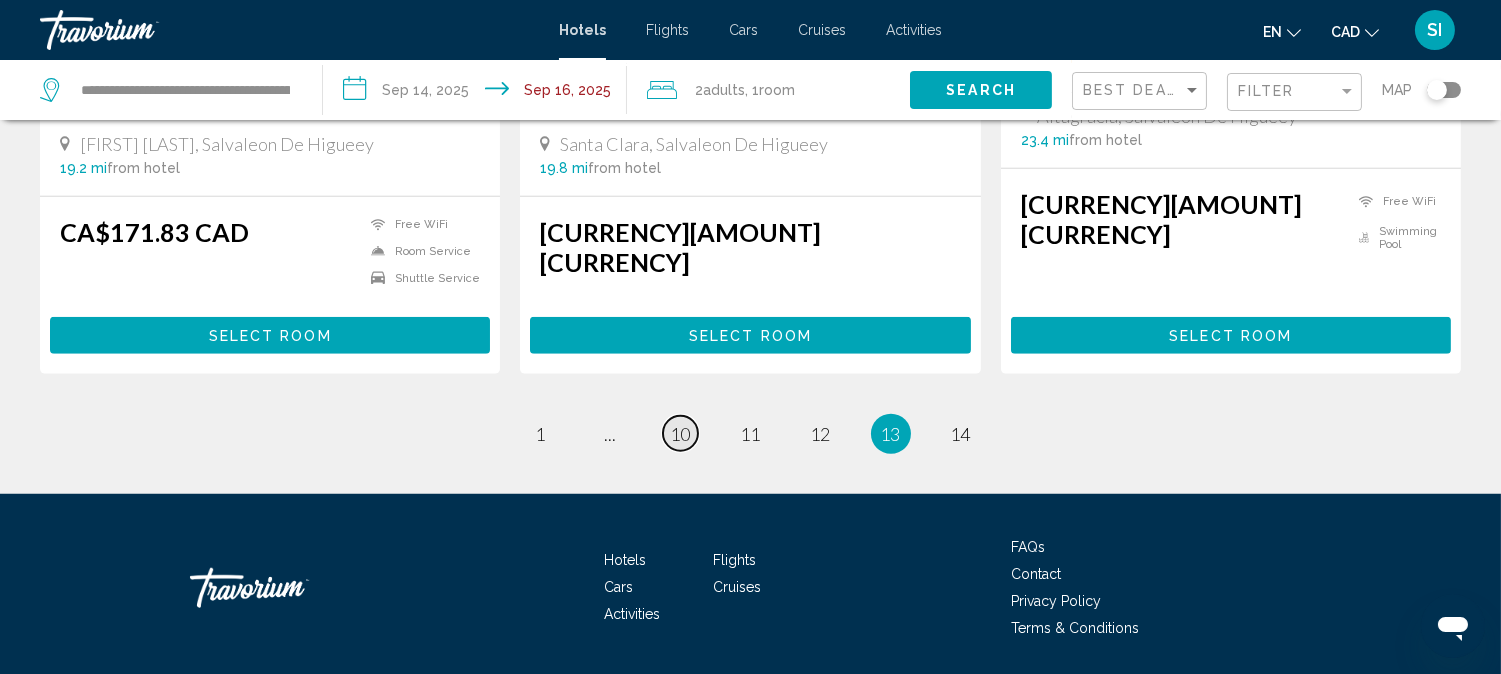click on "10" at bounding box center [681, 434] 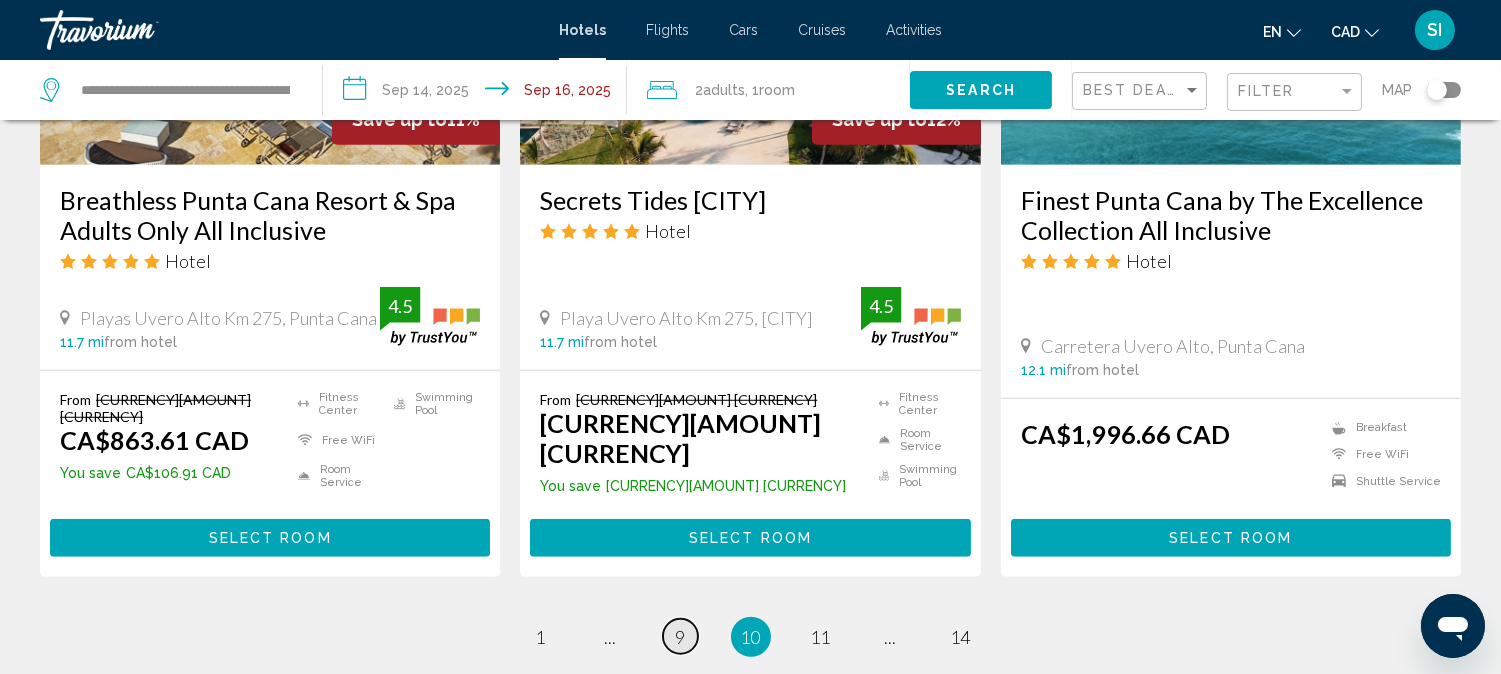 scroll, scrollTop: 2847, scrollLeft: 0, axis: vertical 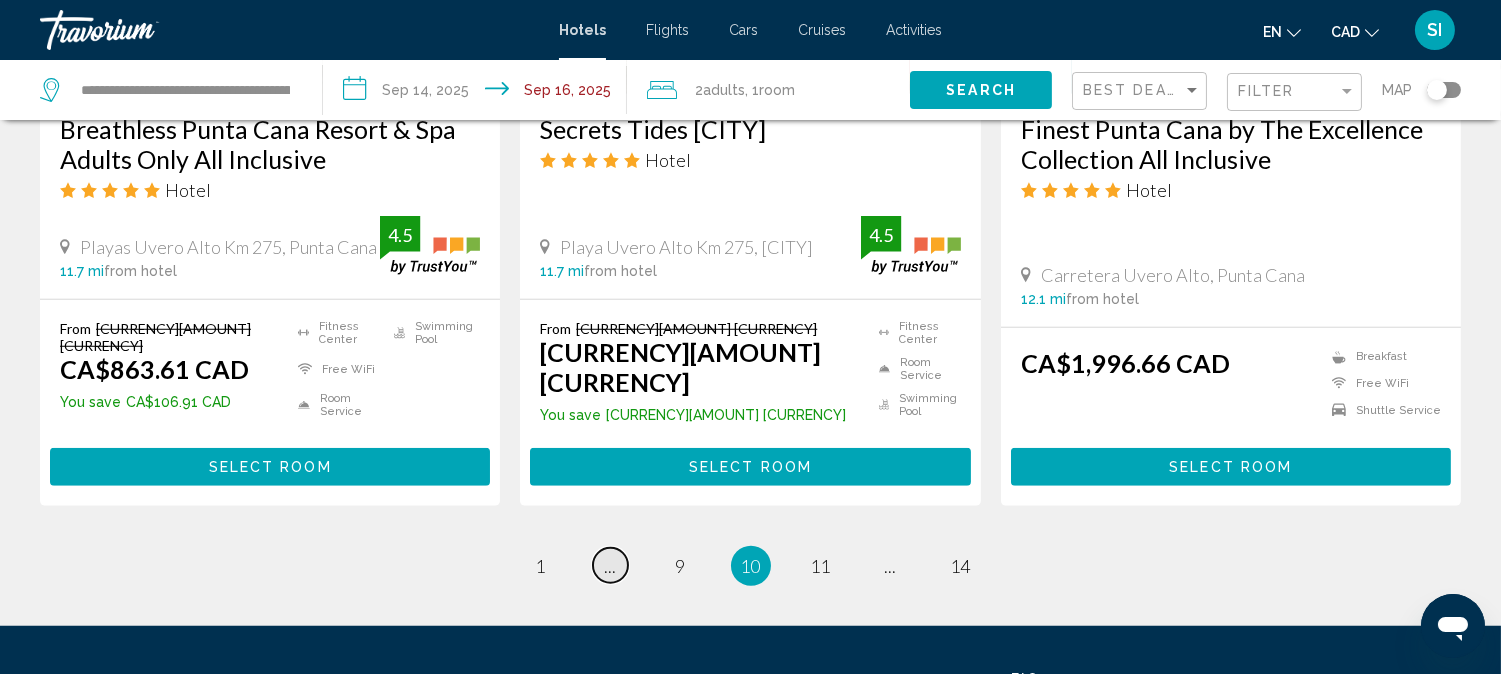 click on "page  ..." at bounding box center [610, 565] 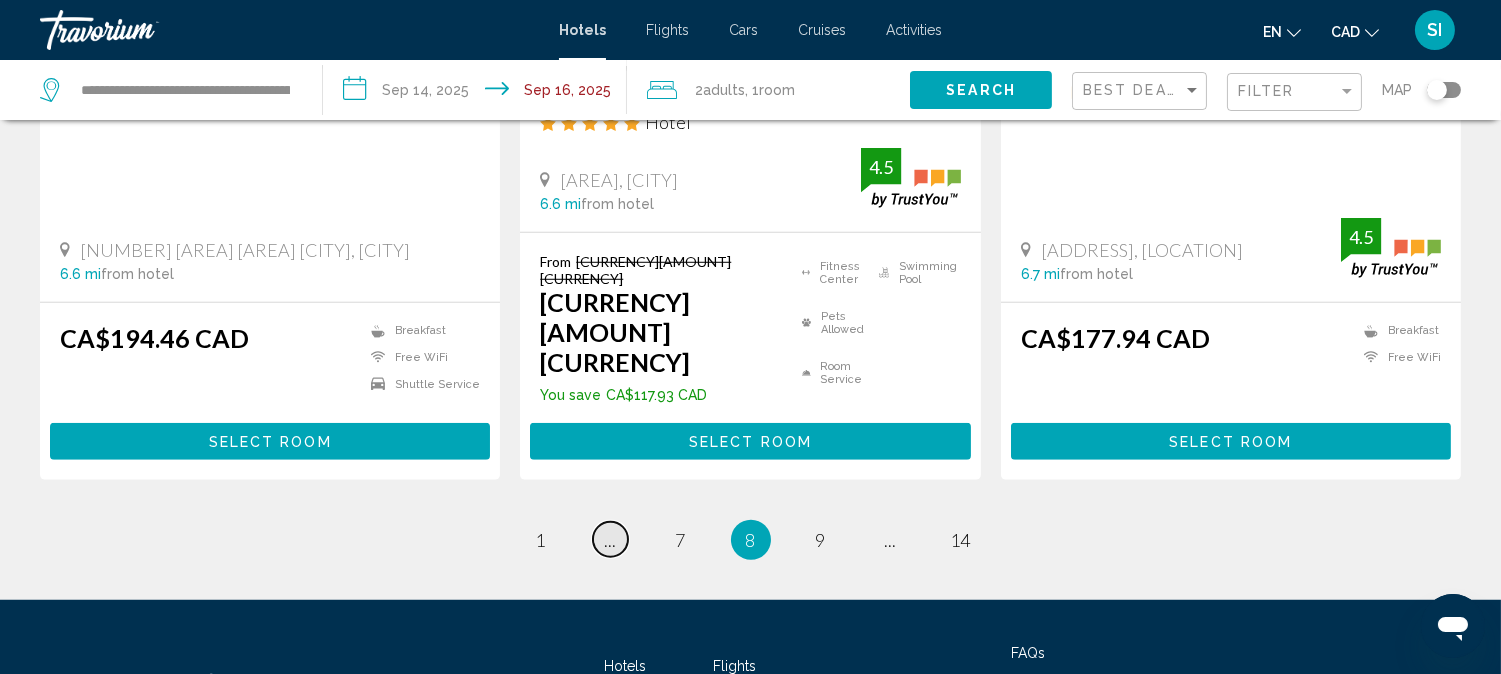 scroll, scrollTop: 2764, scrollLeft: 0, axis: vertical 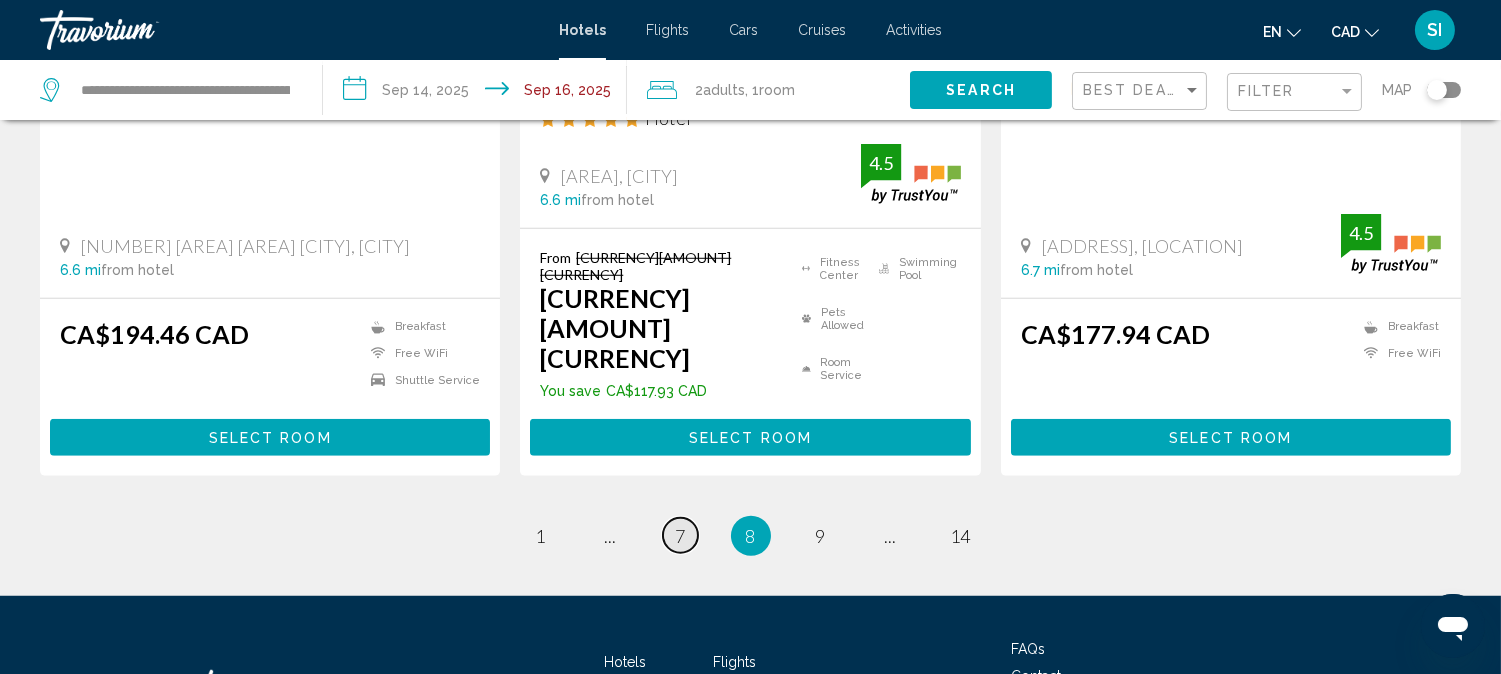 click on "7" at bounding box center (681, 536) 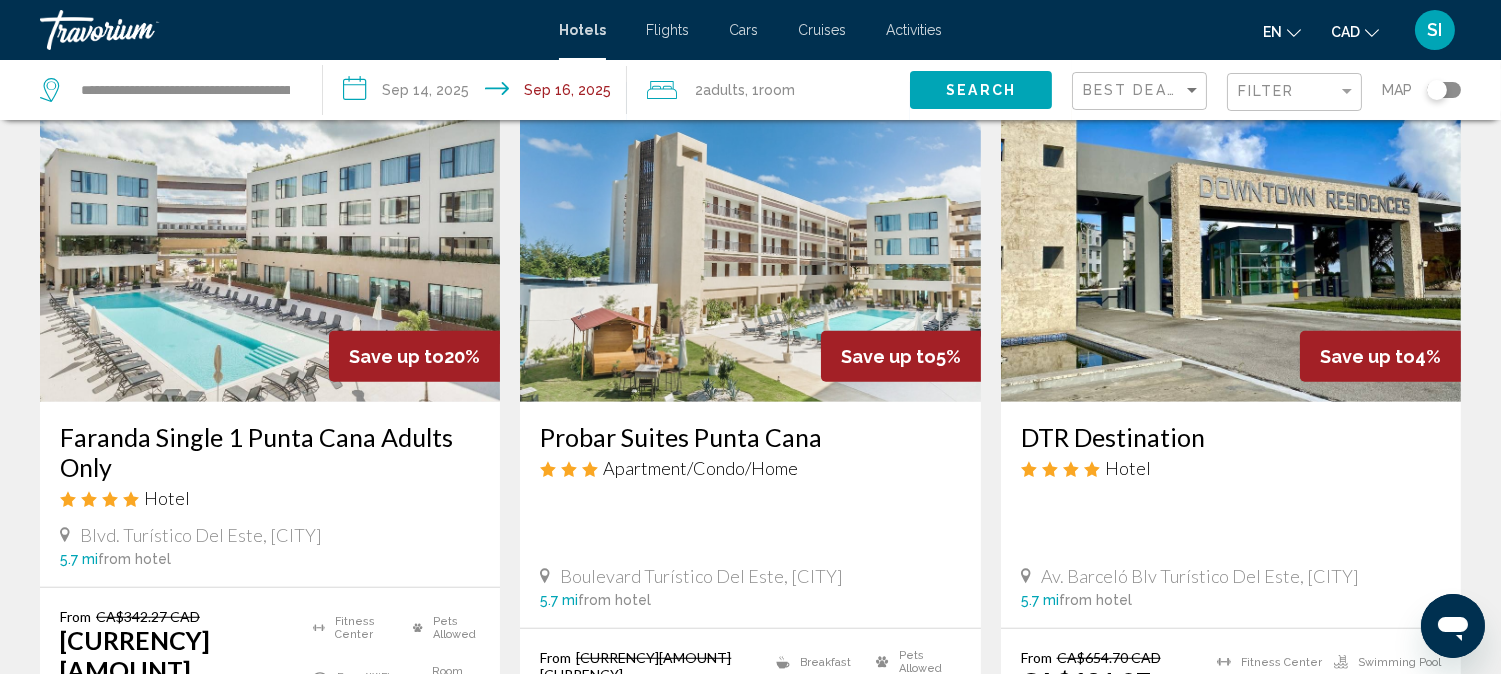 scroll, scrollTop: 2533, scrollLeft: 0, axis: vertical 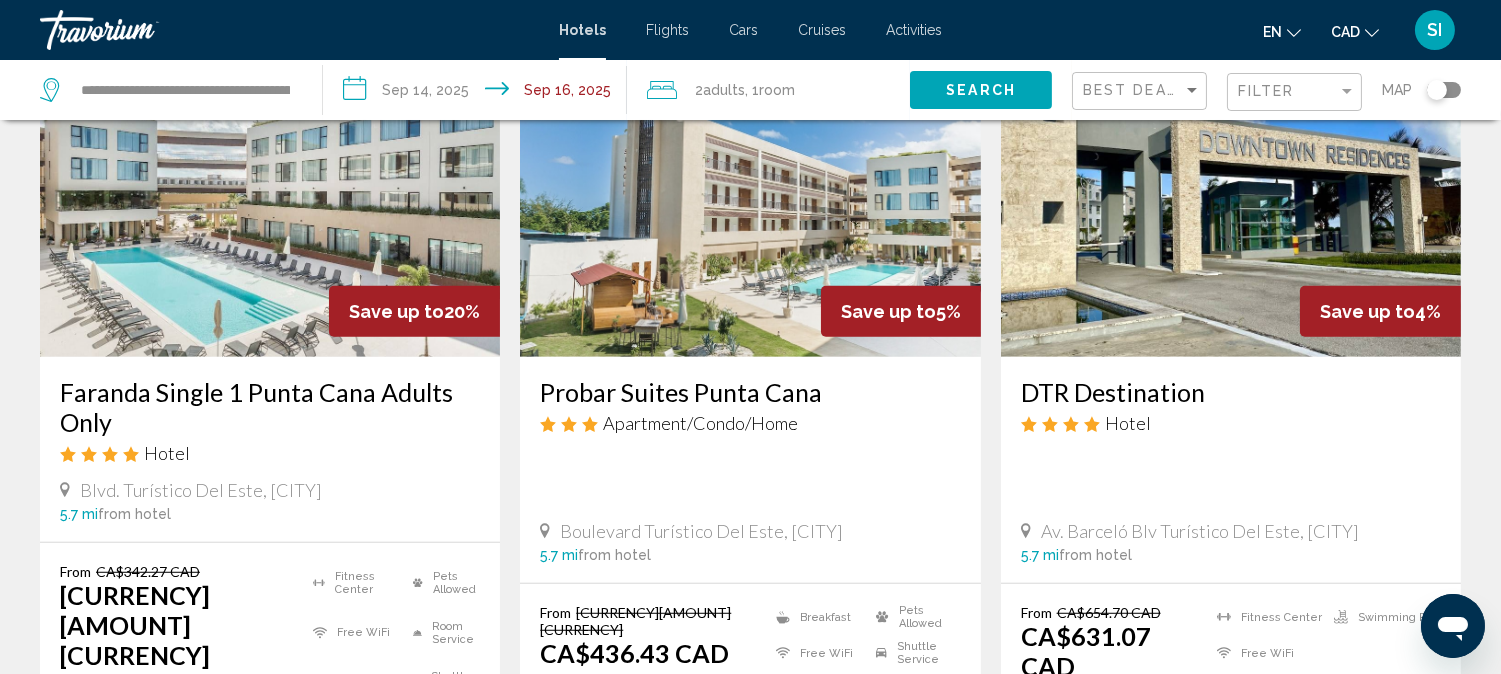click on "6" at bounding box center [681, 850] 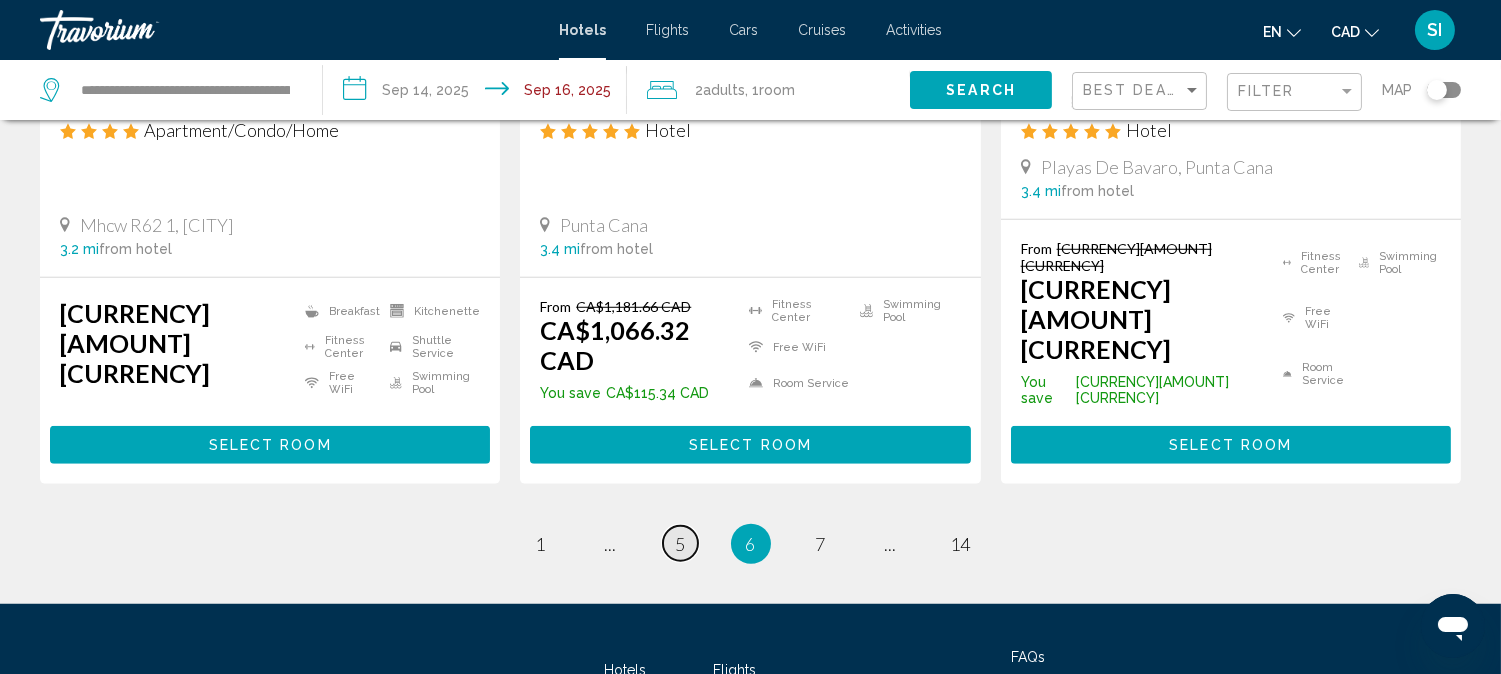 scroll, scrollTop: 2851, scrollLeft: 0, axis: vertical 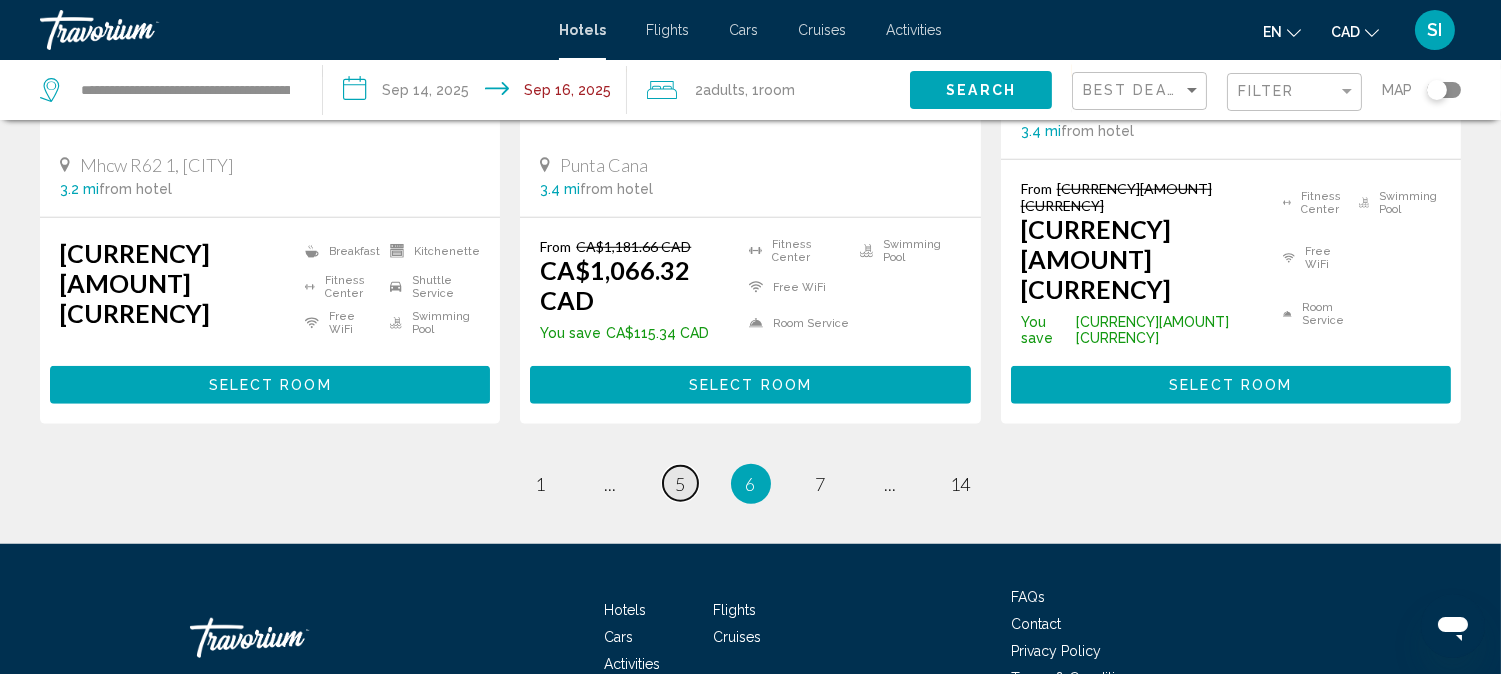 click on "page  5" at bounding box center [680, 483] 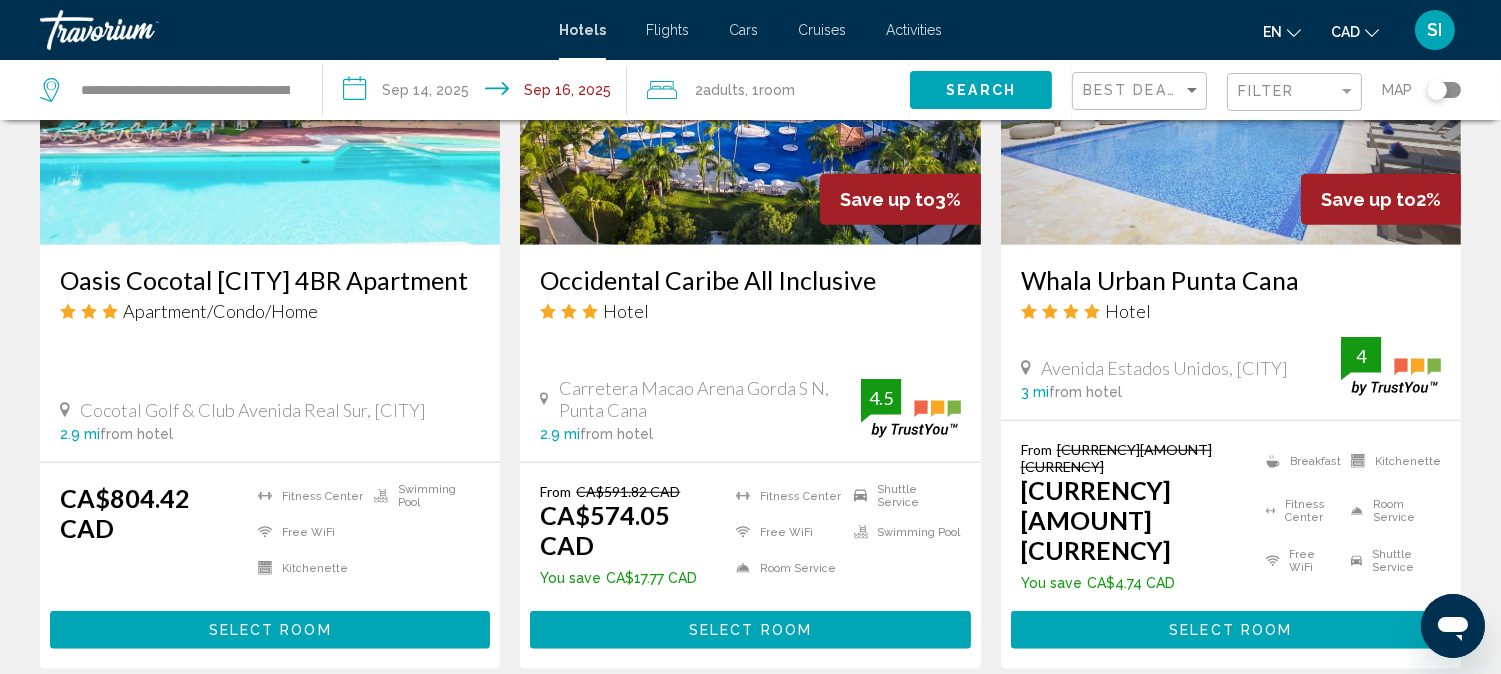 scroll, scrollTop: 2800, scrollLeft: 0, axis: vertical 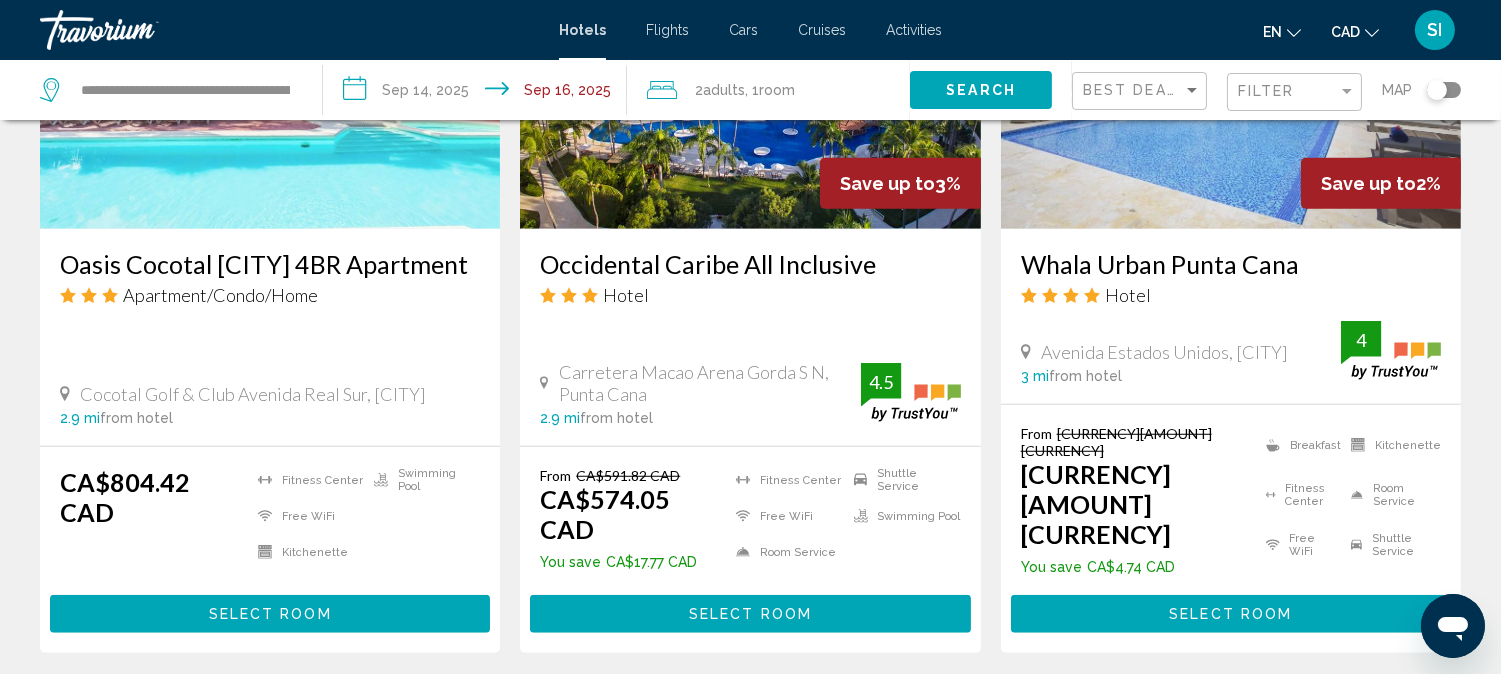 click on "4" at bounding box center (681, 713) 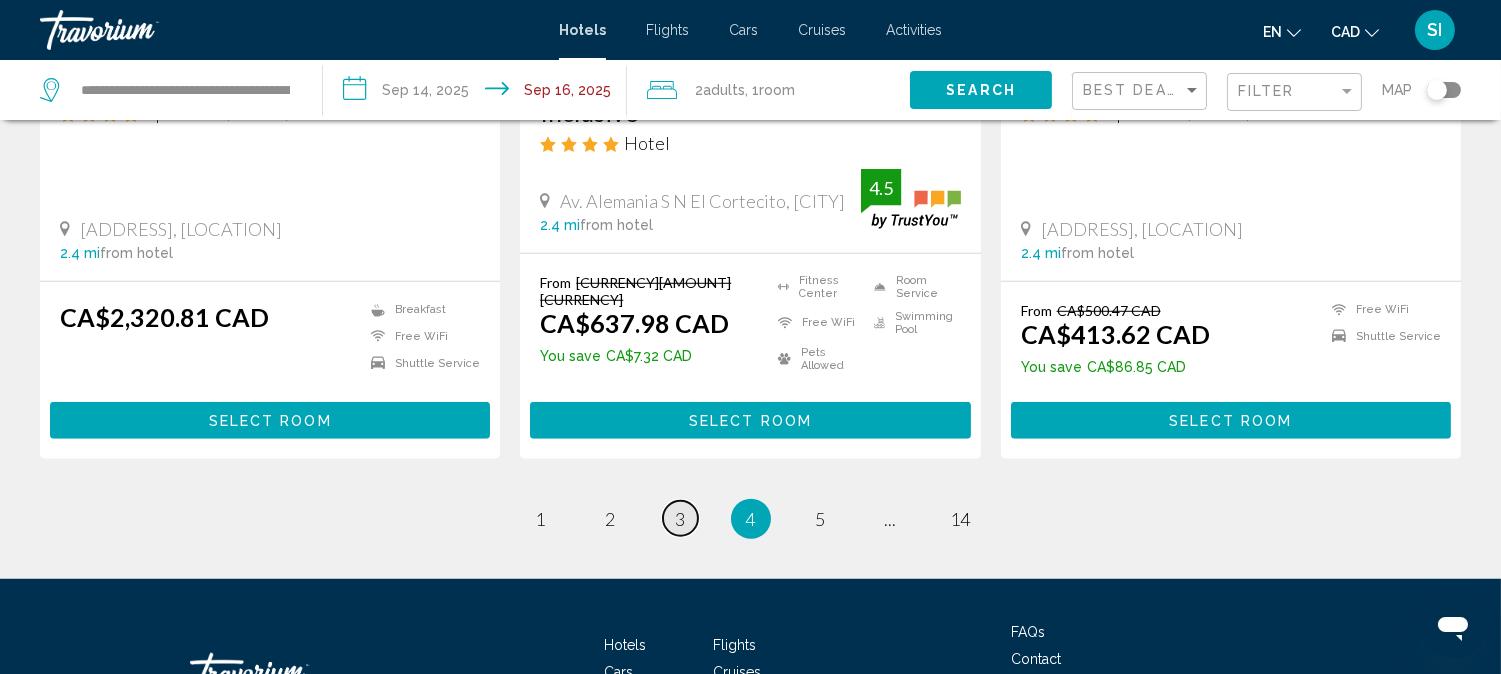 scroll, scrollTop: 2666, scrollLeft: 0, axis: vertical 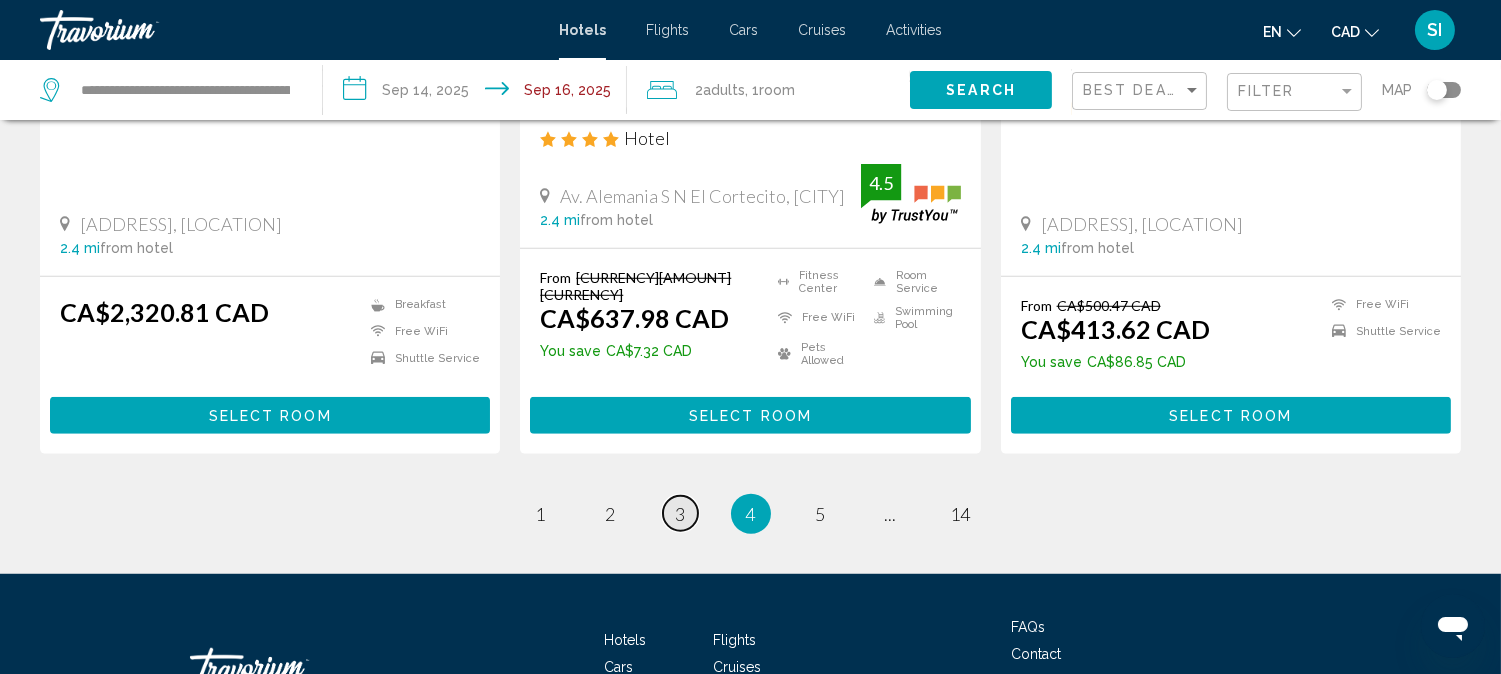 click on "page  3" at bounding box center (680, 513) 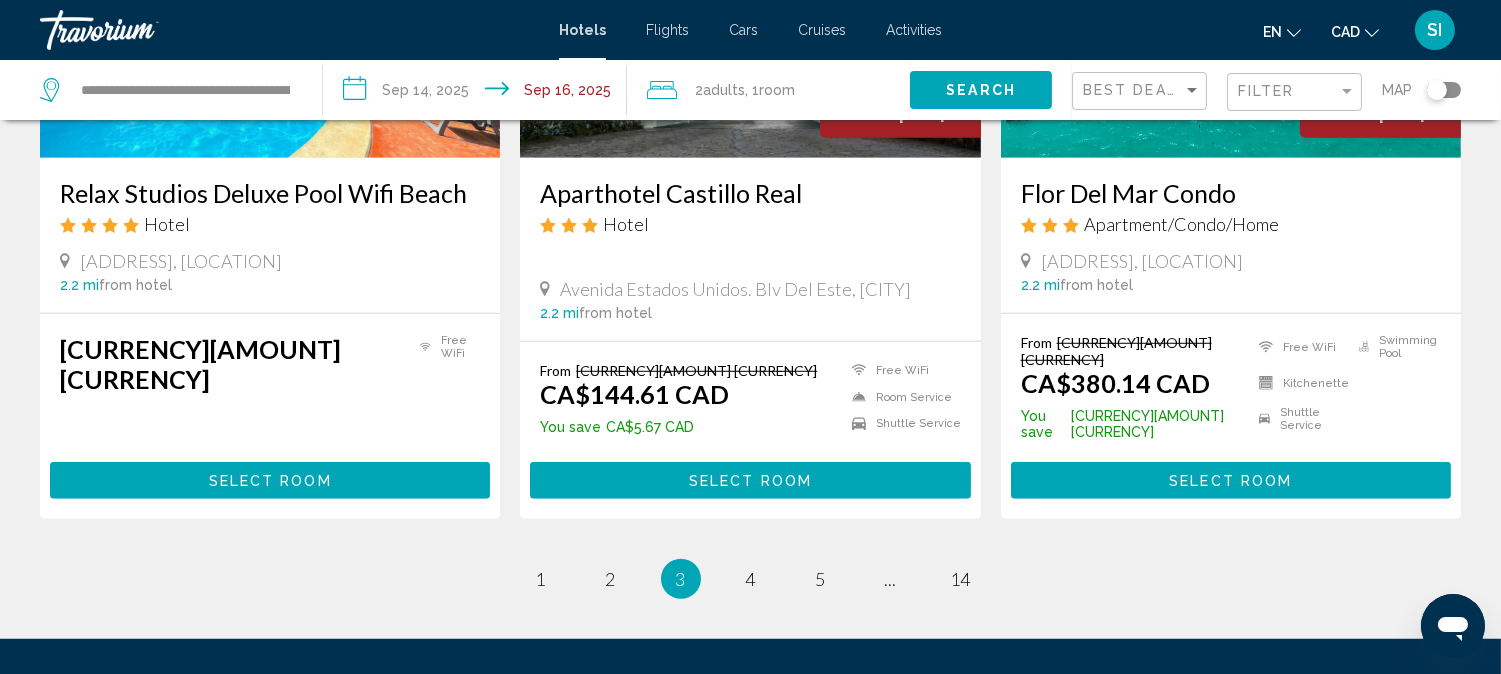 scroll, scrollTop: 2671, scrollLeft: 0, axis: vertical 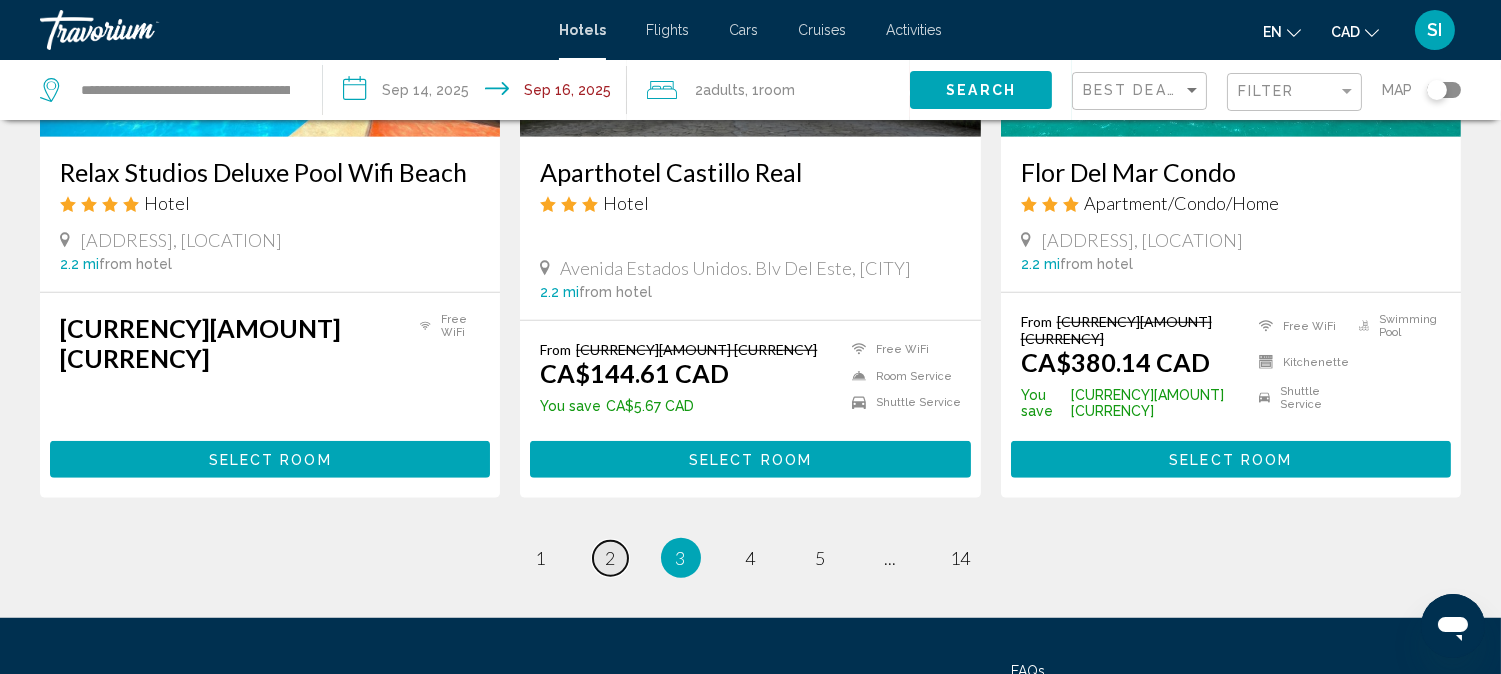 click on "2" at bounding box center [611, 558] 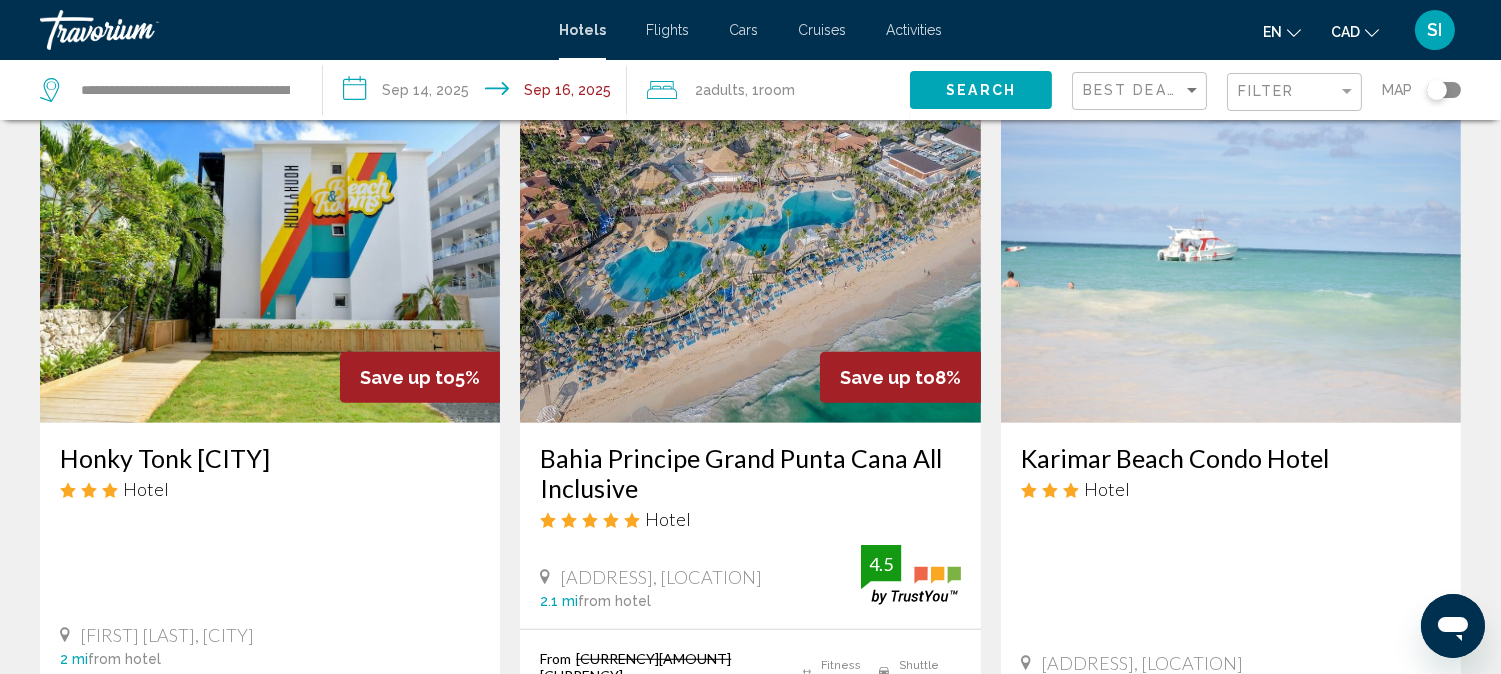 scroll, scrollTop: 2444, scrollLeft: 0, axis: vertical 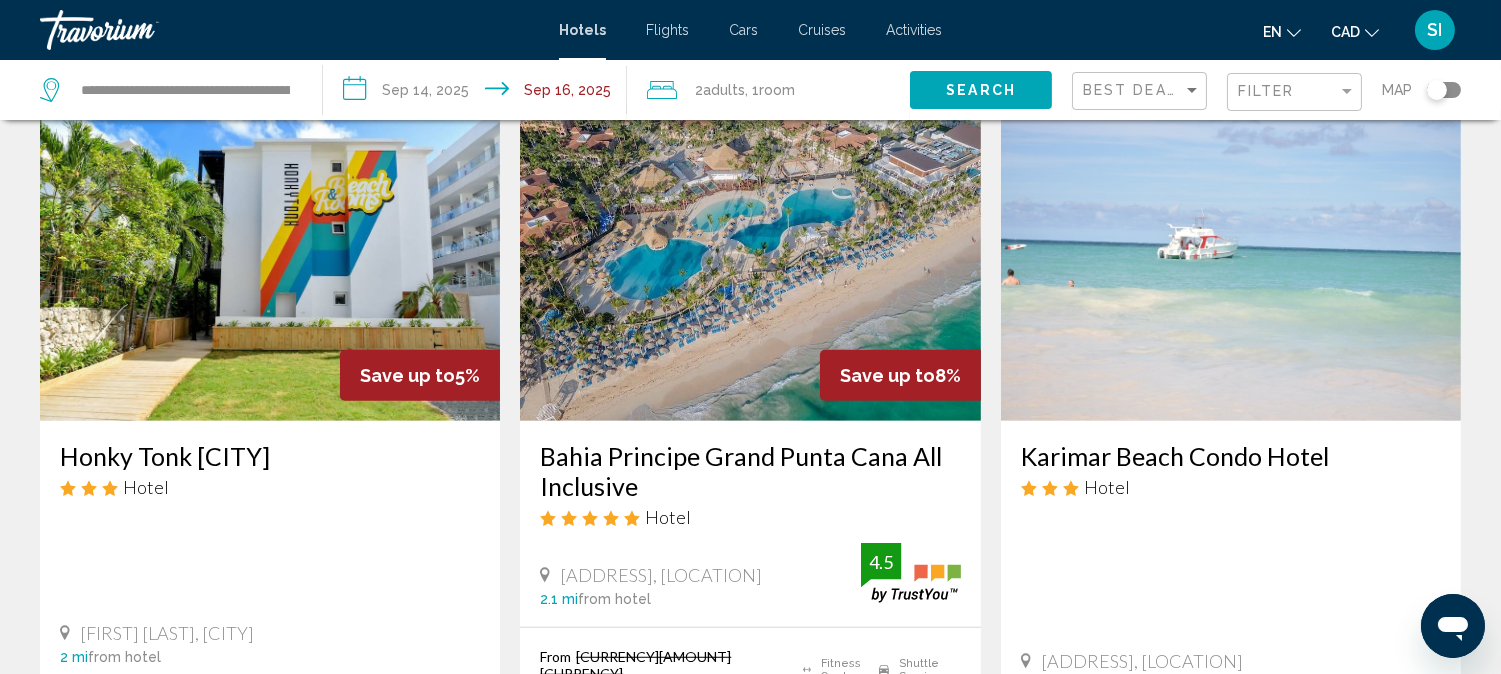 click on "Bahia Principe Grand Punta Cana All Inclusive" at bounding box center [750, 471] 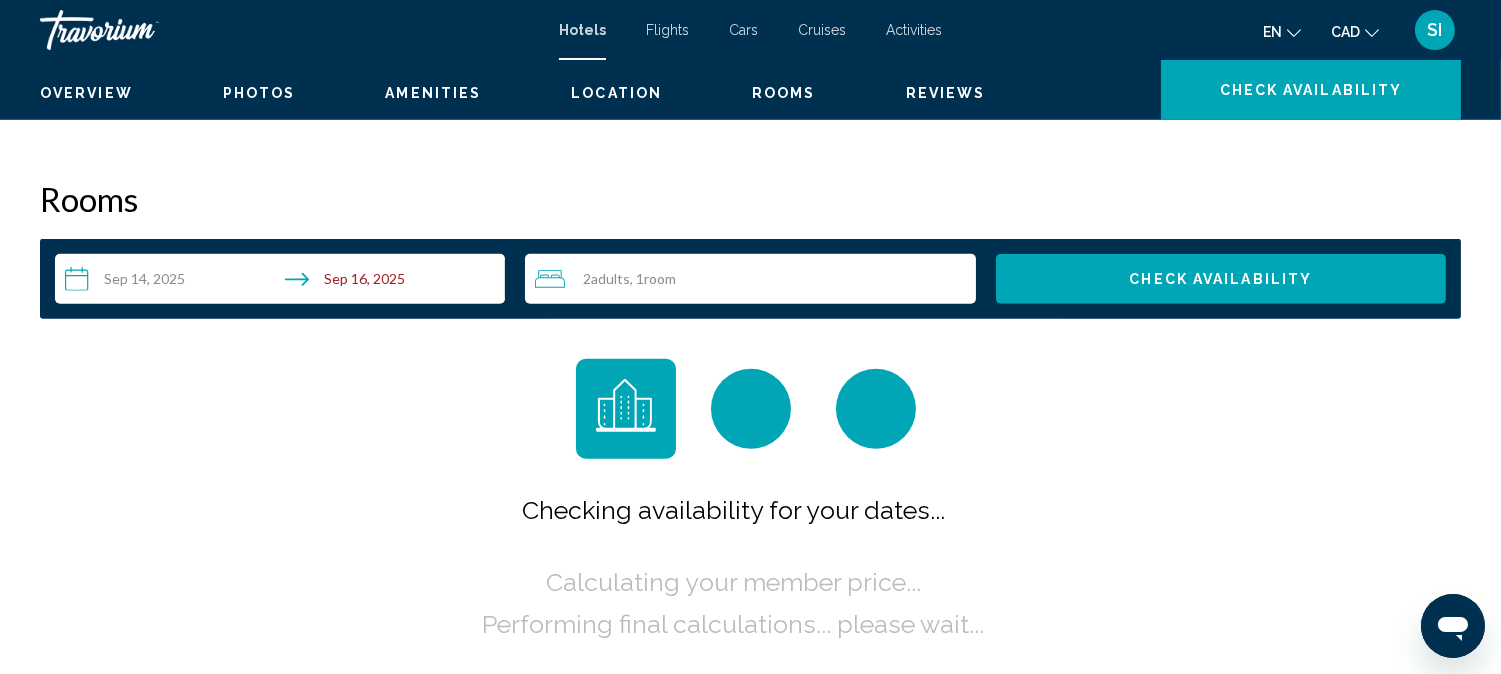 scroll, scrollTop: 23, scrollLeft: 0, axis: vertical 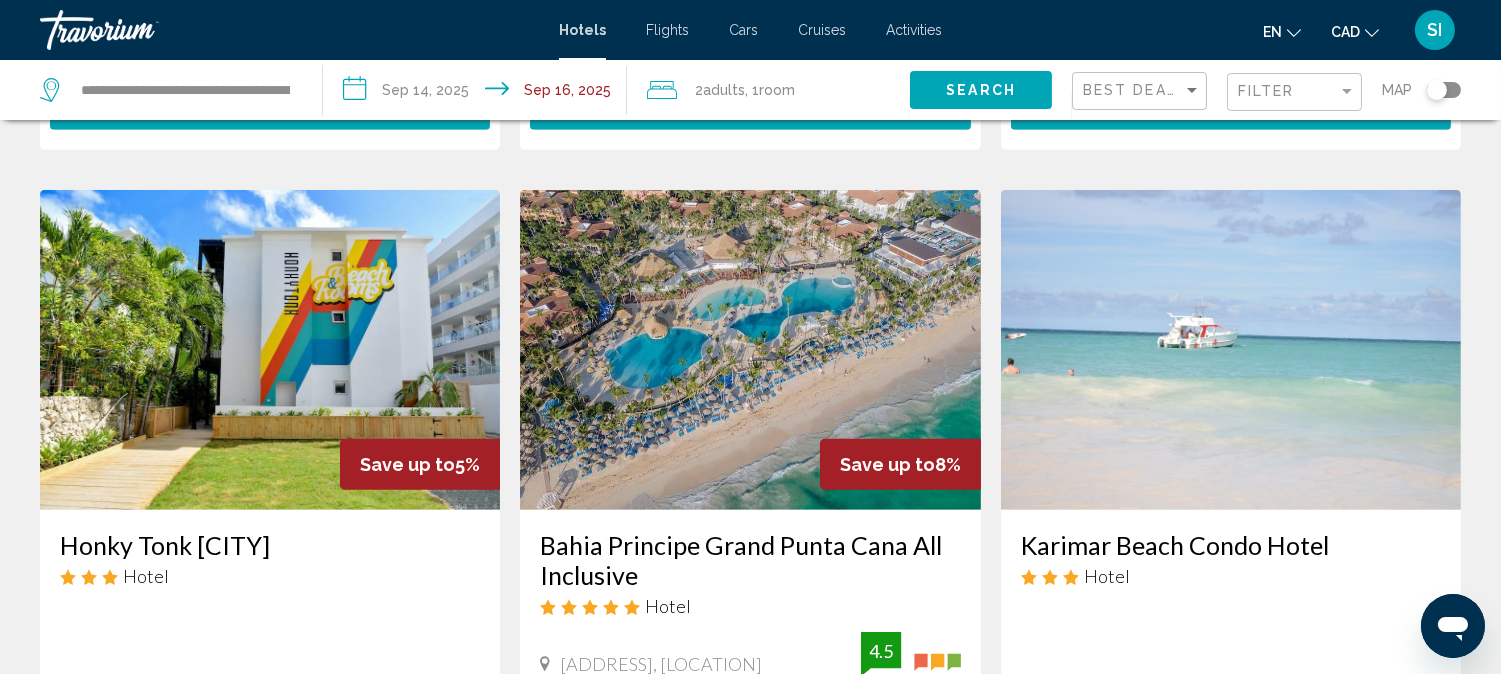 drag, startPoint x: 533, startPoint y: 353, endPoint x: 665, endPoint y: 387, distance: 136.30847 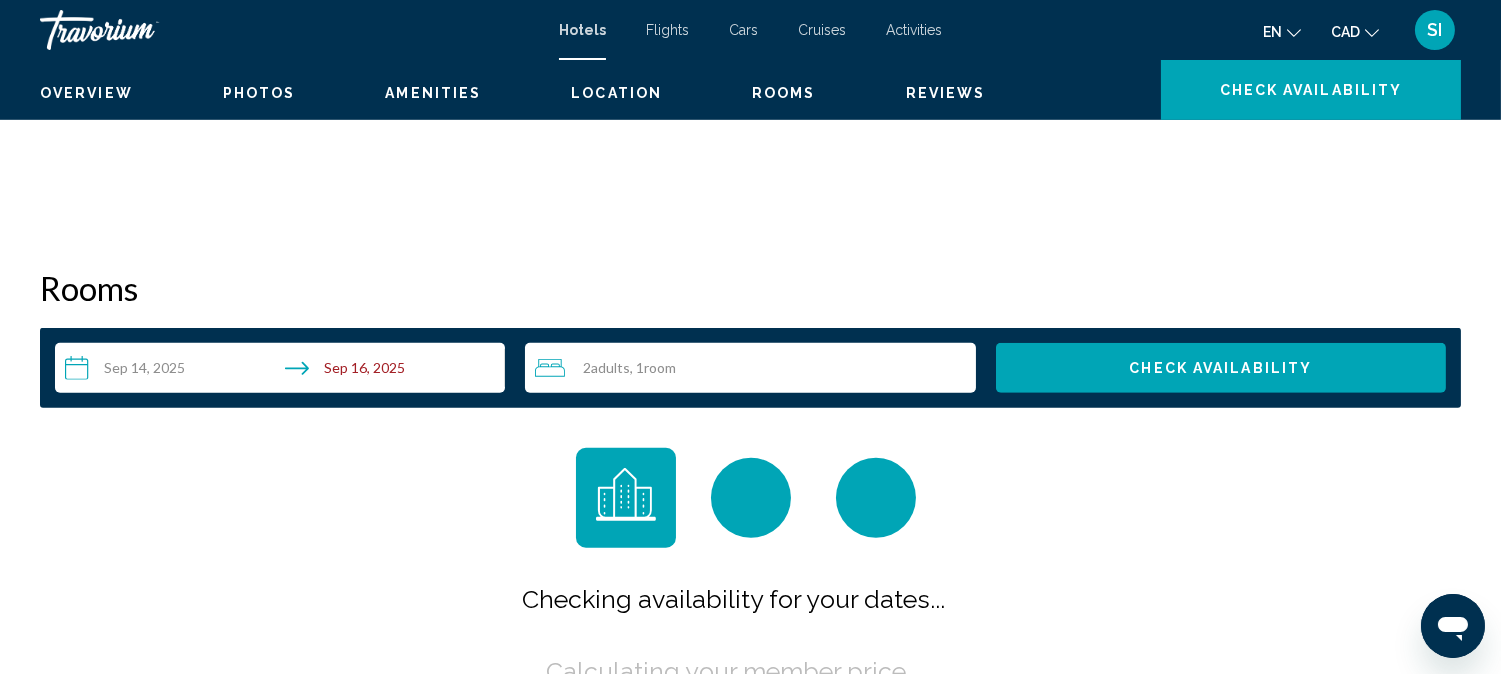 scroll, scrollTop: 23, scrollLeft: 0, axis: vertical 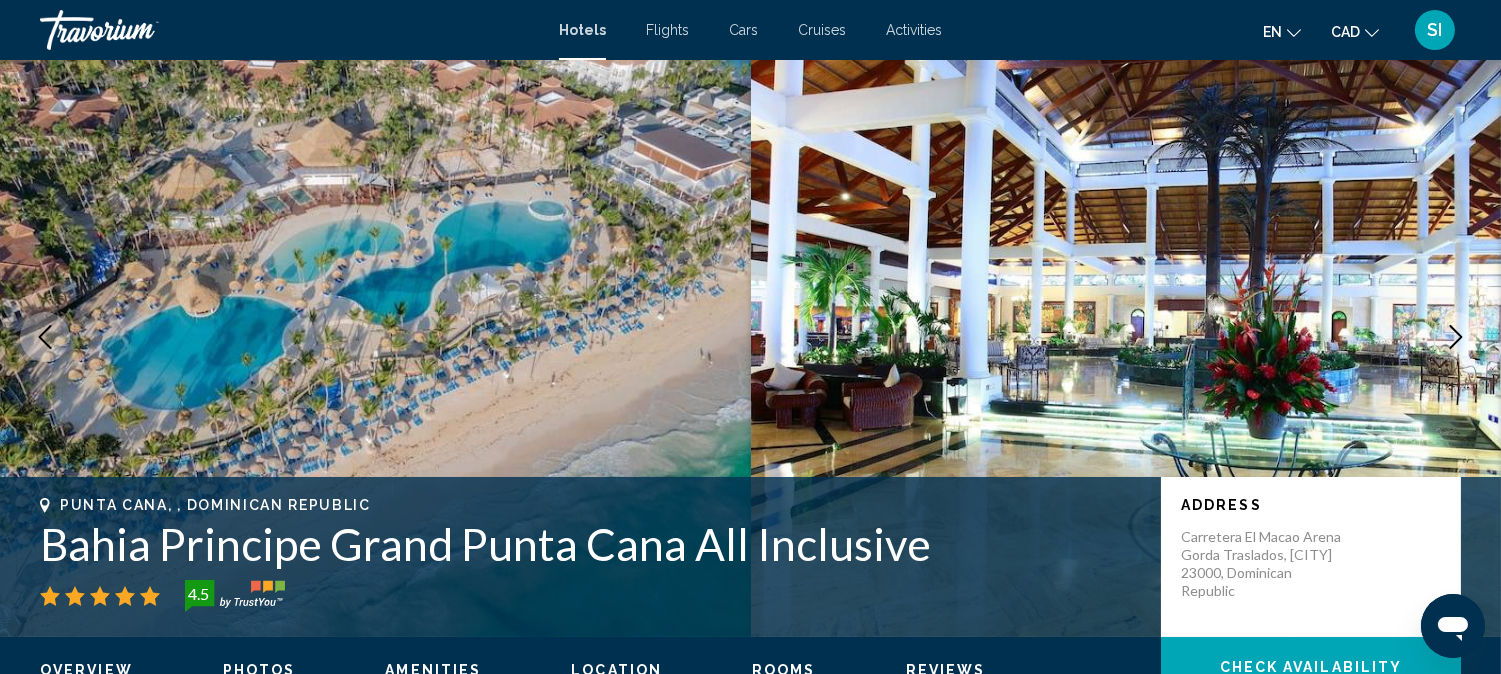 click at bounding box center [1456, 337] 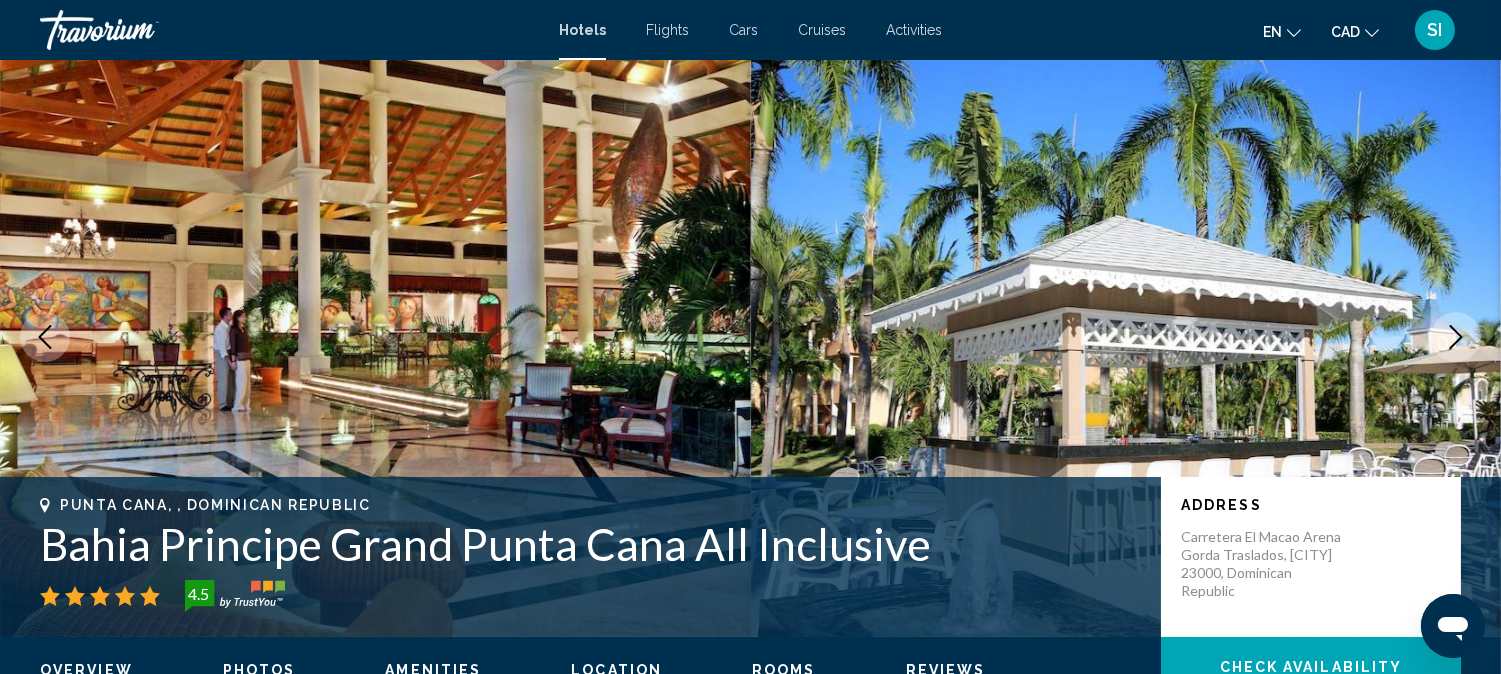 click 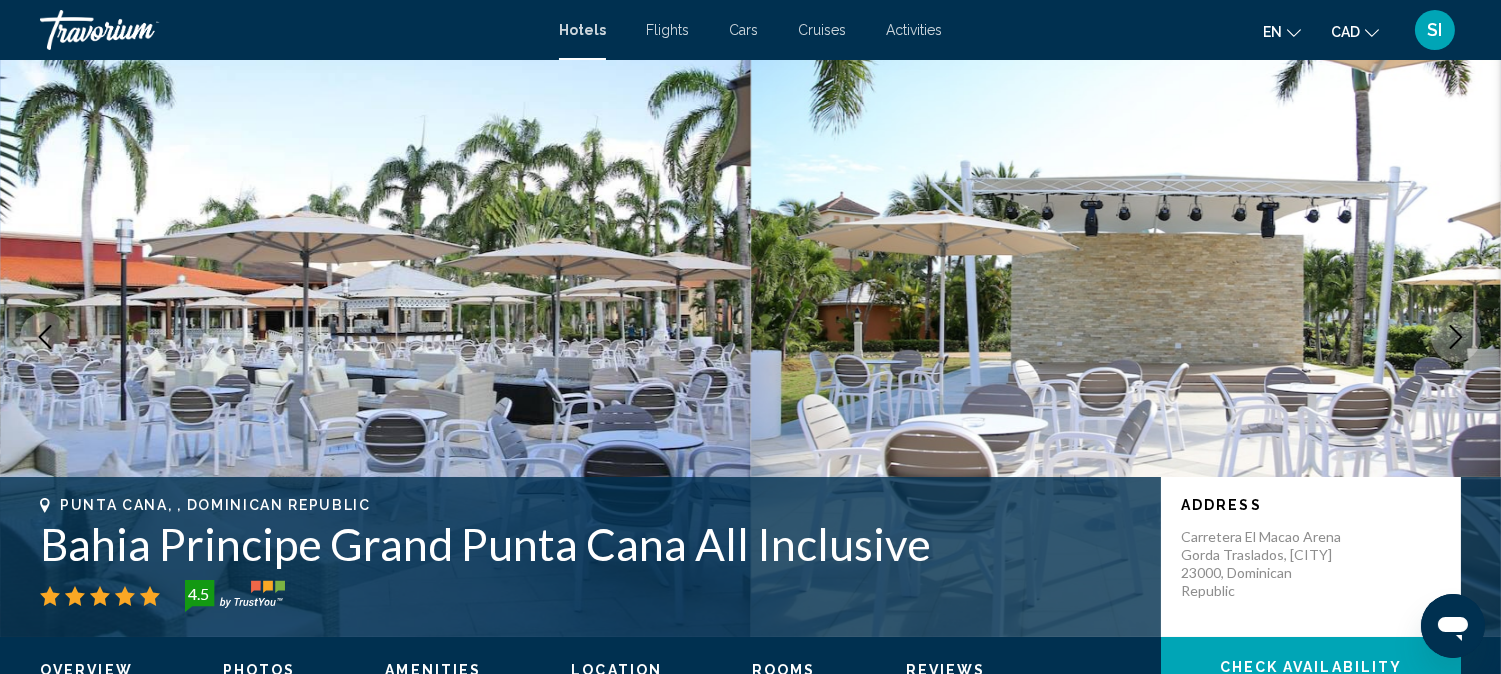 click 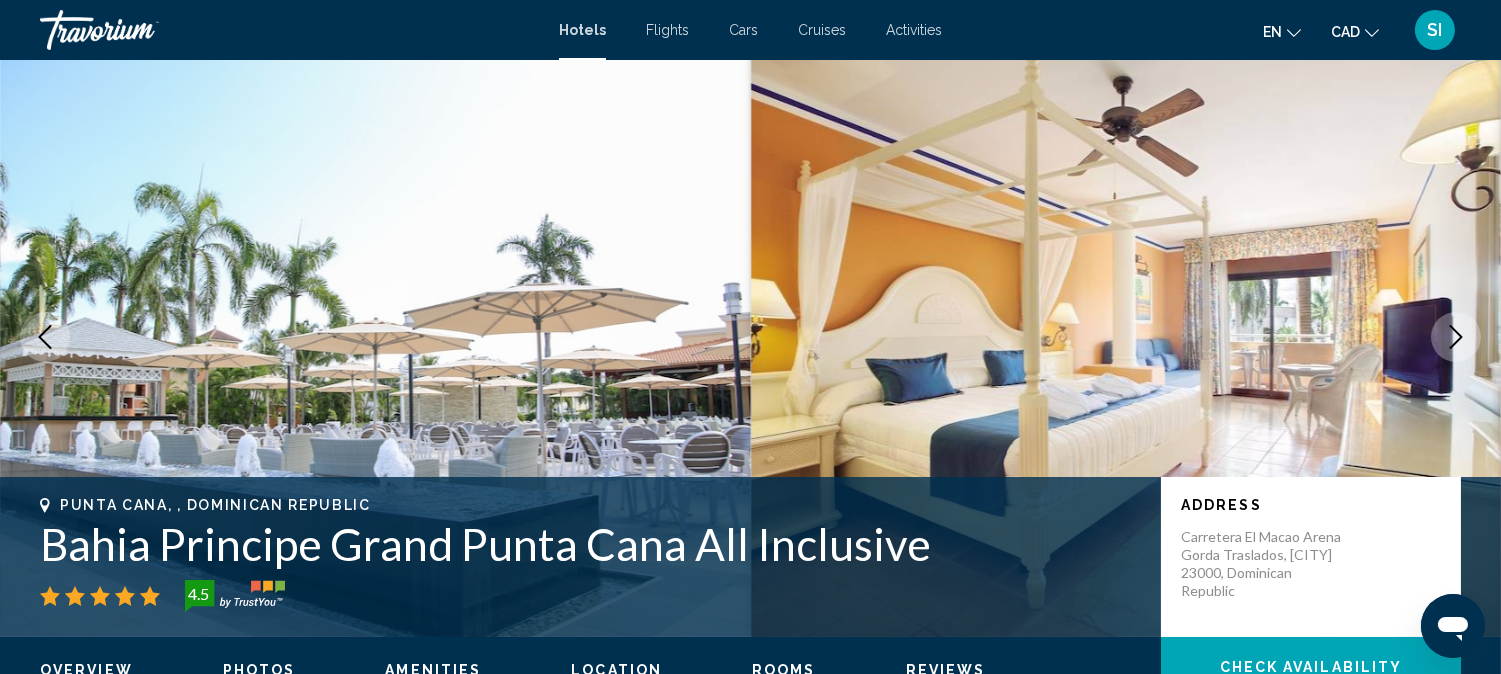 click 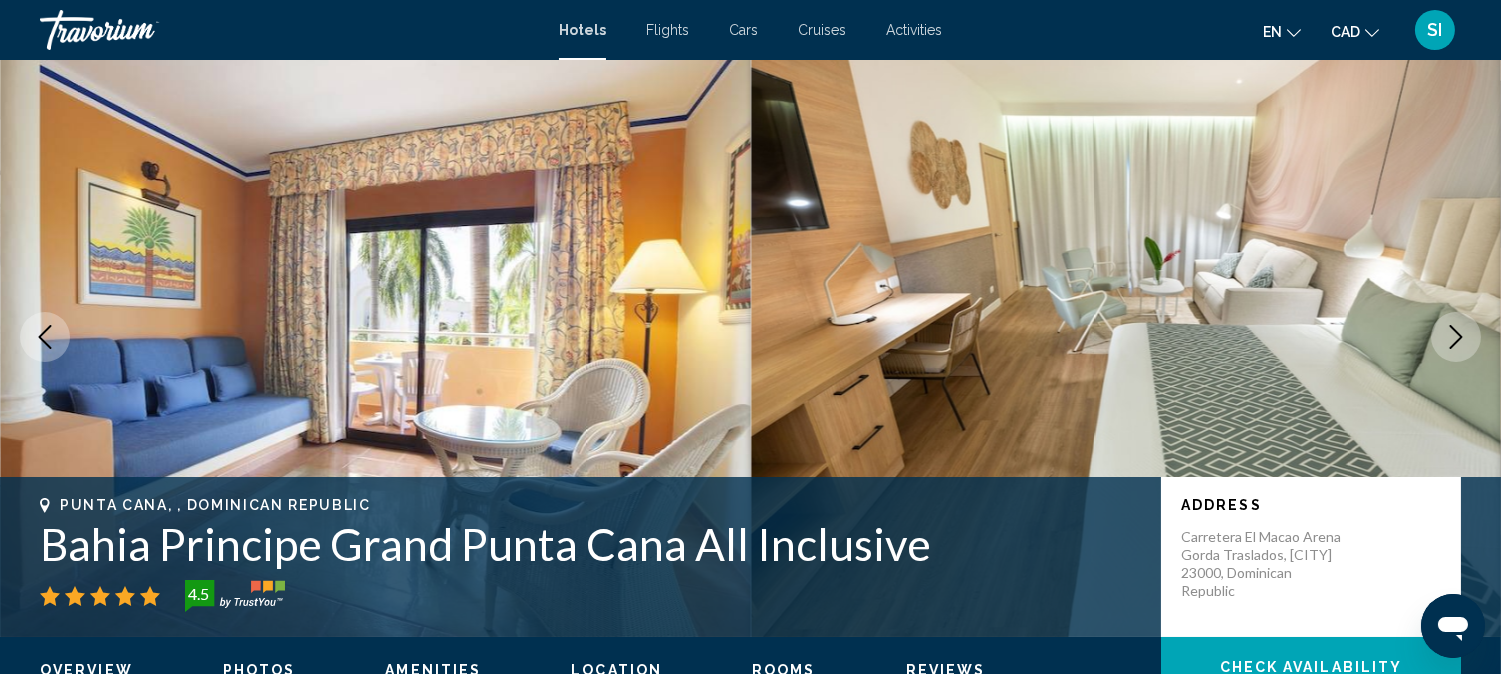 type 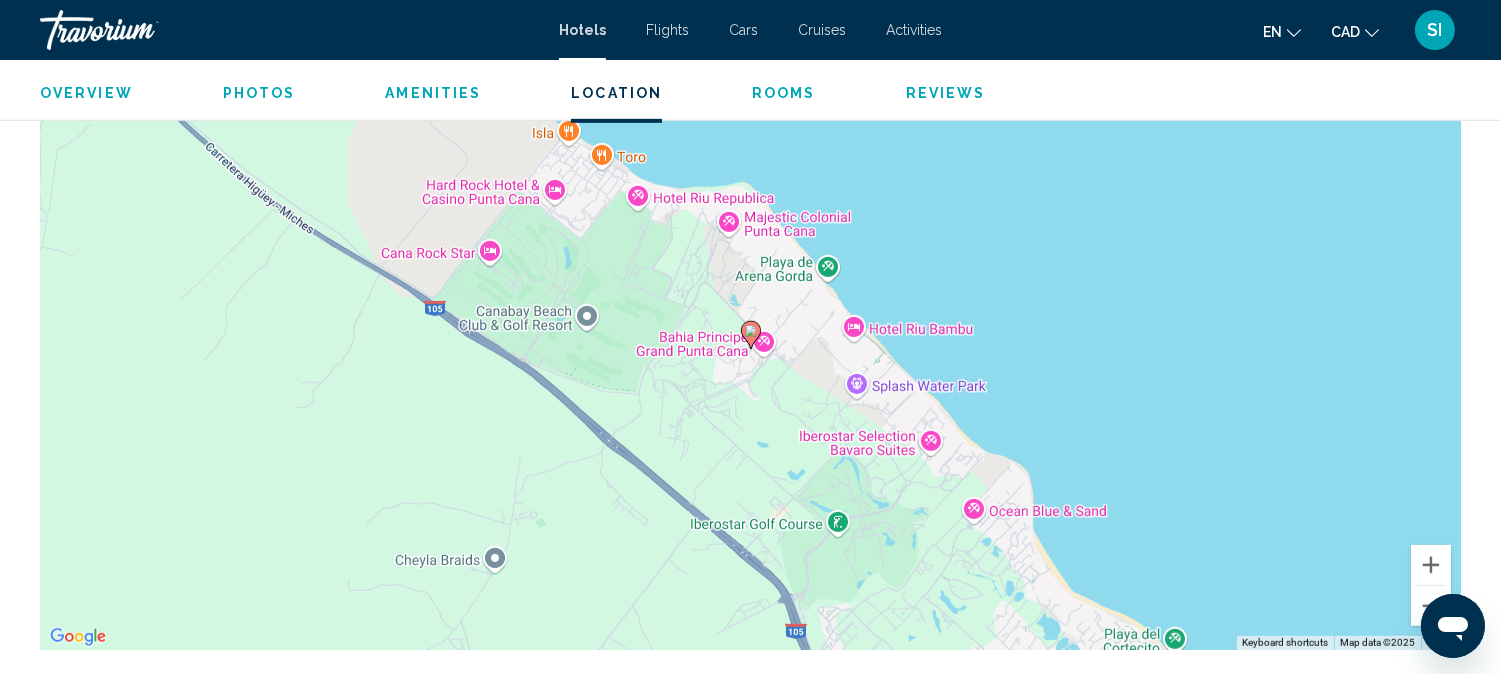 scroll, scrollTop: 1890, scrollLeft: 0, axis: vertical 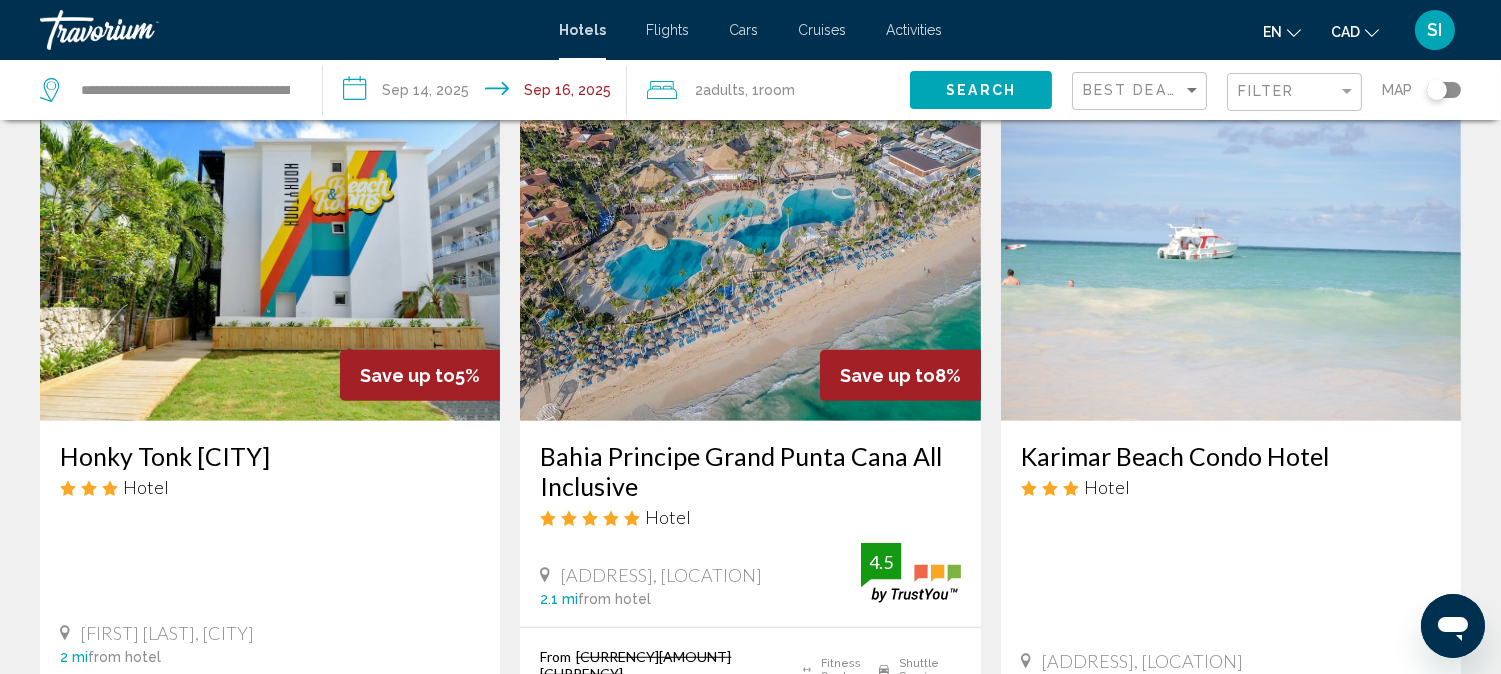 click on "Select Room" at bounding box center [750, 852] 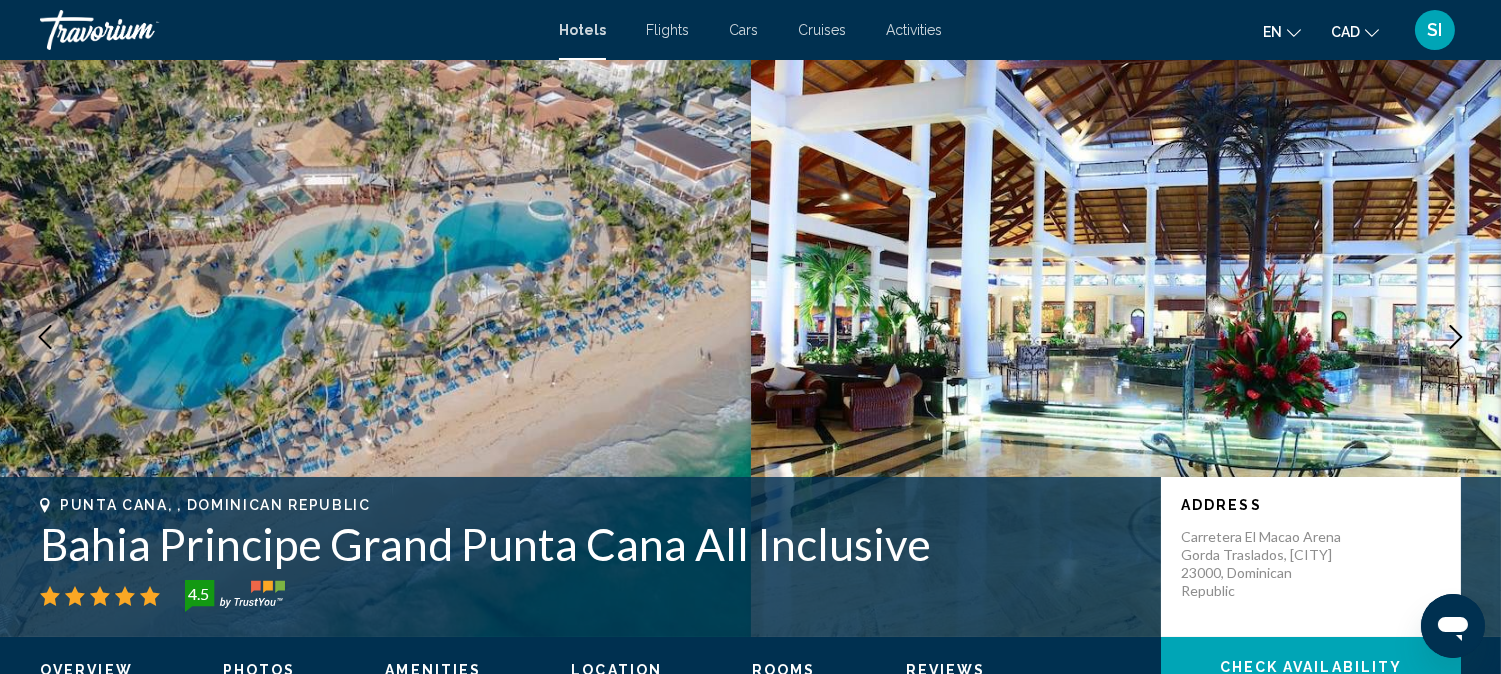 type 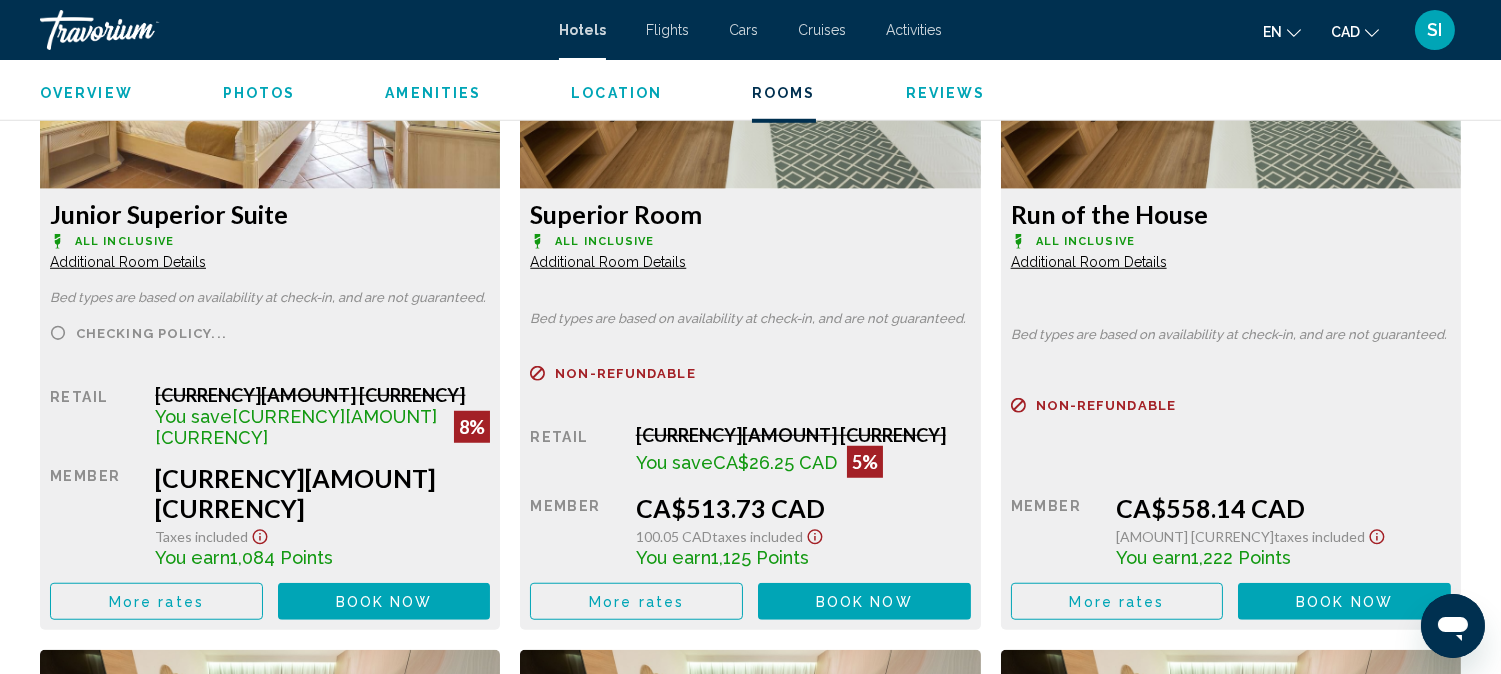 scroll, scrollTop: 2867, scrollLeft: 0, axis: vertical 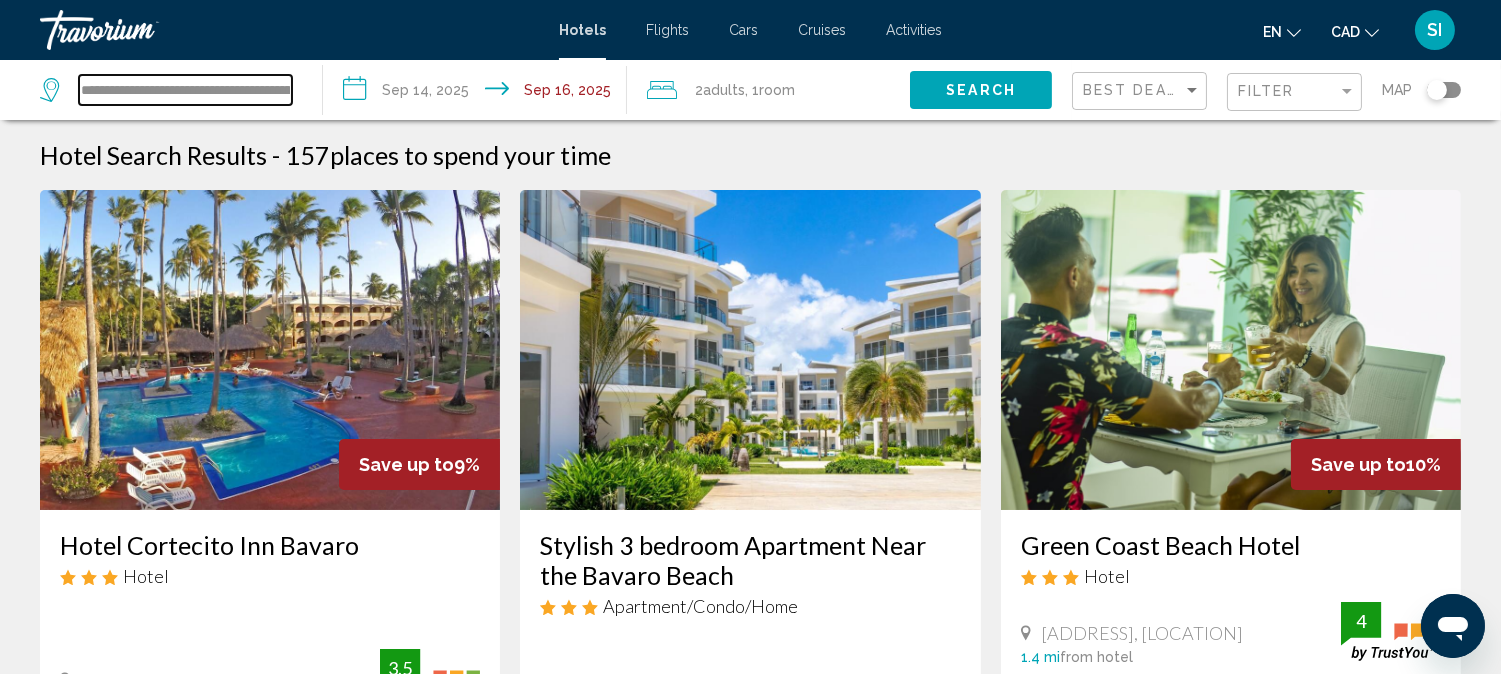 click on "**********" at bounding box center (185, 90) 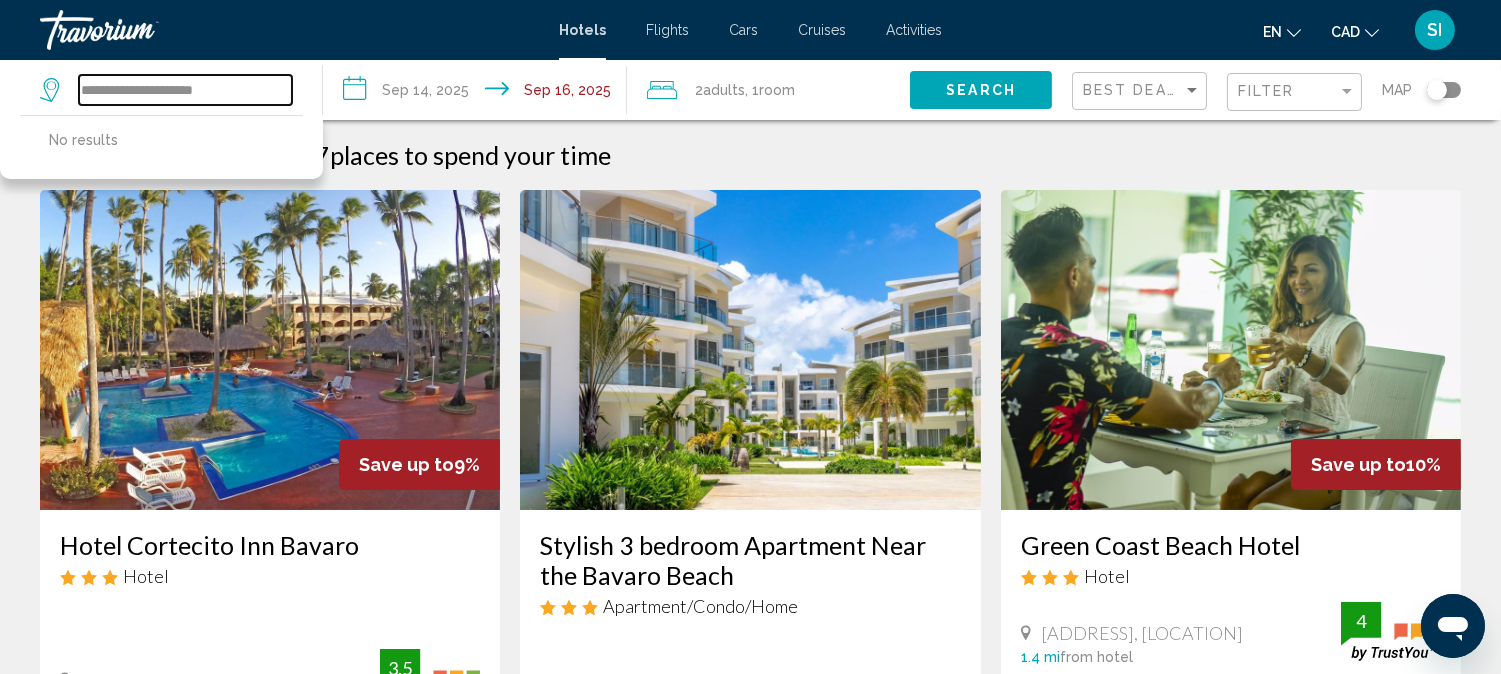 click on "**********" at bounding box center [185, 90] 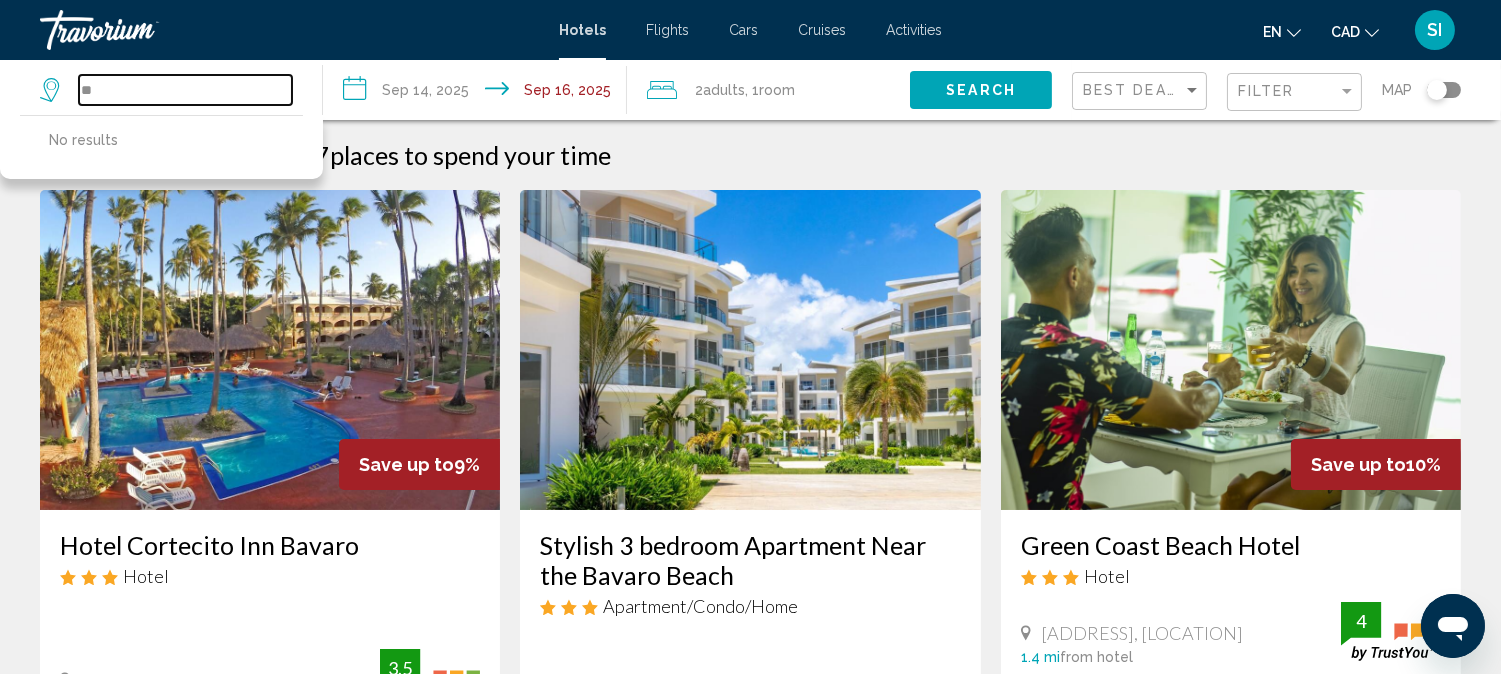 type on "*" 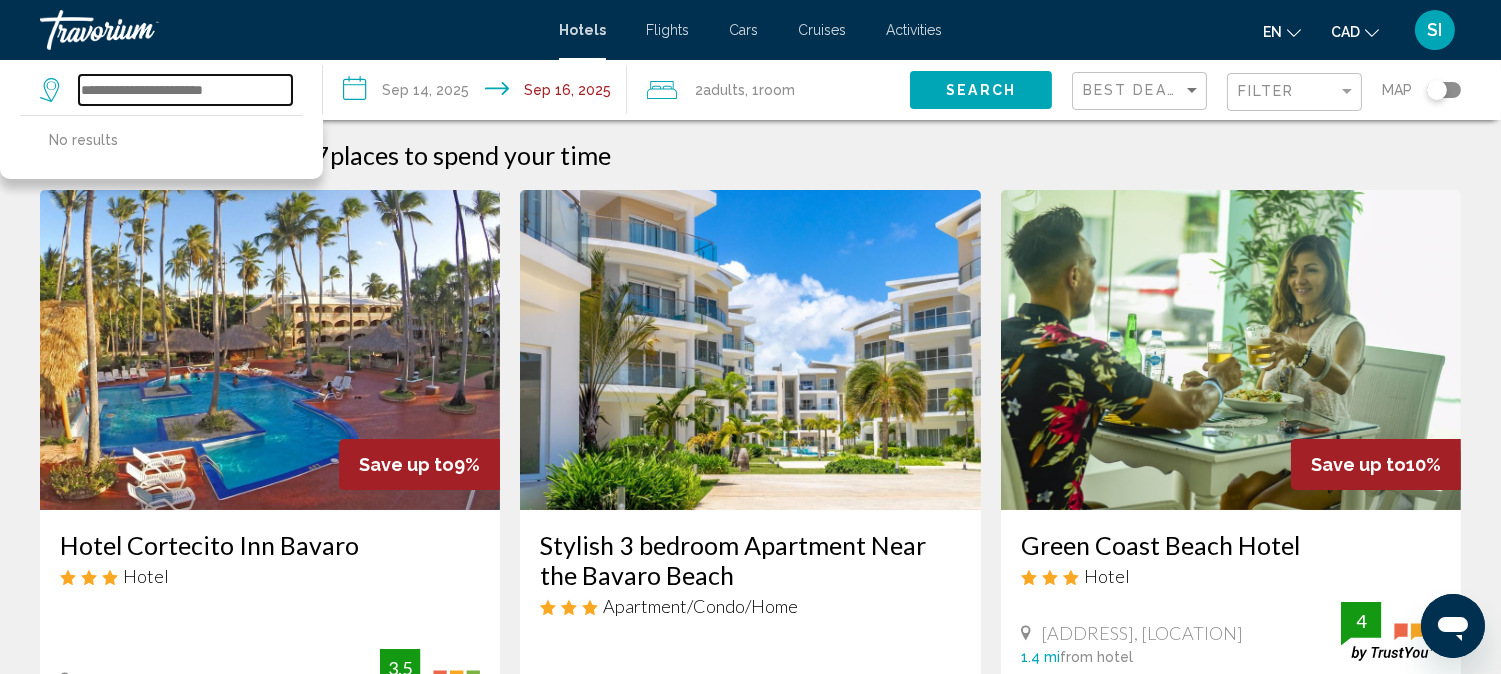 paste on "**********" 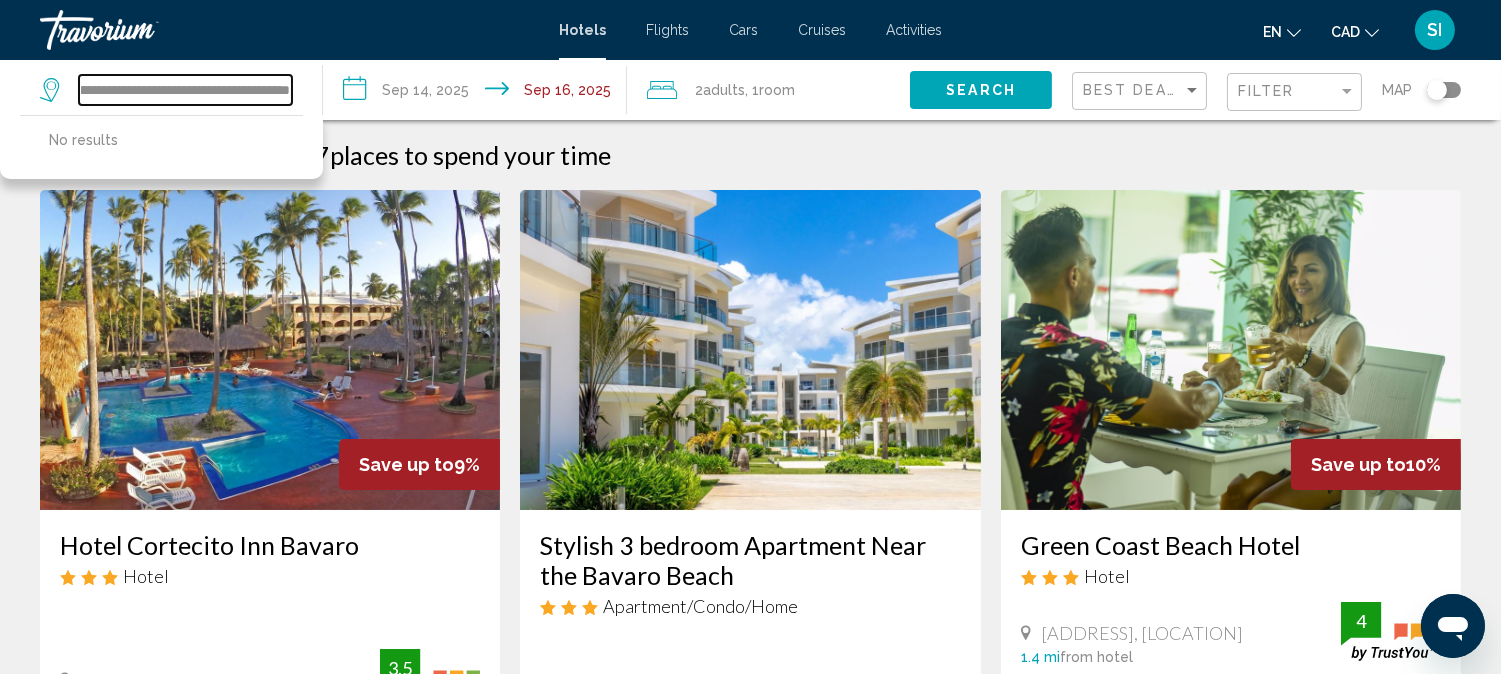 scroll, scrollTop: 0, scrollLeft: 152, axis: horizontal 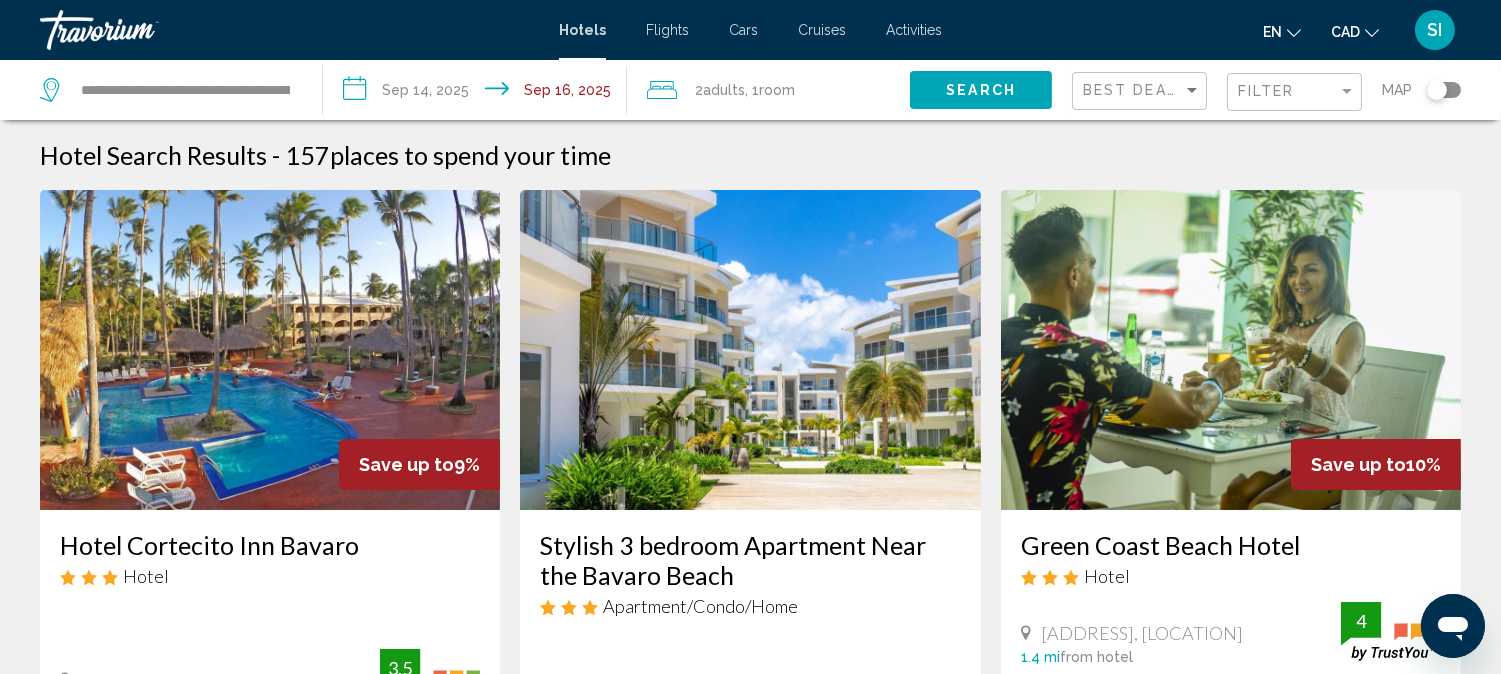 click on "Hotel Search Results  -   157  places to spend your time" at bounding box center [750, 155] 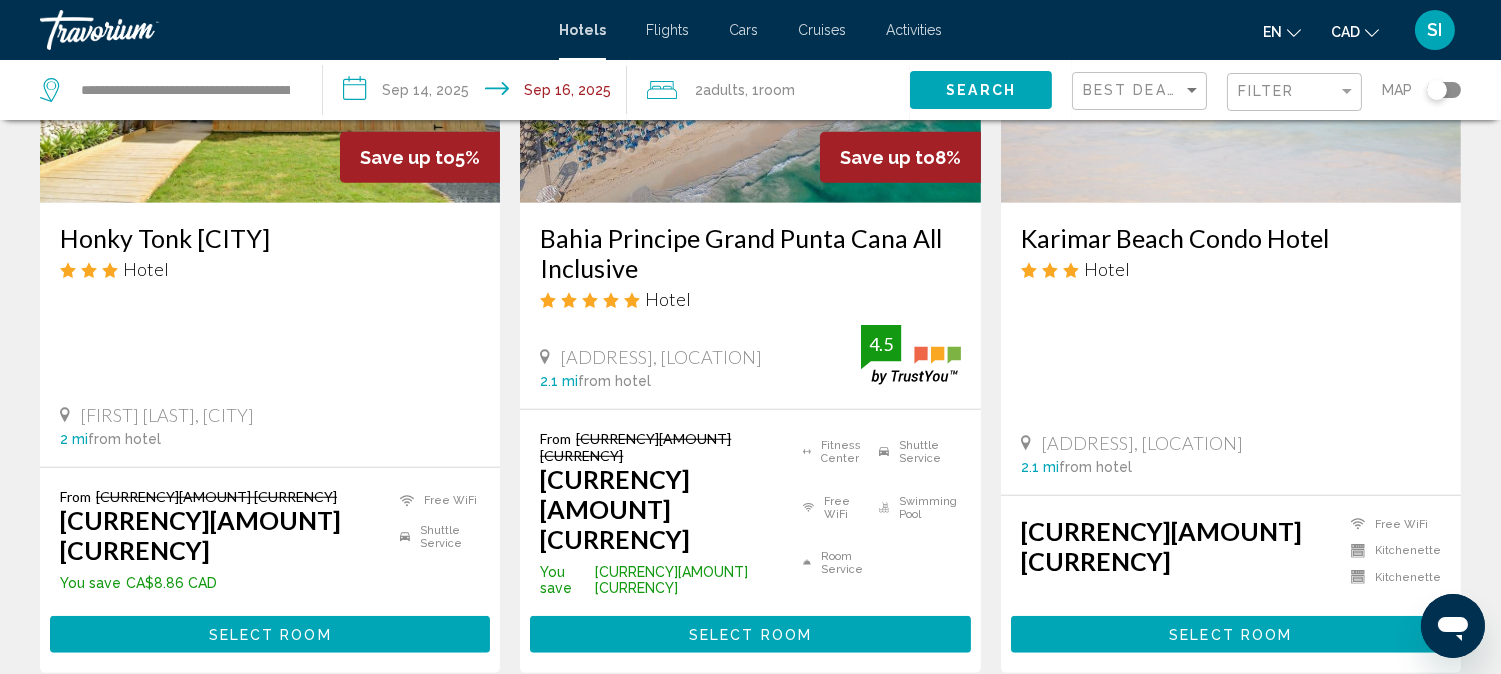 scroll, scrollTop: 2766, scrollLeft: 0, axis: vertical 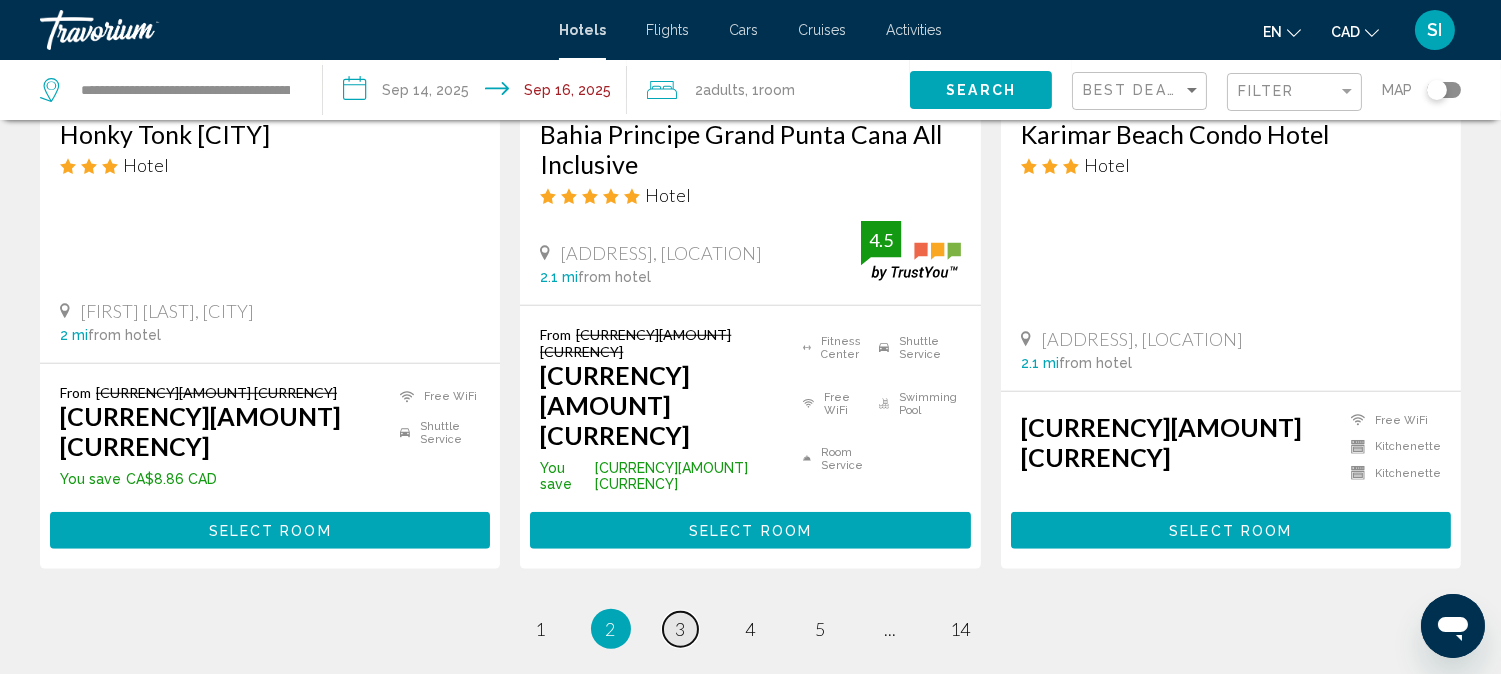 click on "3" at bounding box center [681, 629] 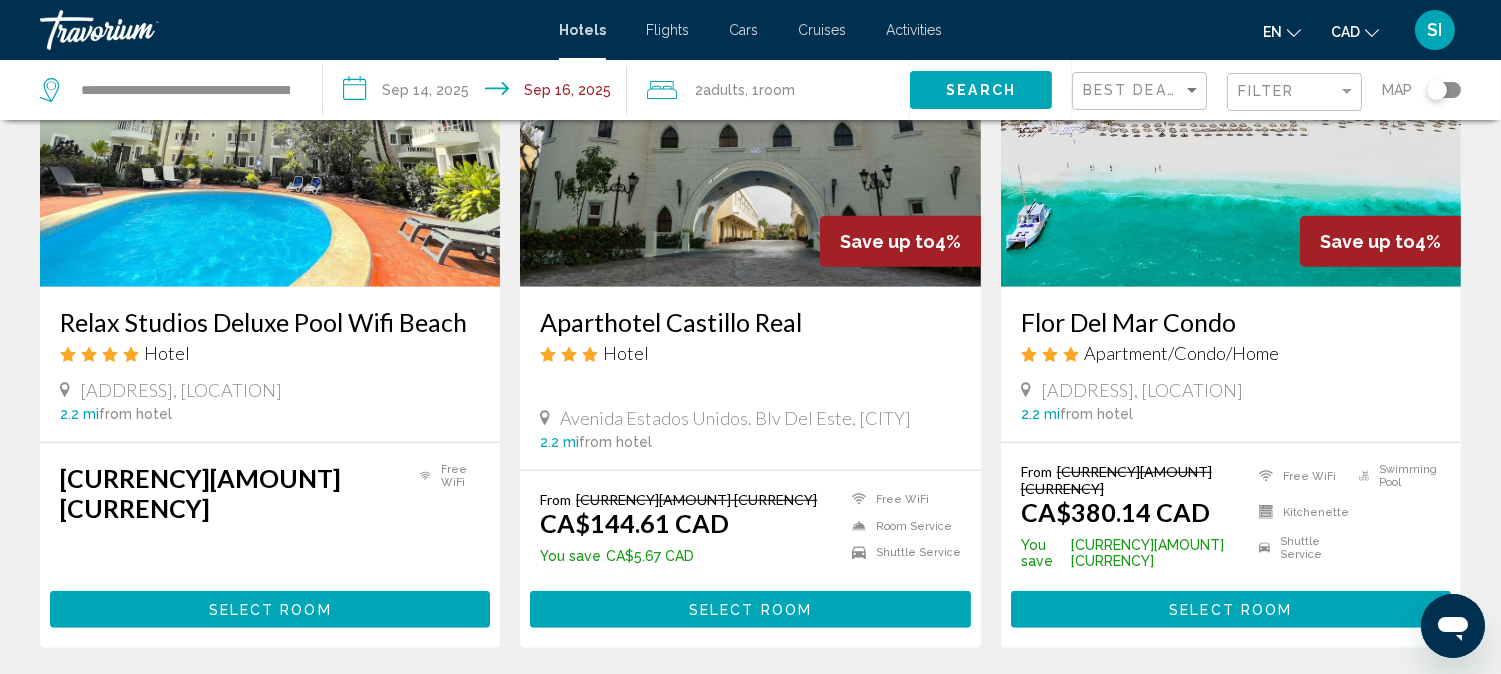 scroll, scrollTop: 2671, scrollLeft: 0, axis: vertical 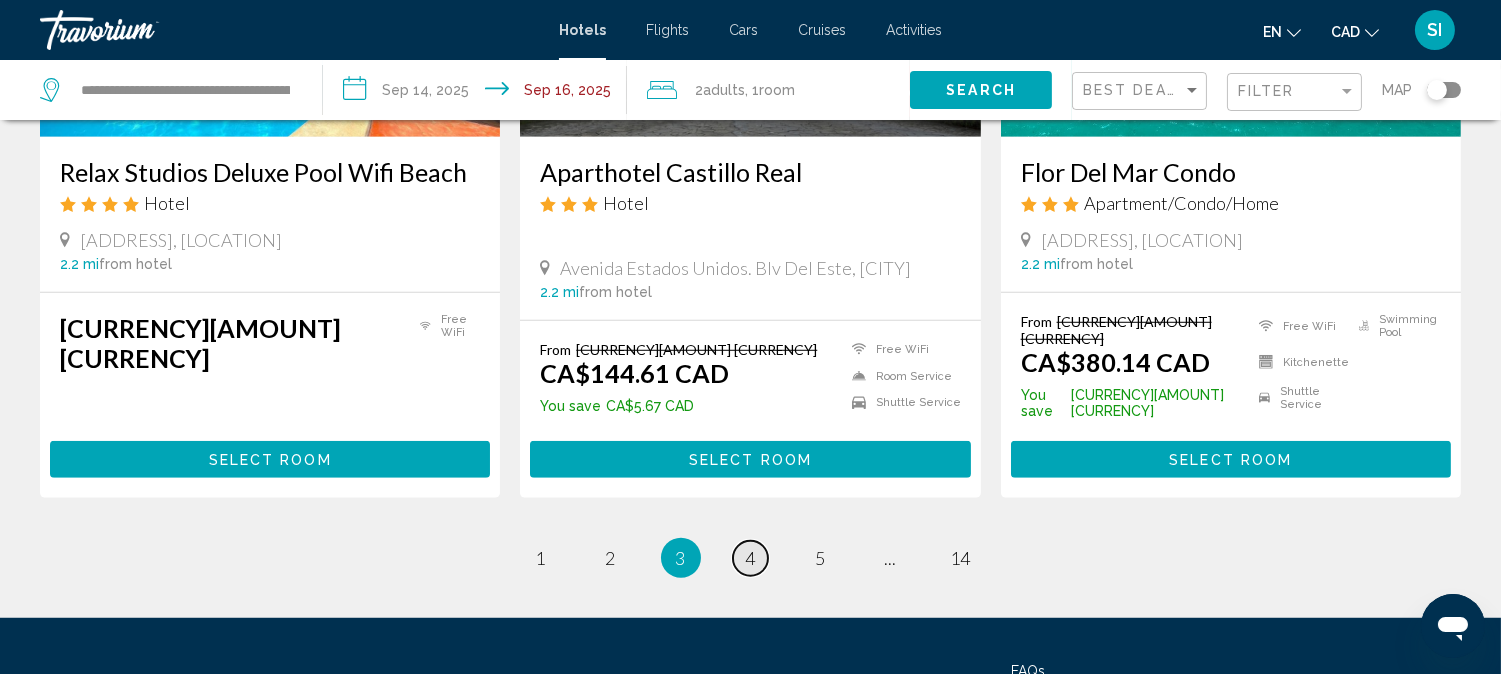click on "page  4" at bounding box center [750, 558] 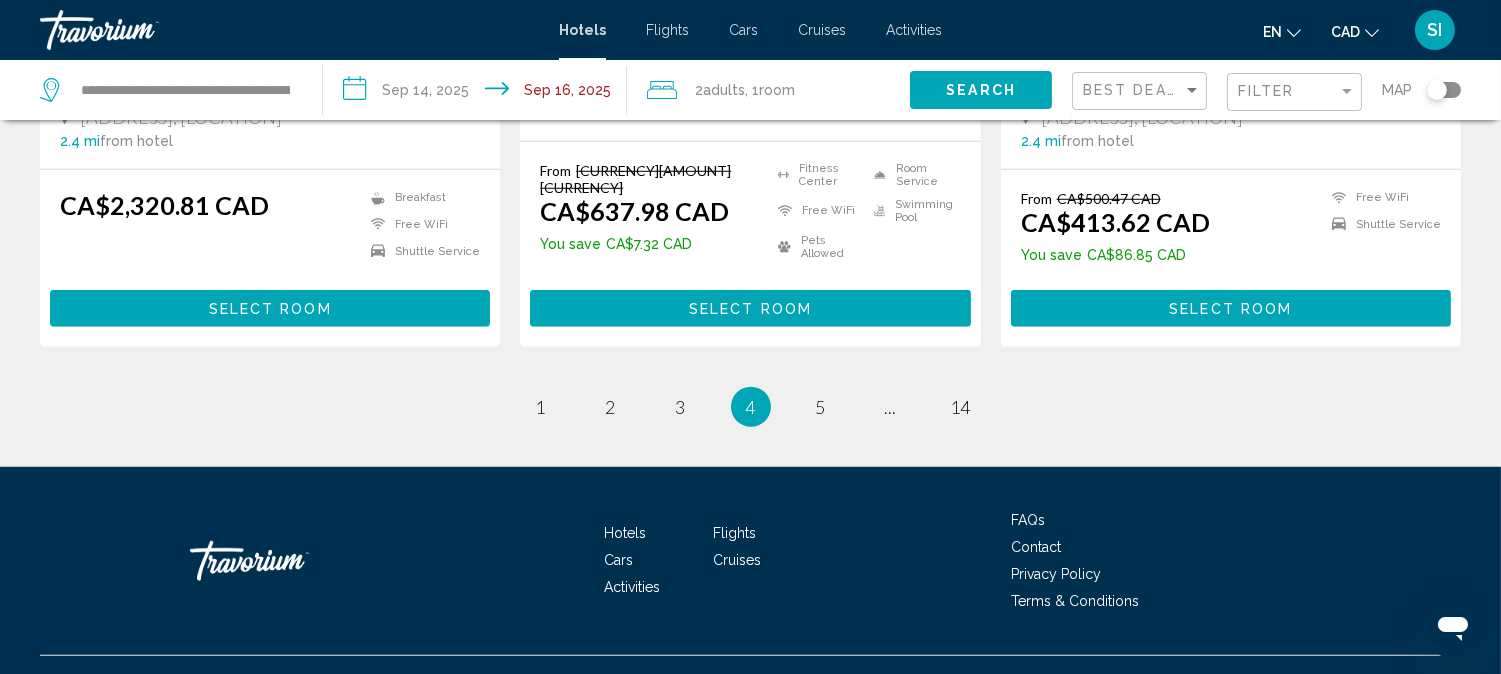 scroll, scrollTop: 2781, scrollLeft: 0, axis: vertical 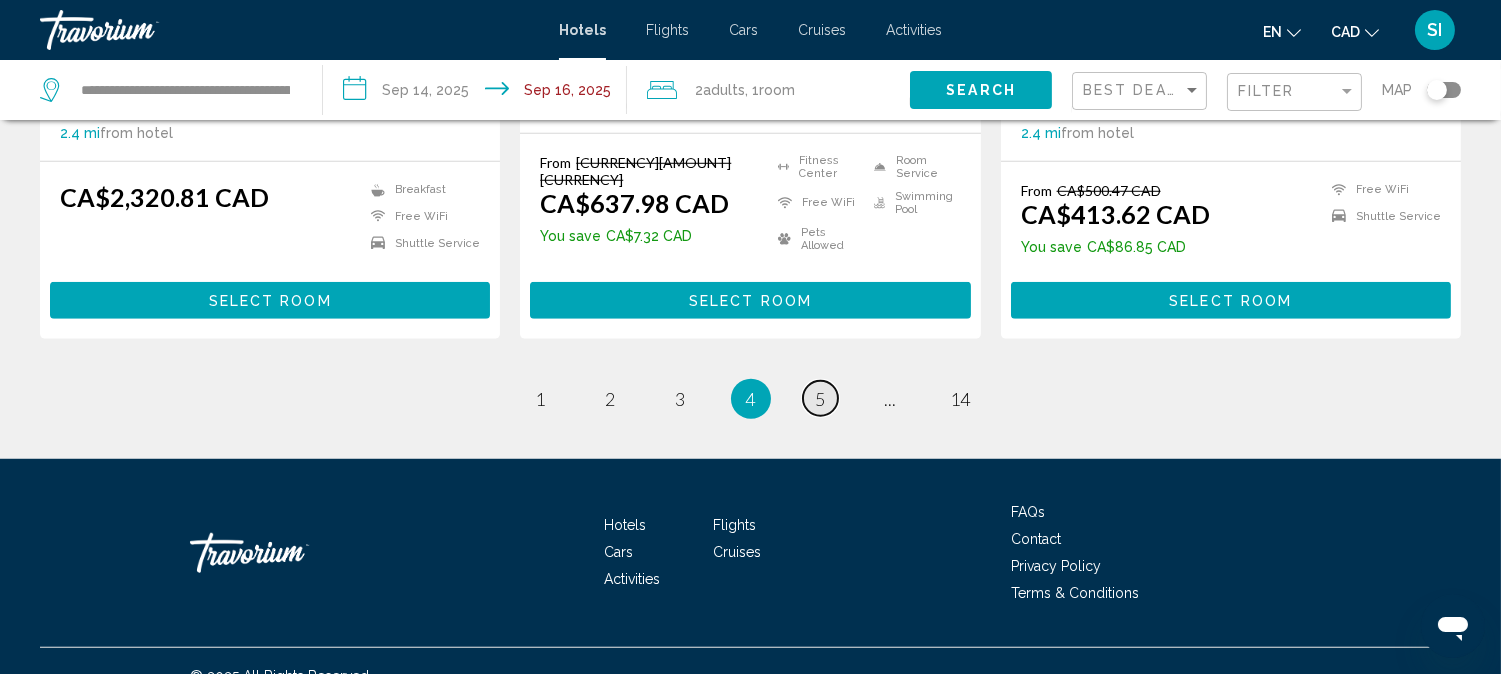 click on "5" at bounding box center [821, 399] 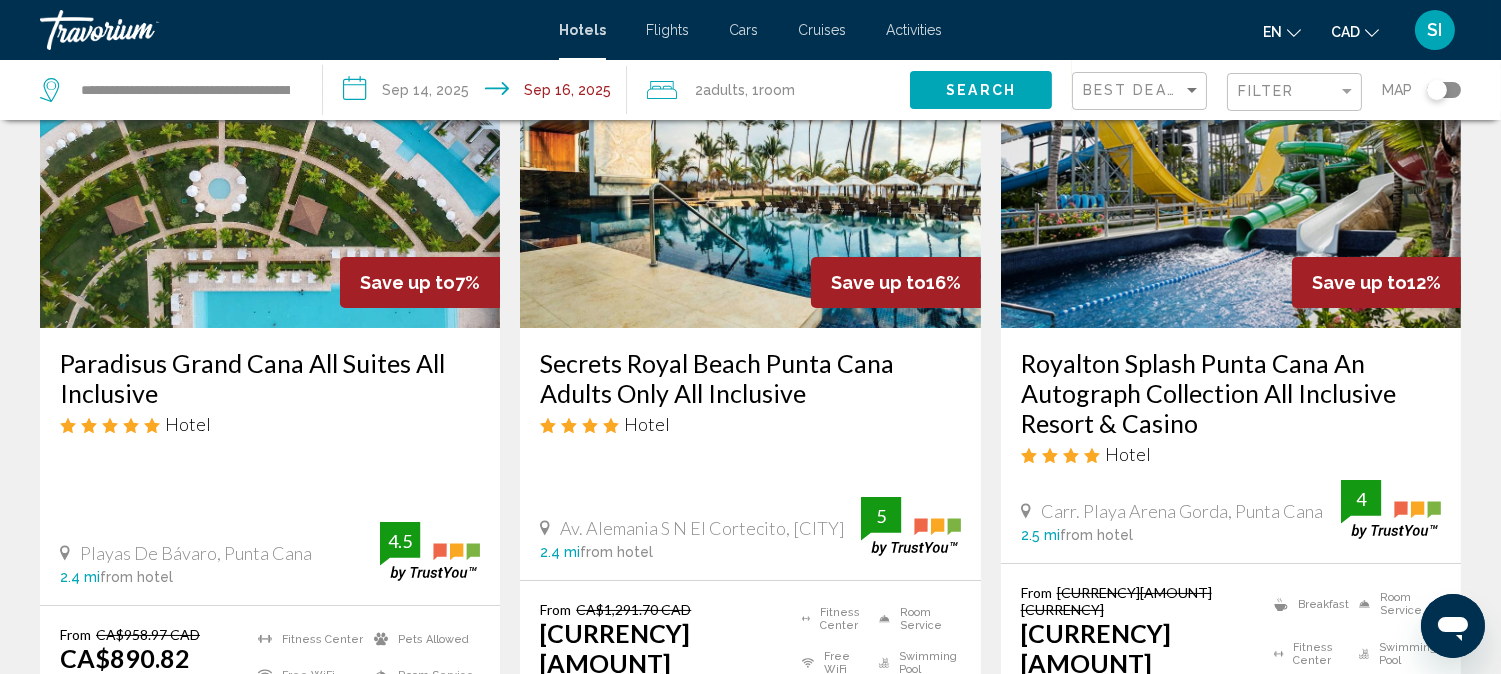 scroll, scrollTop: 177, scrollLeft: 0, axis: vertical 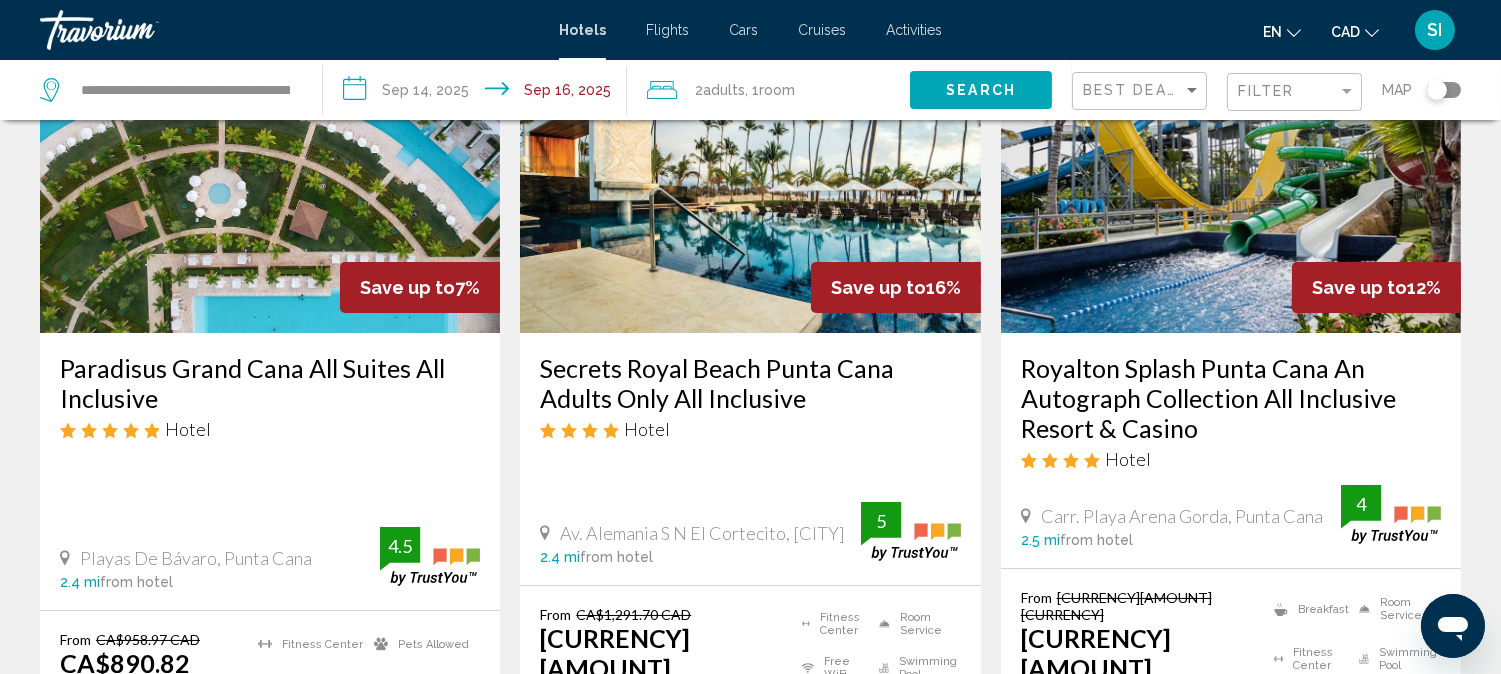 click at bounding box center [1231, 173] 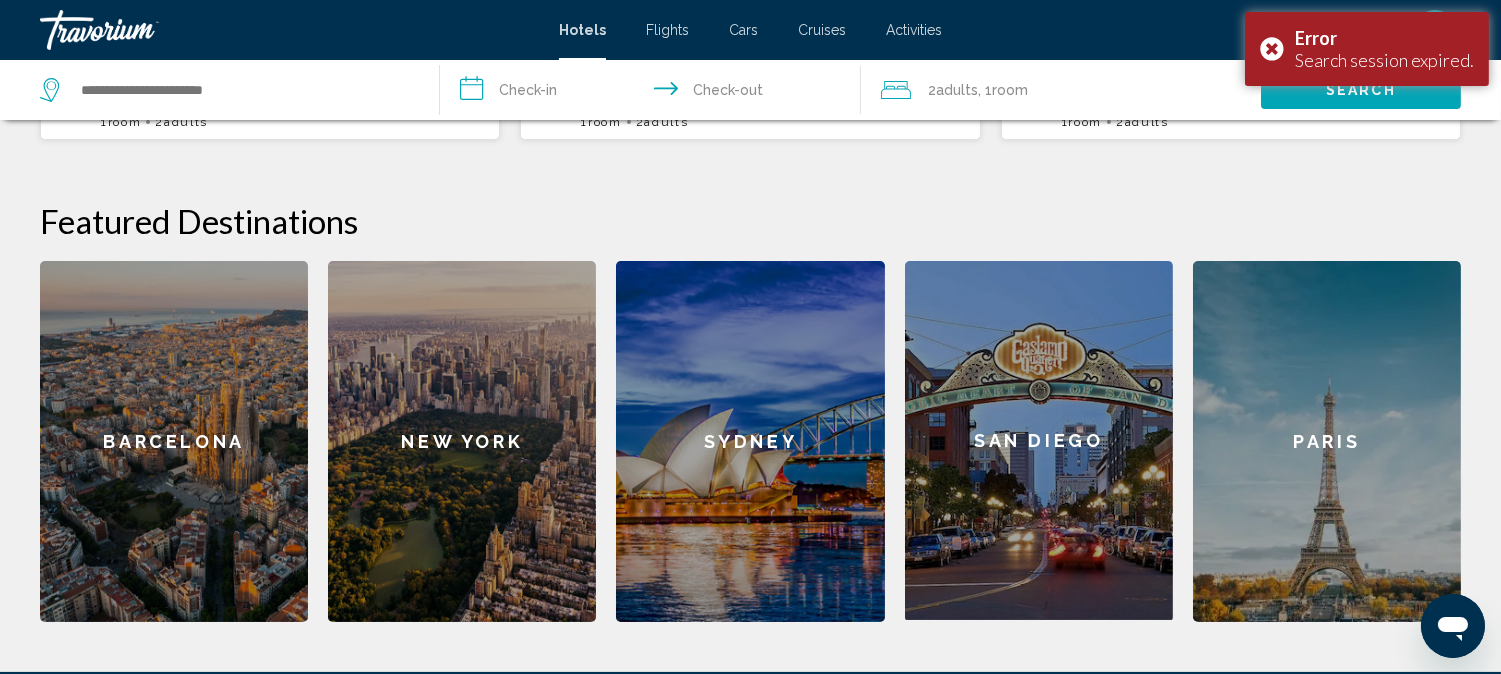 scroll, scrollTop: 946, scrollLeft: 0, axis: vertical 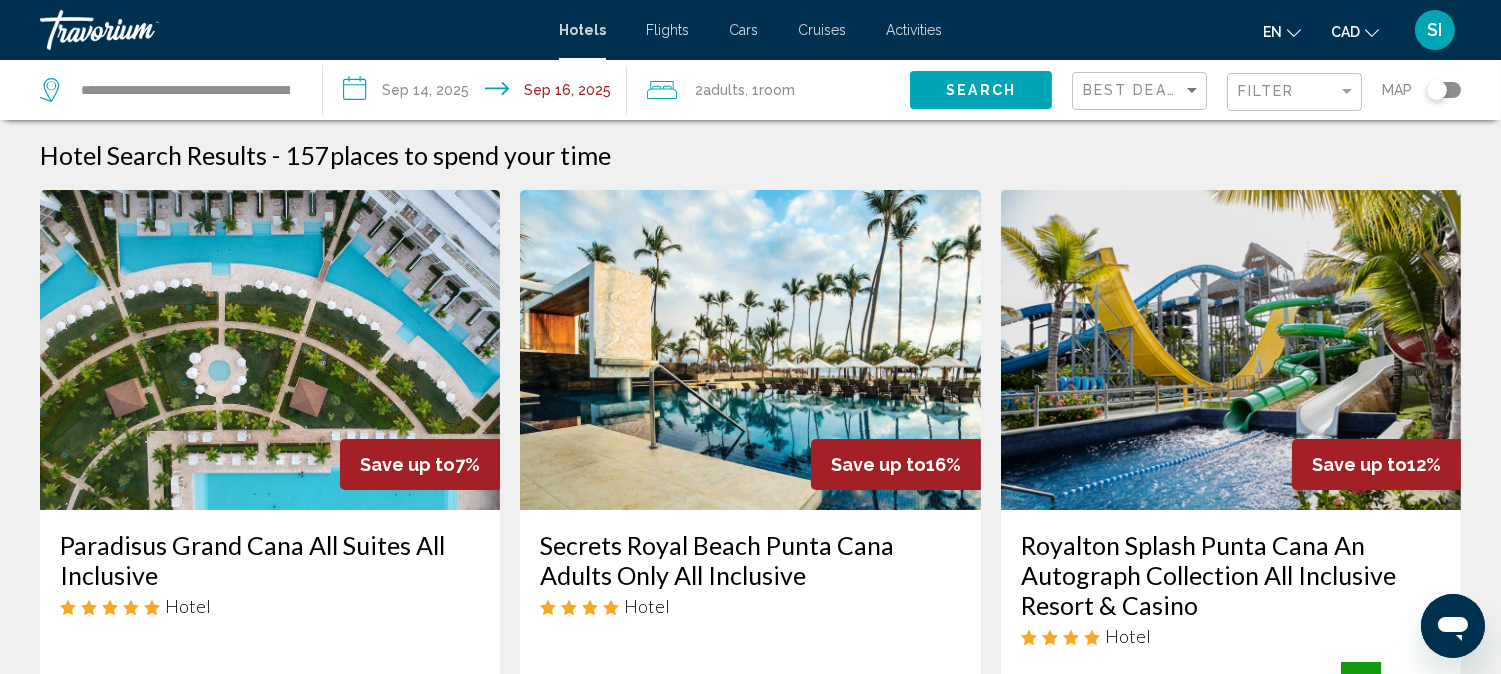 click on "Hotel Search Results  -   157  places to spend your time" at bounding box center (750, 155) 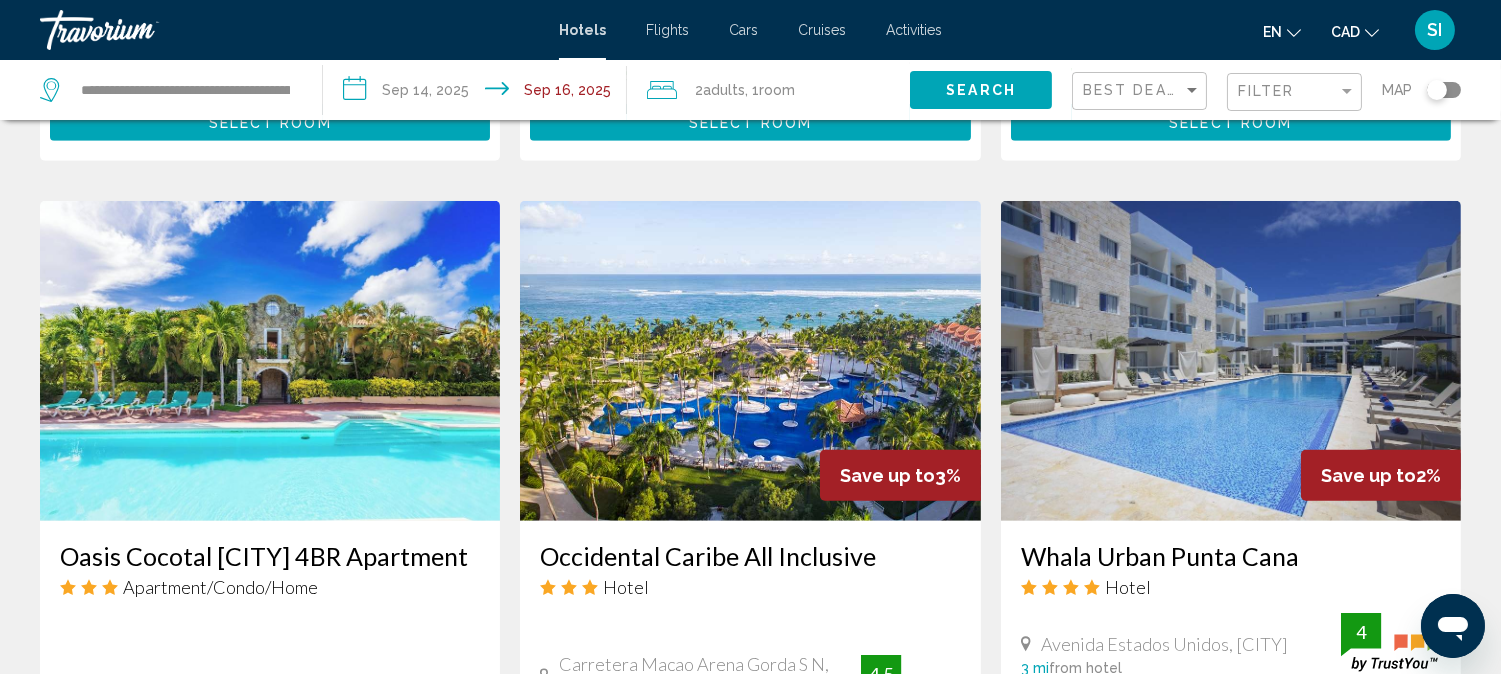 scroll, scrollTop: 2755, scrollLeft: 0, axis: vertical 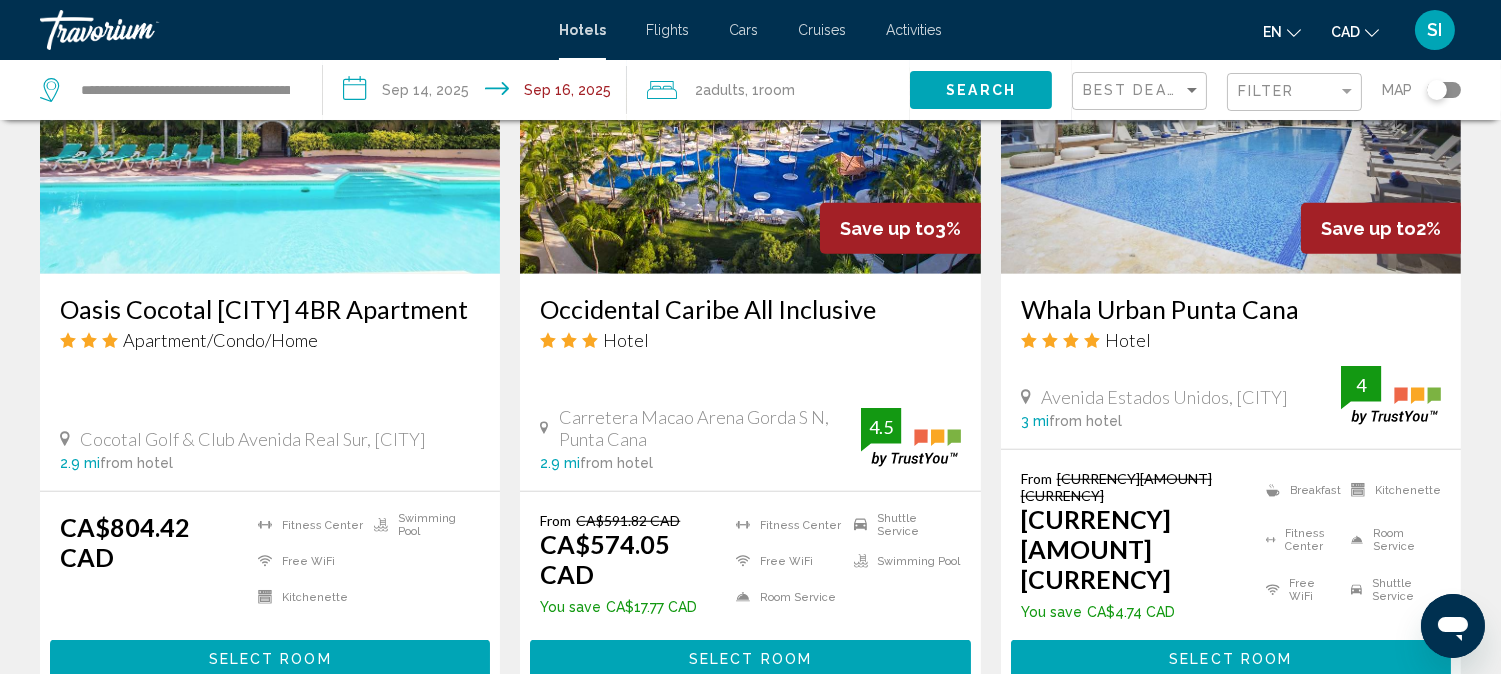 click on "6" at bounding box center [821, 758] 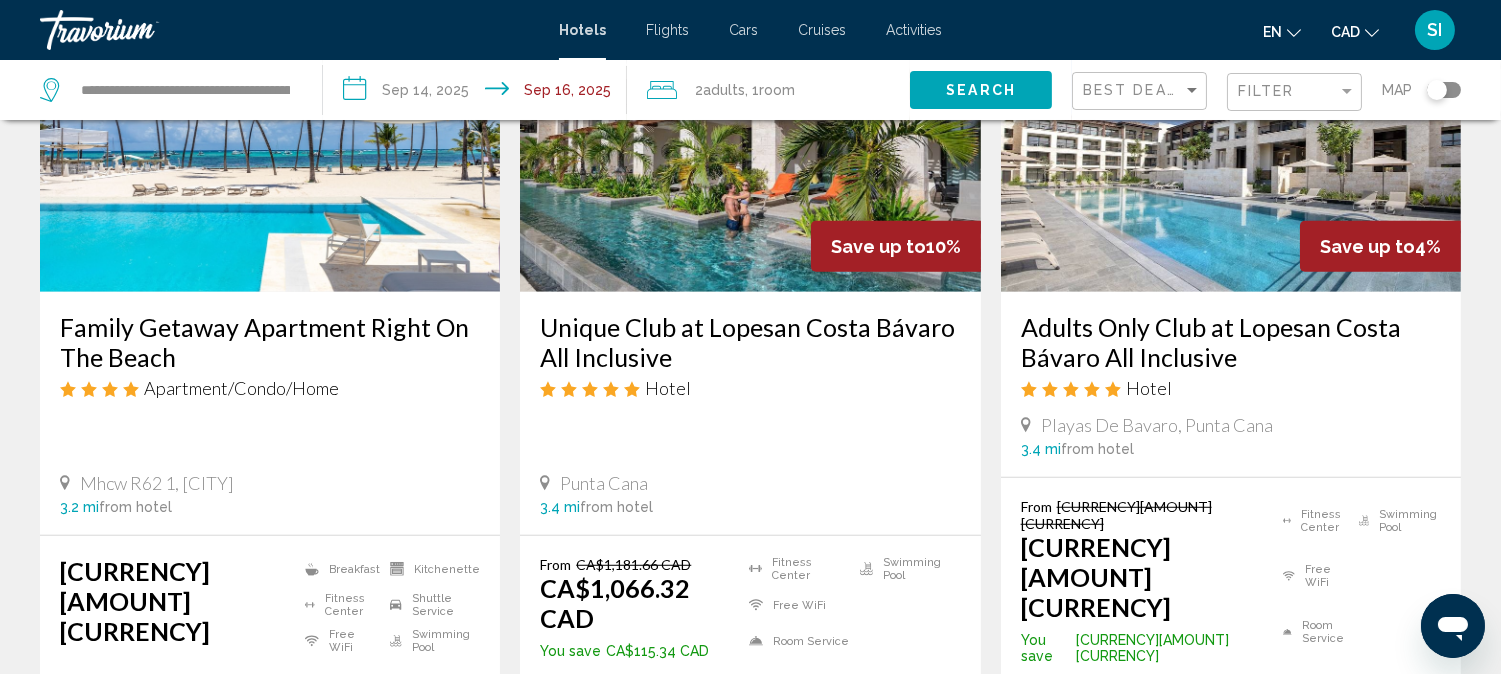scroll, scrollTop: 2622, scrollLeft: 0, axis: vertical 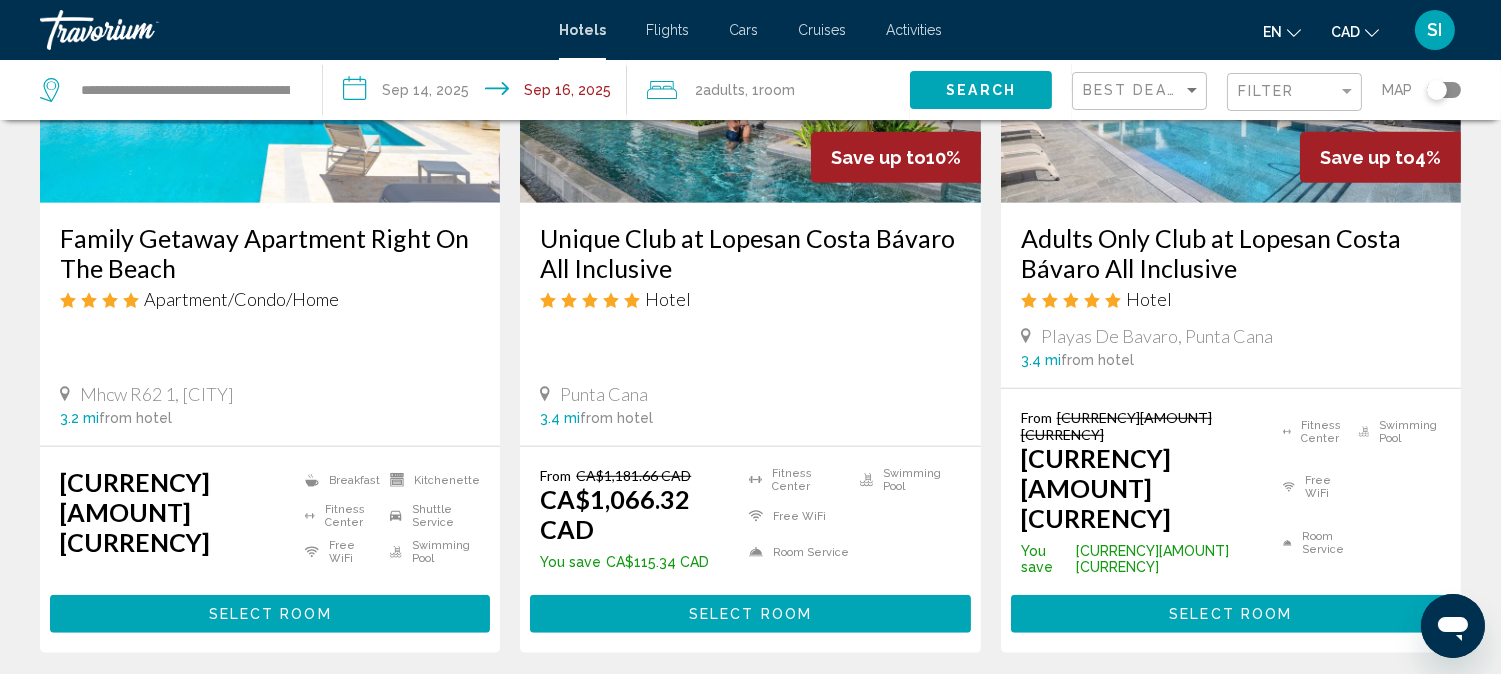 click on "7" at bounding box center (821, 713) 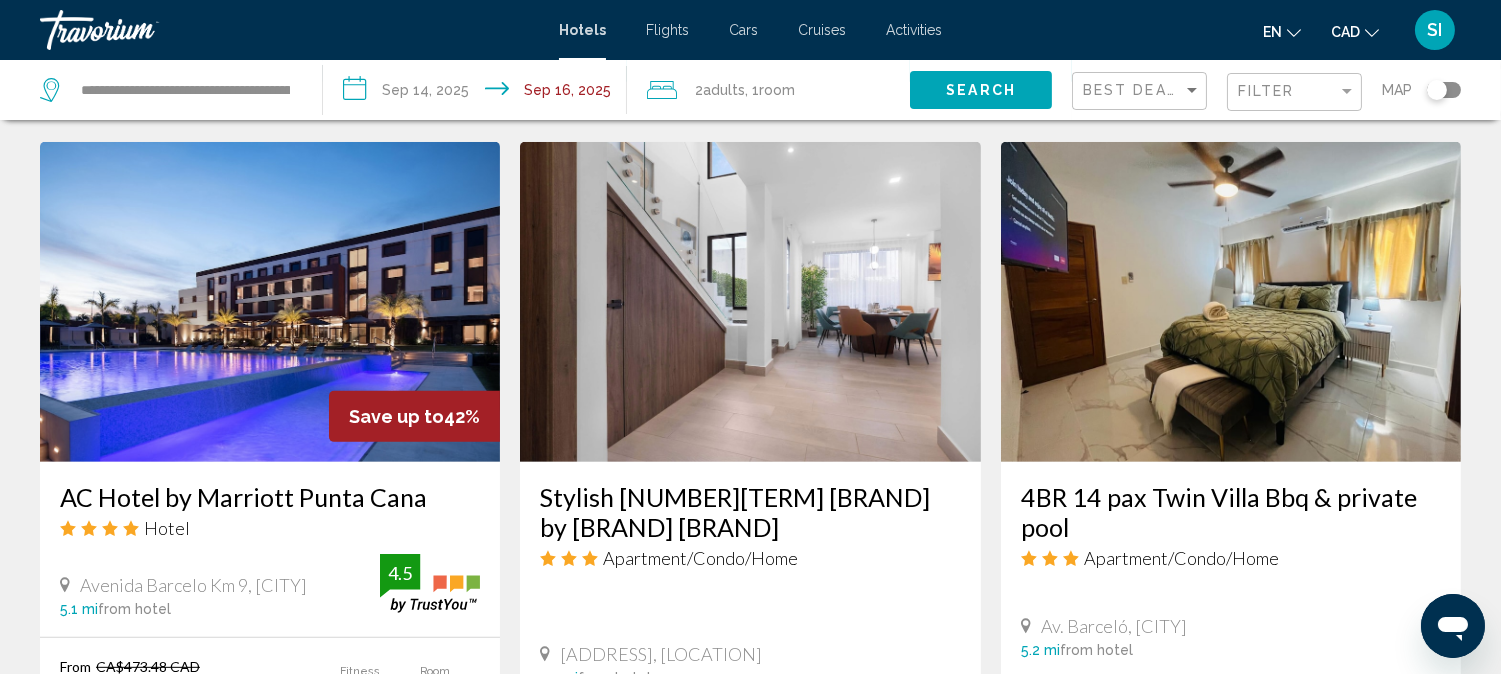 scroll, scrollTop: 1644, scrollLeft: 0, axis: vertical 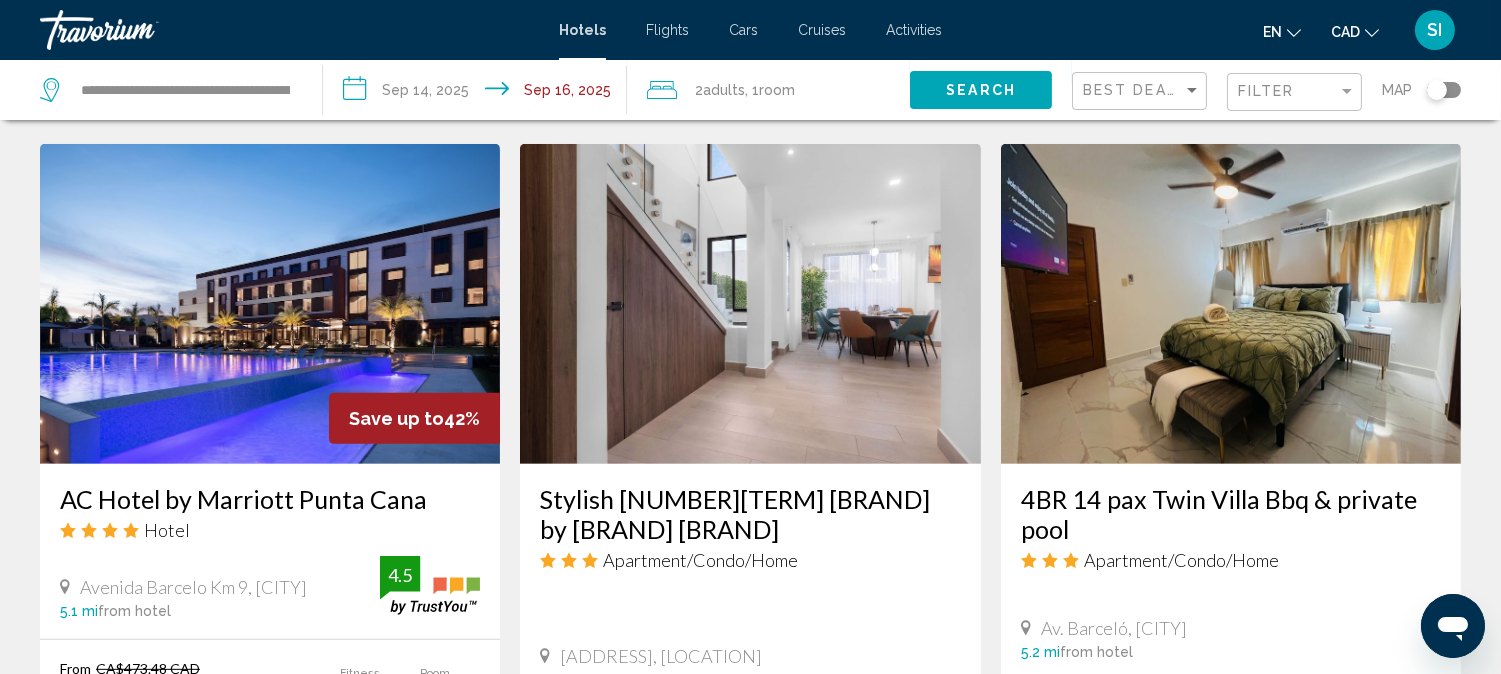 click on "AC Hotel by Marriott Punta Cana" at bounding box center [270, 499] 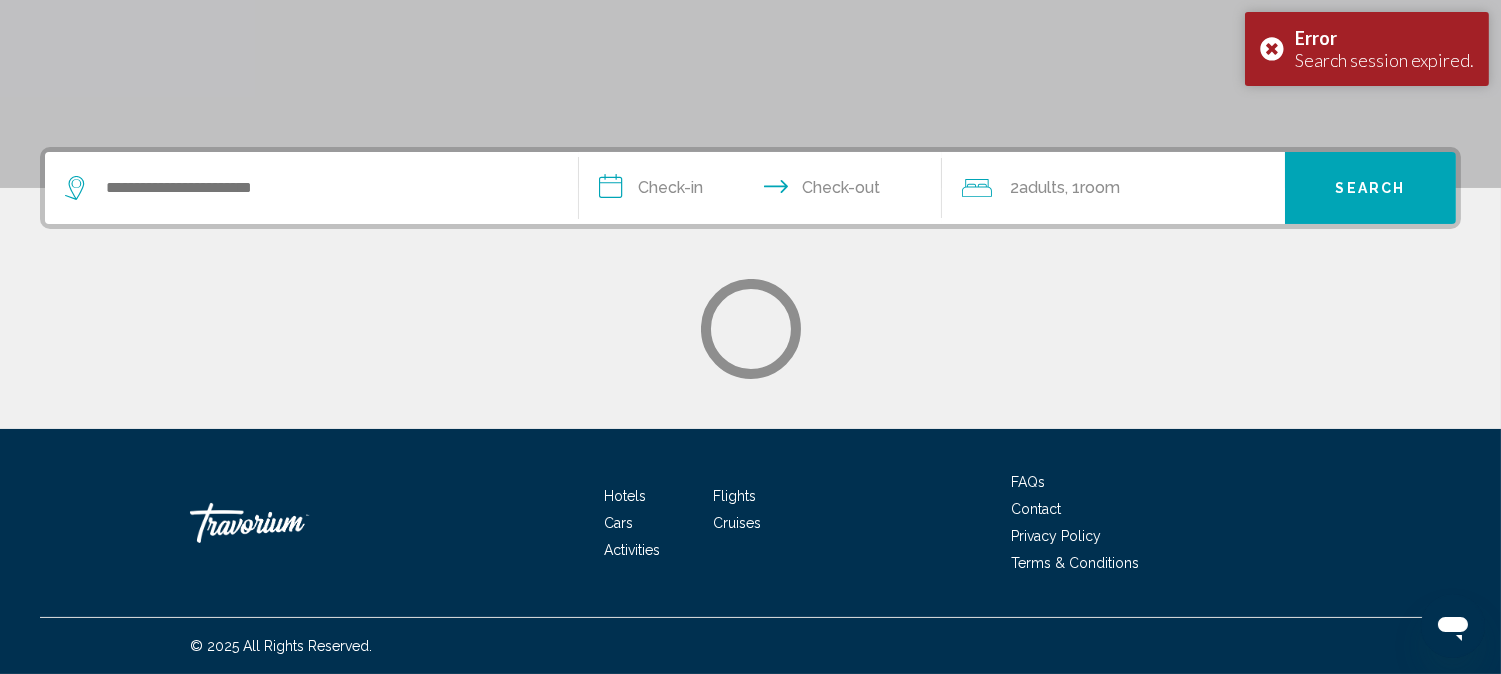 scroll, scrollTop: 0, scrollLeft: 0, axis: both 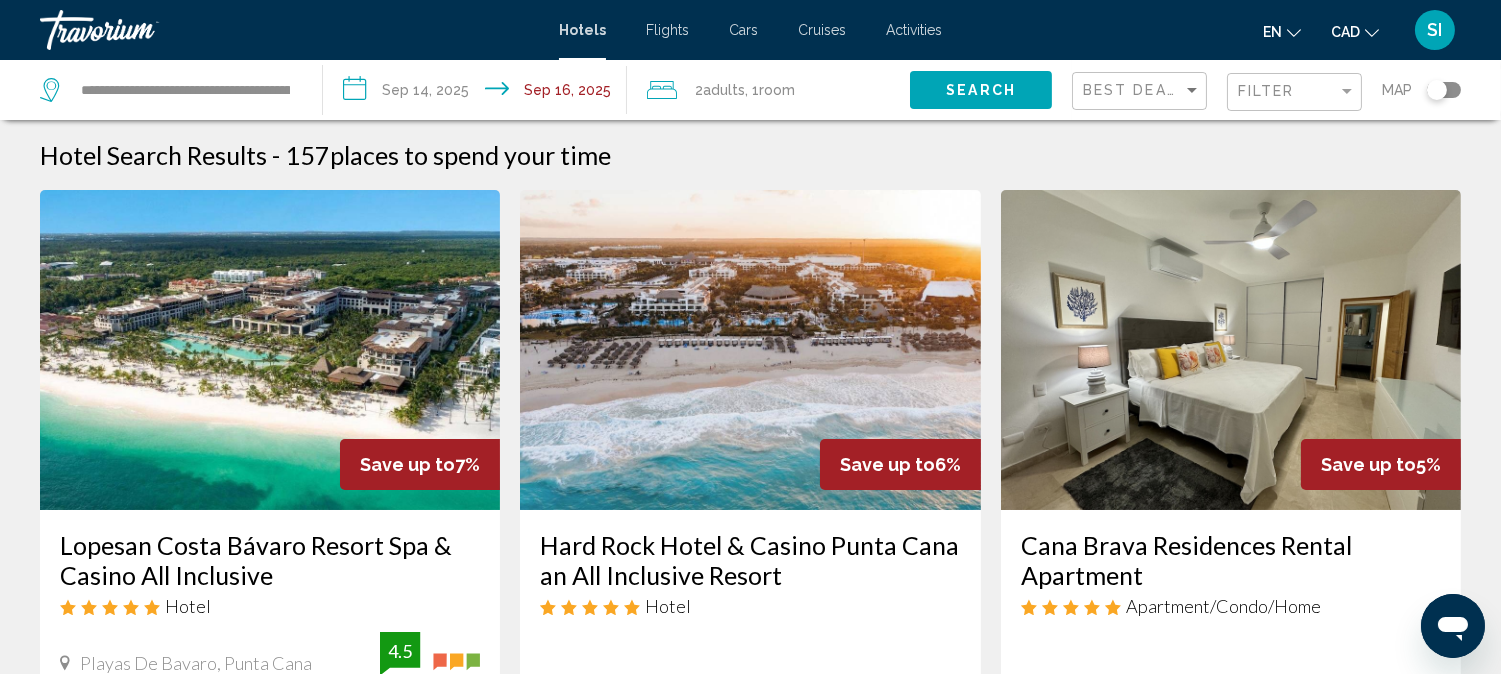 drag, startPoint x: 54, startPoint y: 536, endPoint x: 275, endPoint y: 575, distance: 224.4148 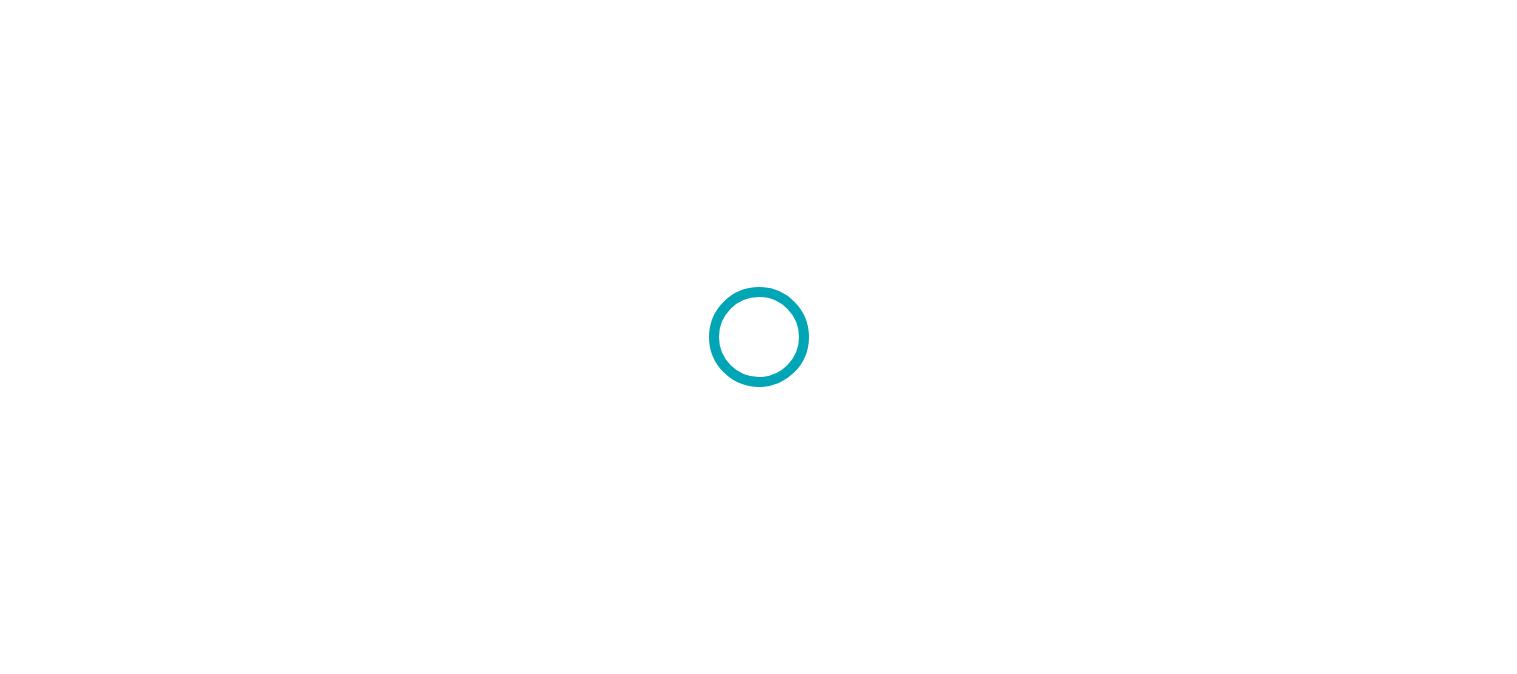 scroll, scrollTop: 0, scrollLeft: 0, axis: both 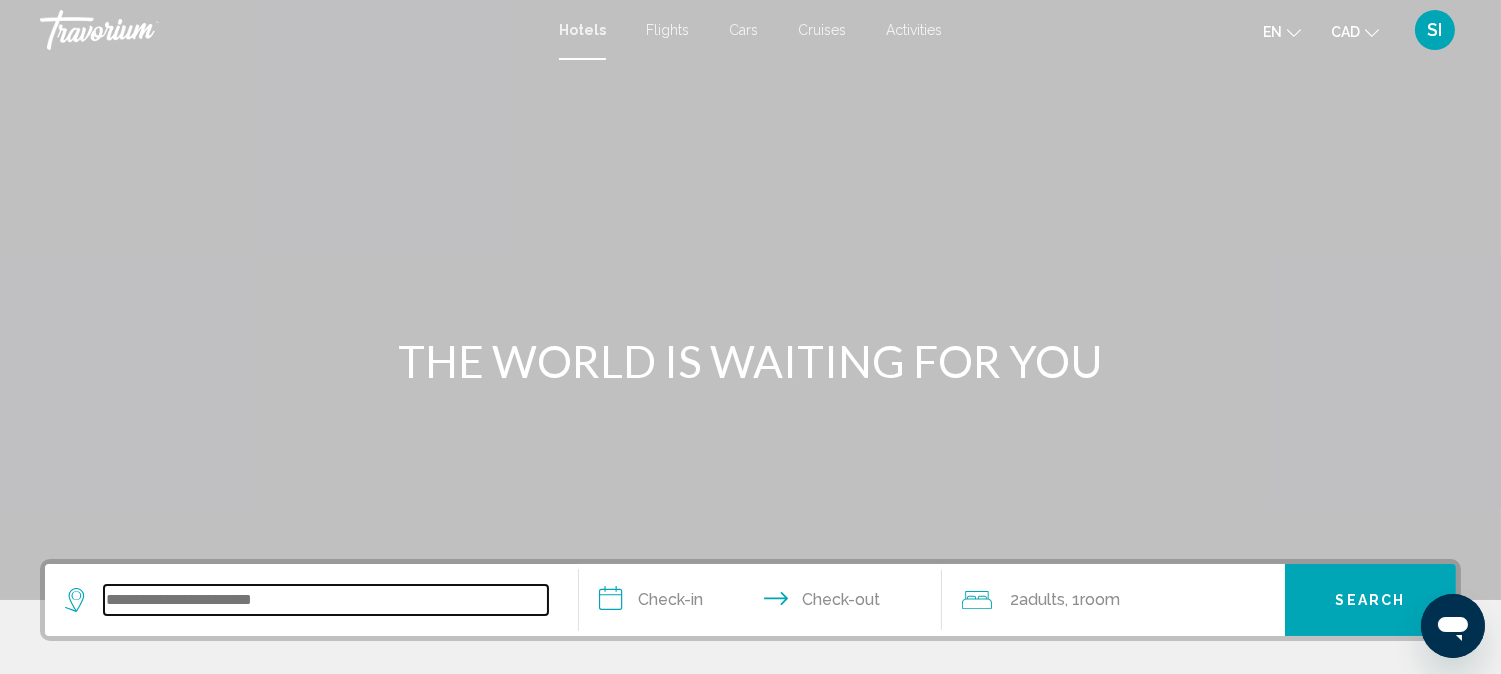 click at bounding box center (326, 600) 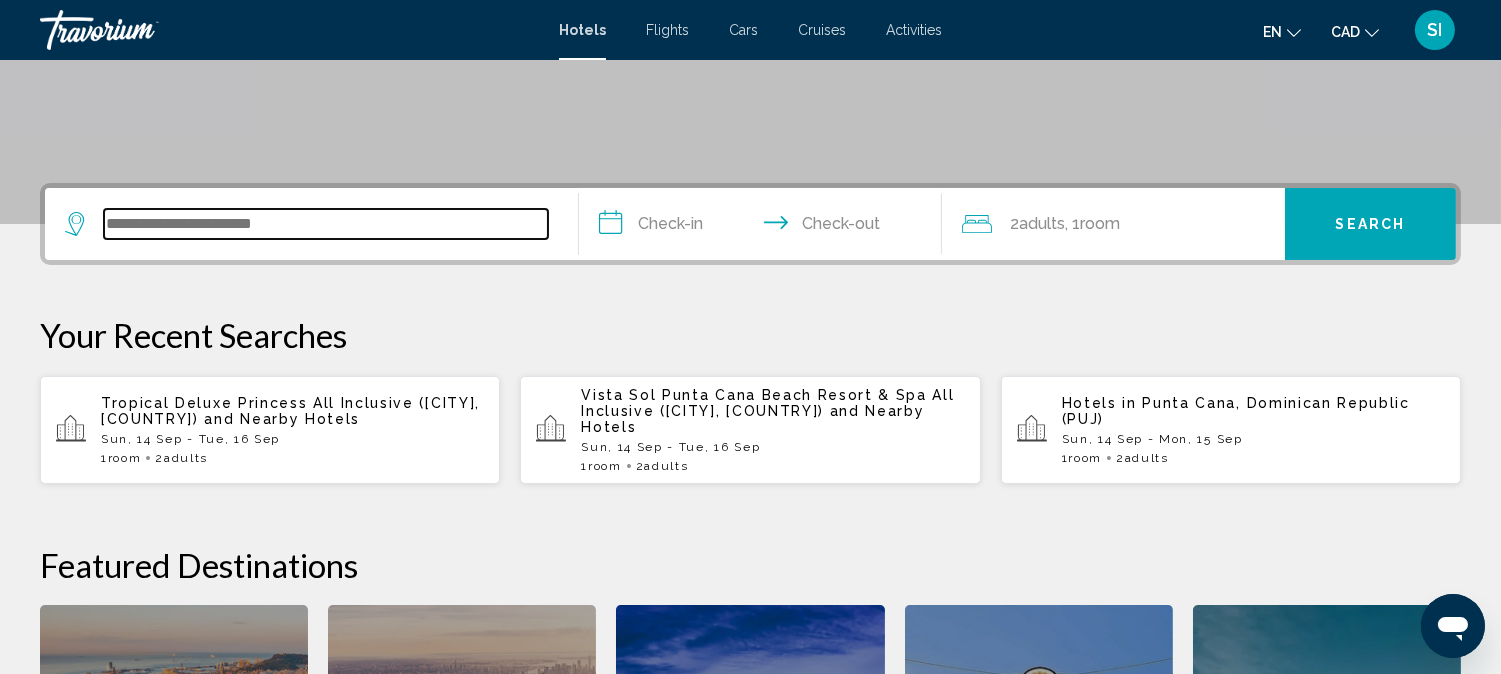 scroll, scrollTop: 493, scrollLeft: 0, axis: vertical 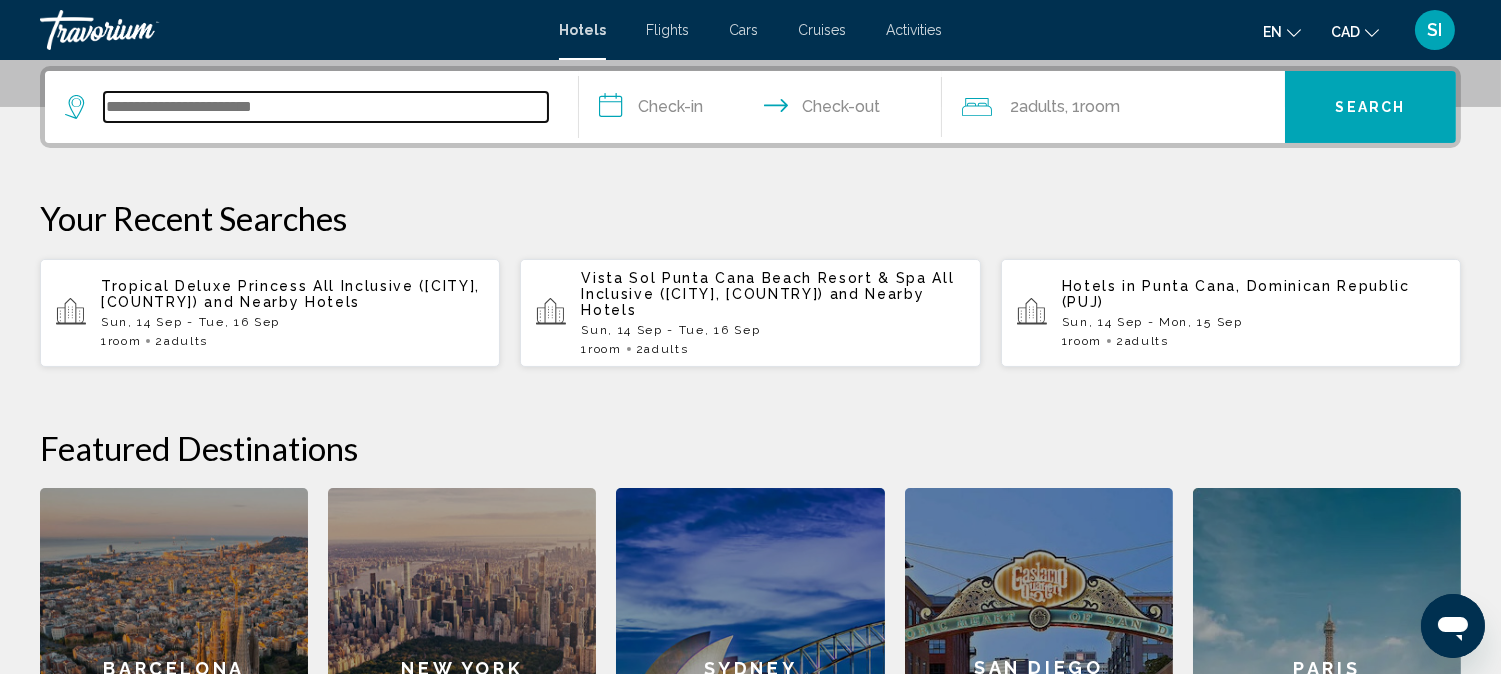 paste on "**********" 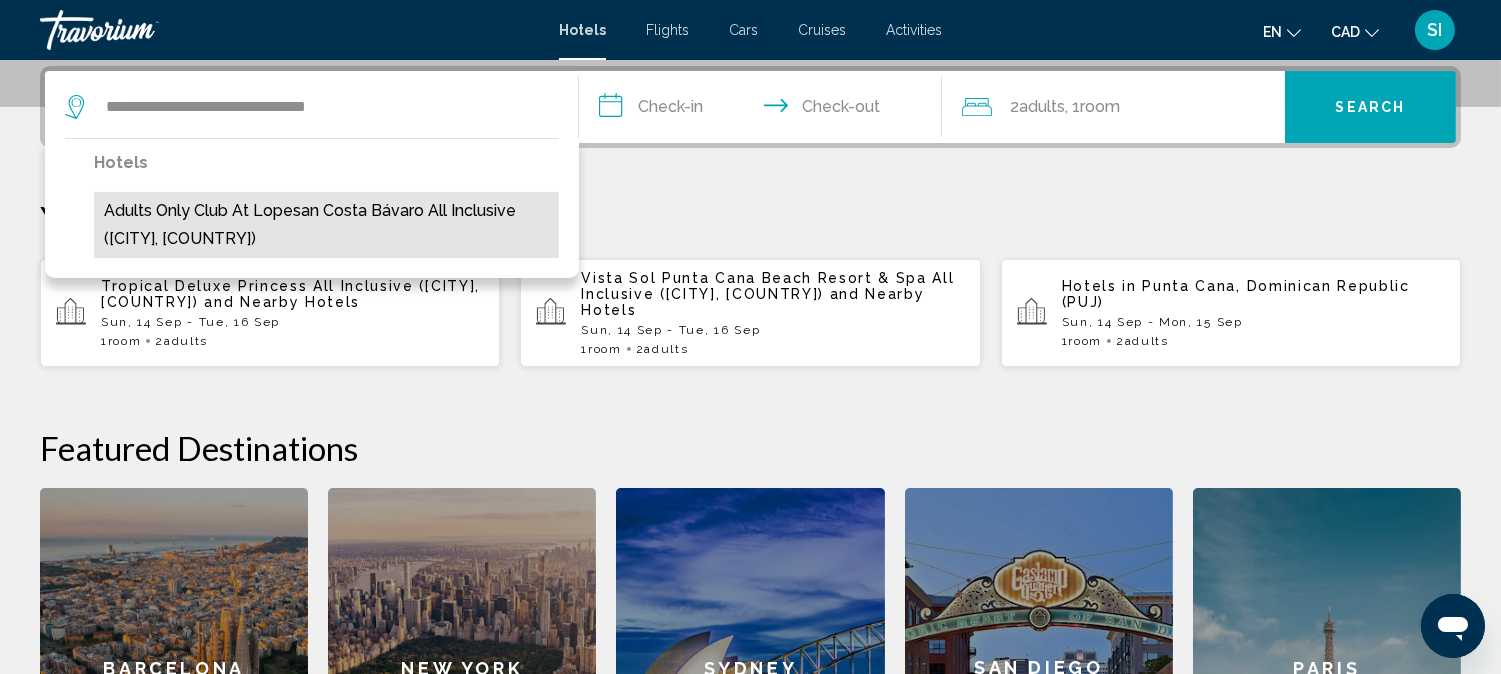 click on "Adults Only Club at Lopesan Costa Bávaro All Inclusive ([CITY], [COUNTRY])" at bounding box center (326, 225) 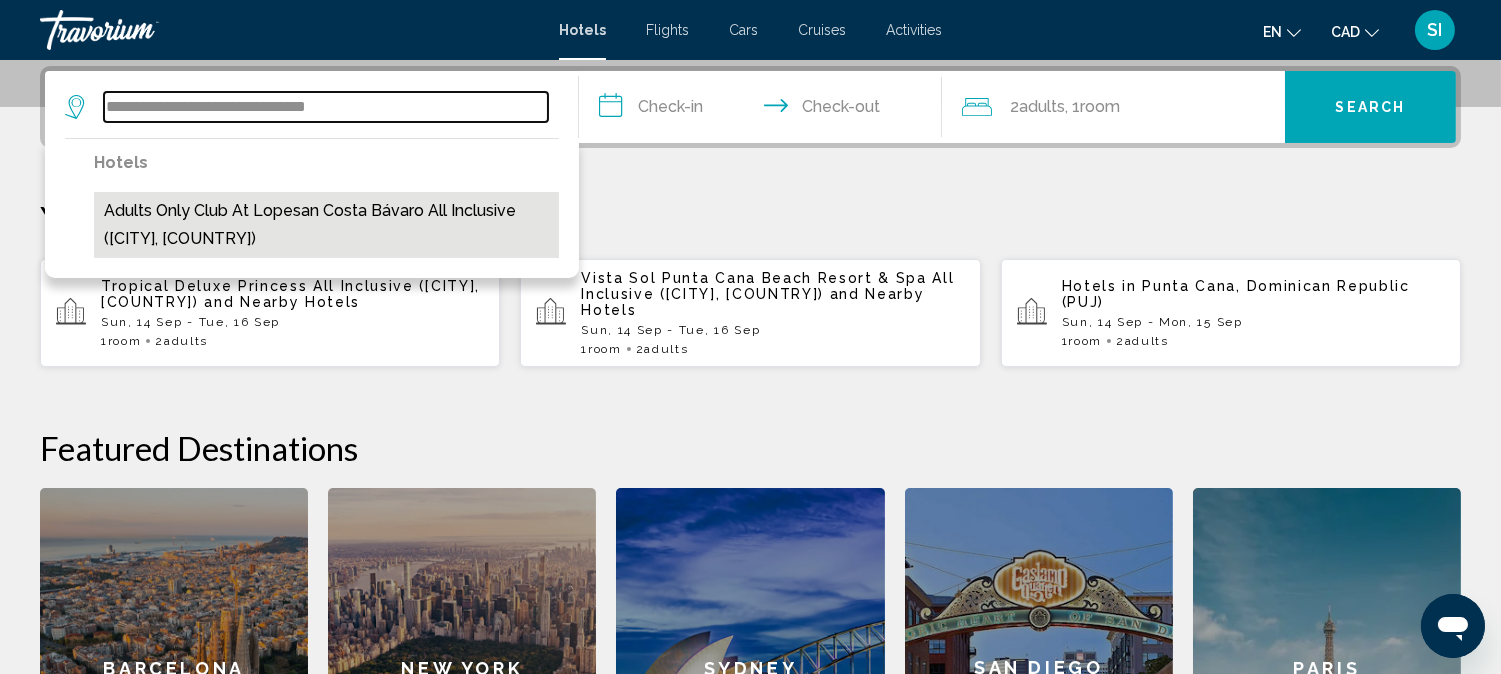 type on "**********" 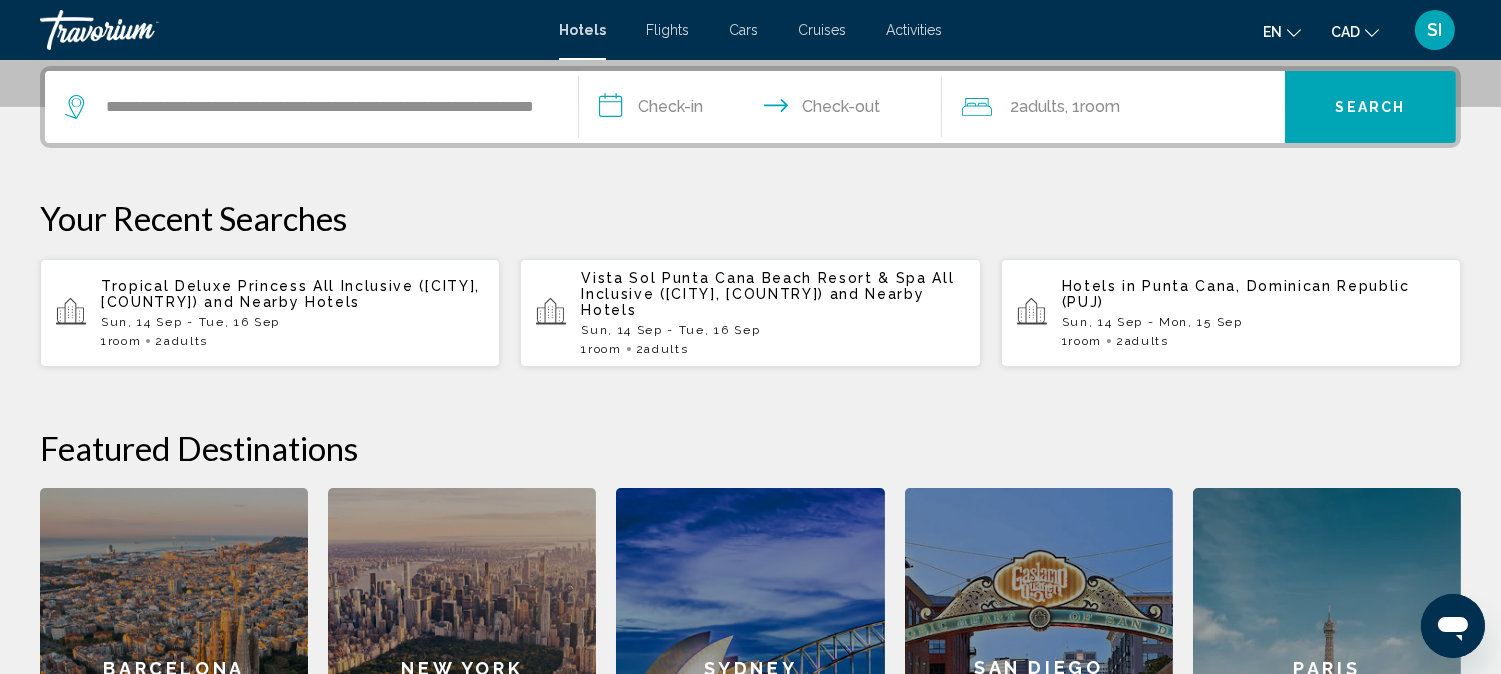 click on "**********" at bounding box center (764, 110) 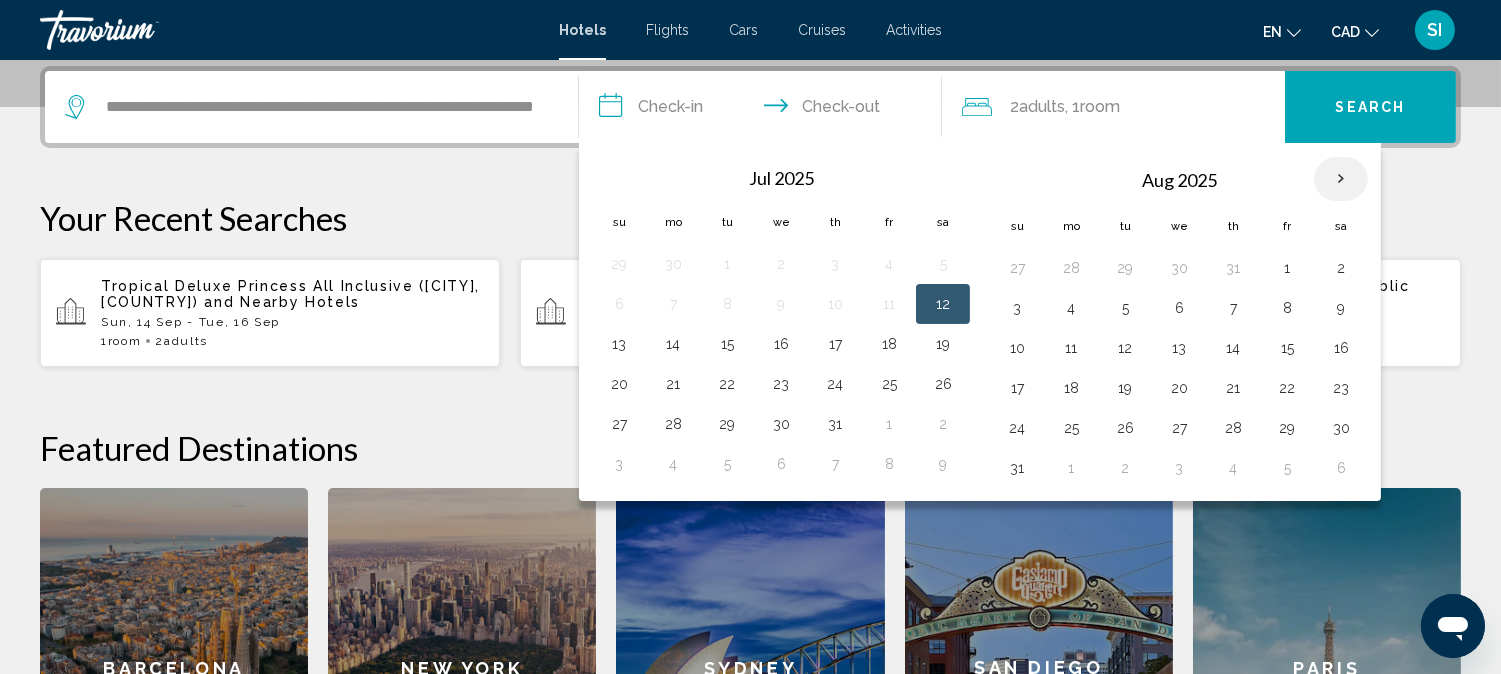 click at bounding box center (1341, 179) 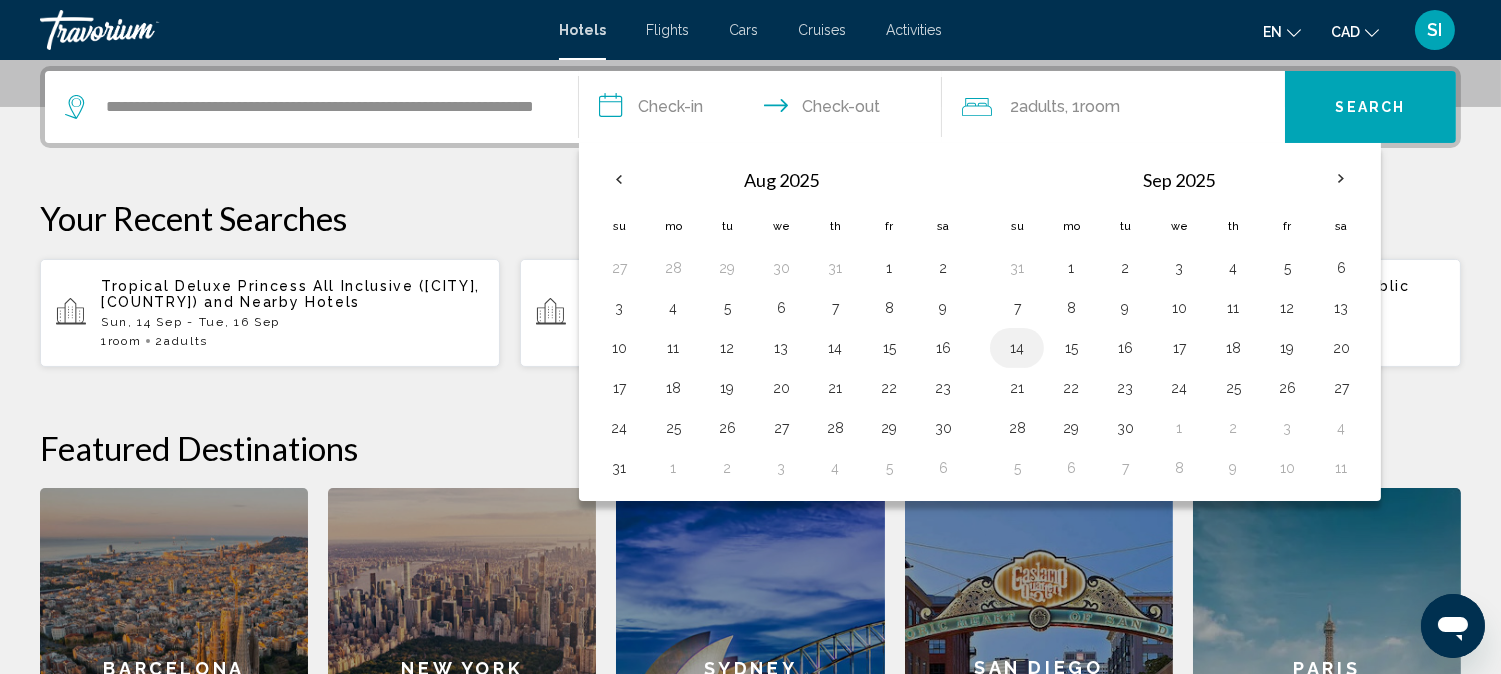 click on "14" at bounding box center [1017, 348] 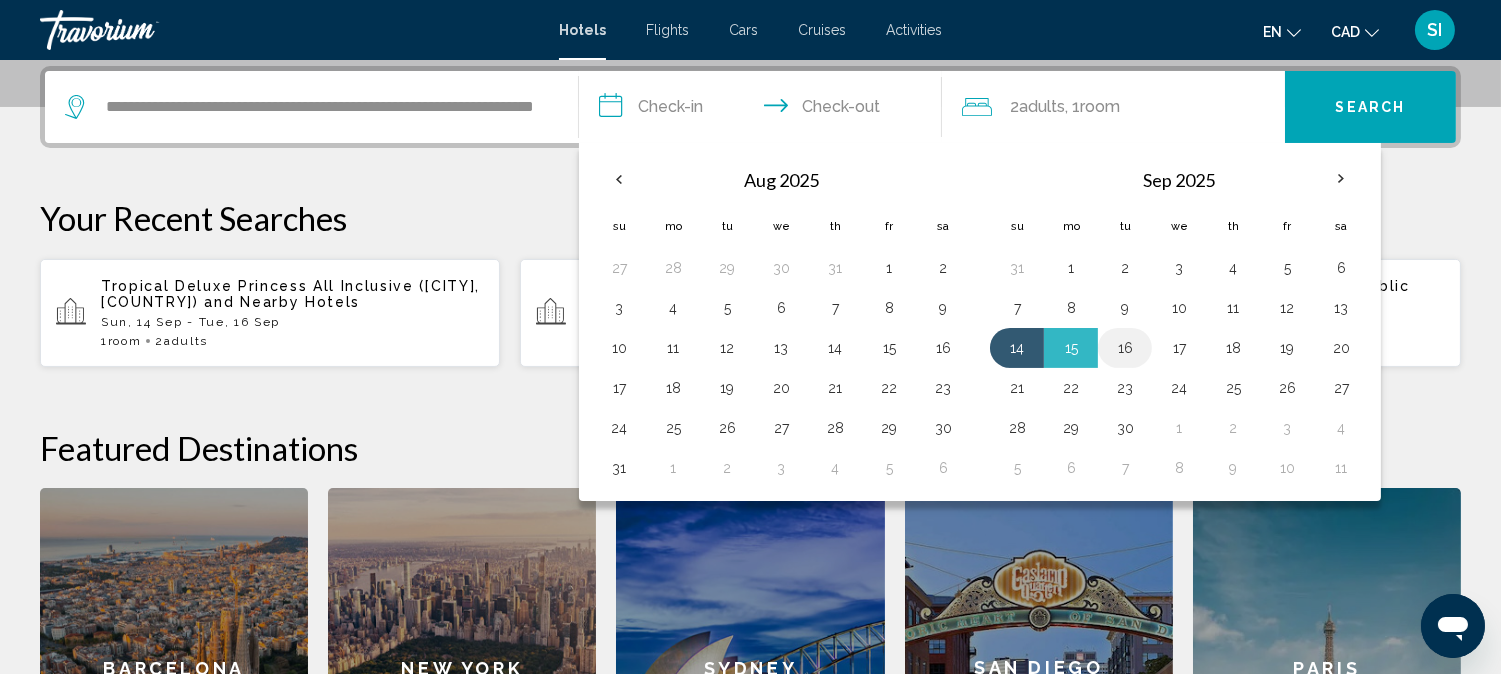 click on "16" at bounding box center [1125, 348] 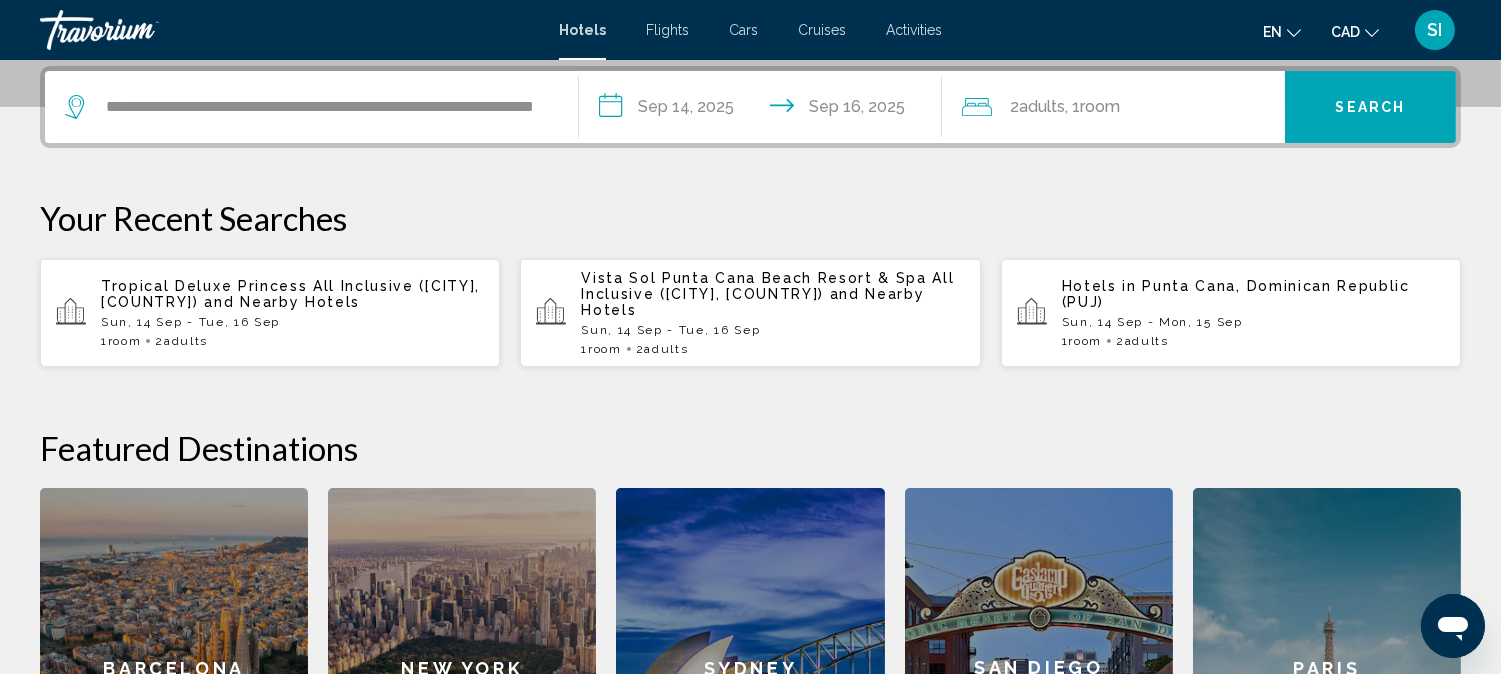 click on "Search" at bounding box center (1371, 108) 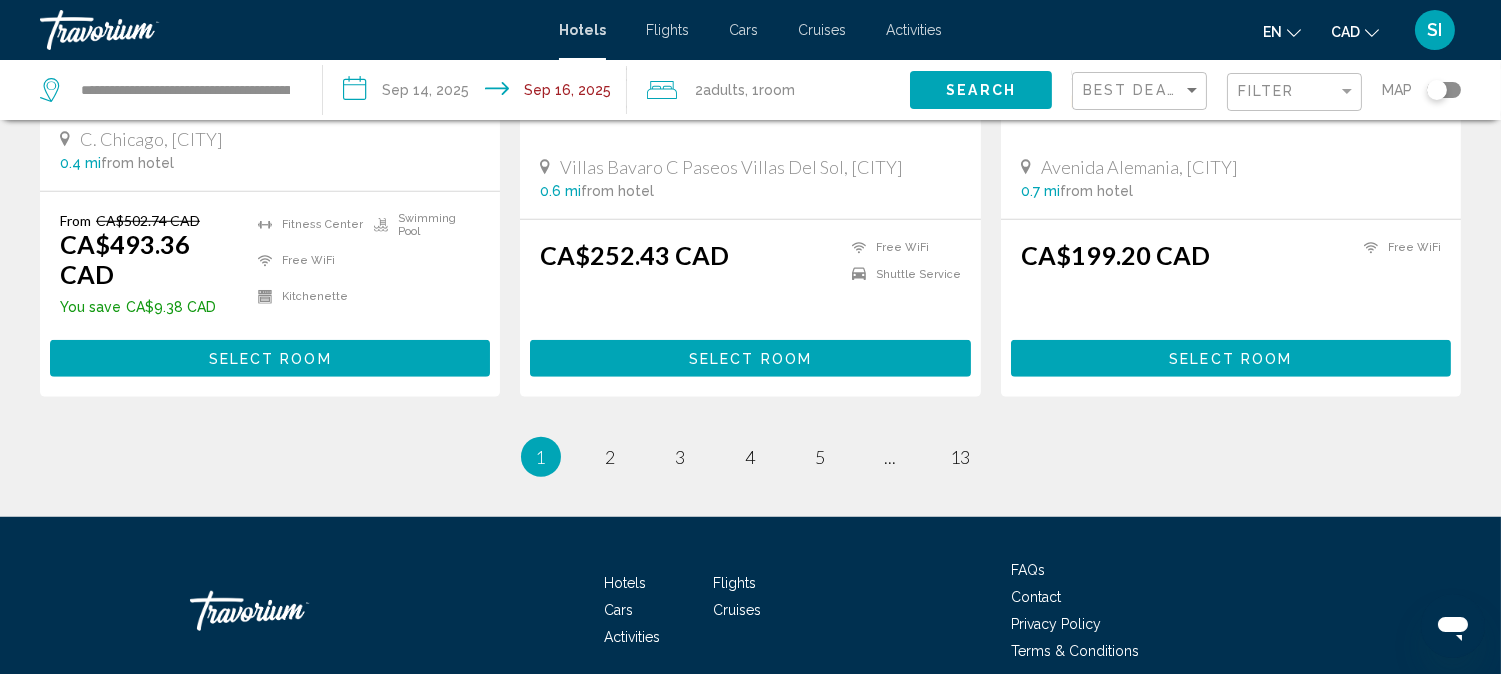 scroll, scrollTop: 2726, scrollLeft: 0, axis: vertical 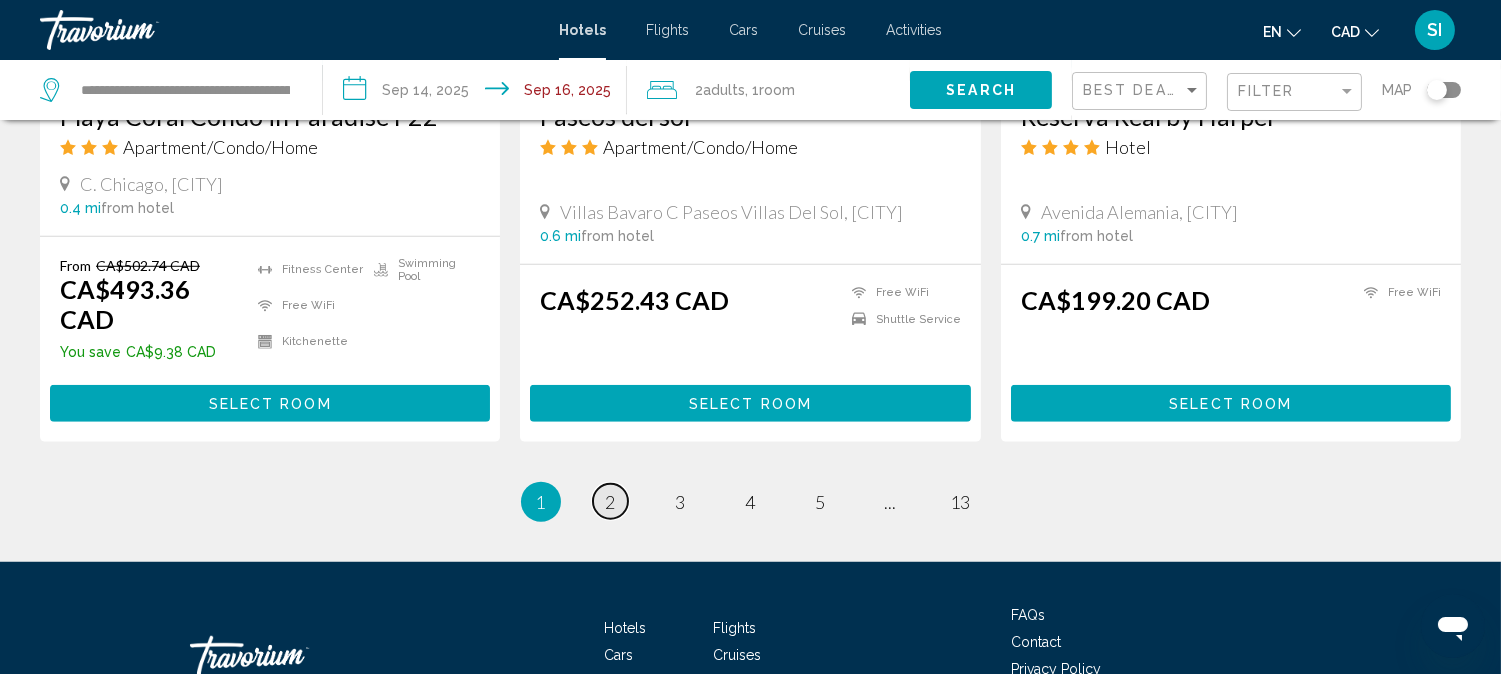 click on "page  2" at bounding box center [610, 501] 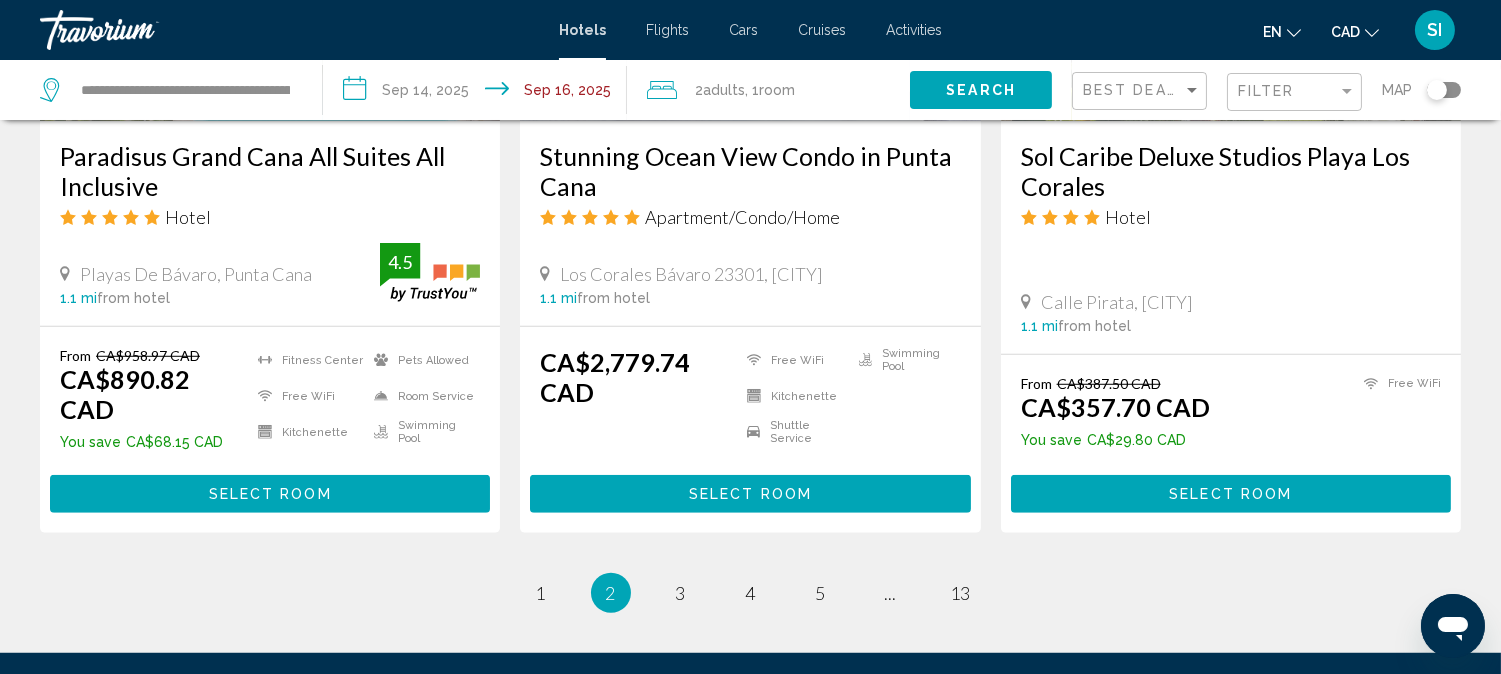 scroll, scrollTop: 2830, scrollLeft: 0, axis: vertical 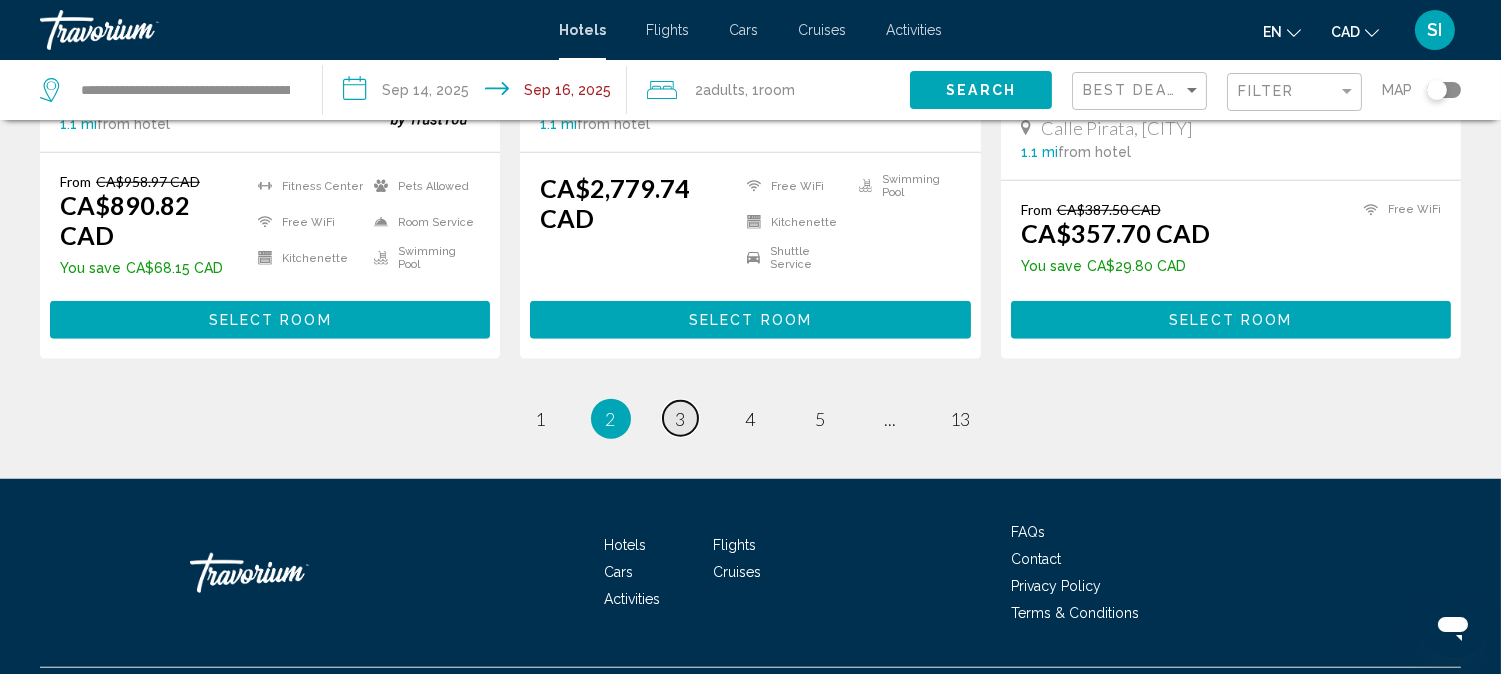 click on "3" at bounding box center (681, 419) 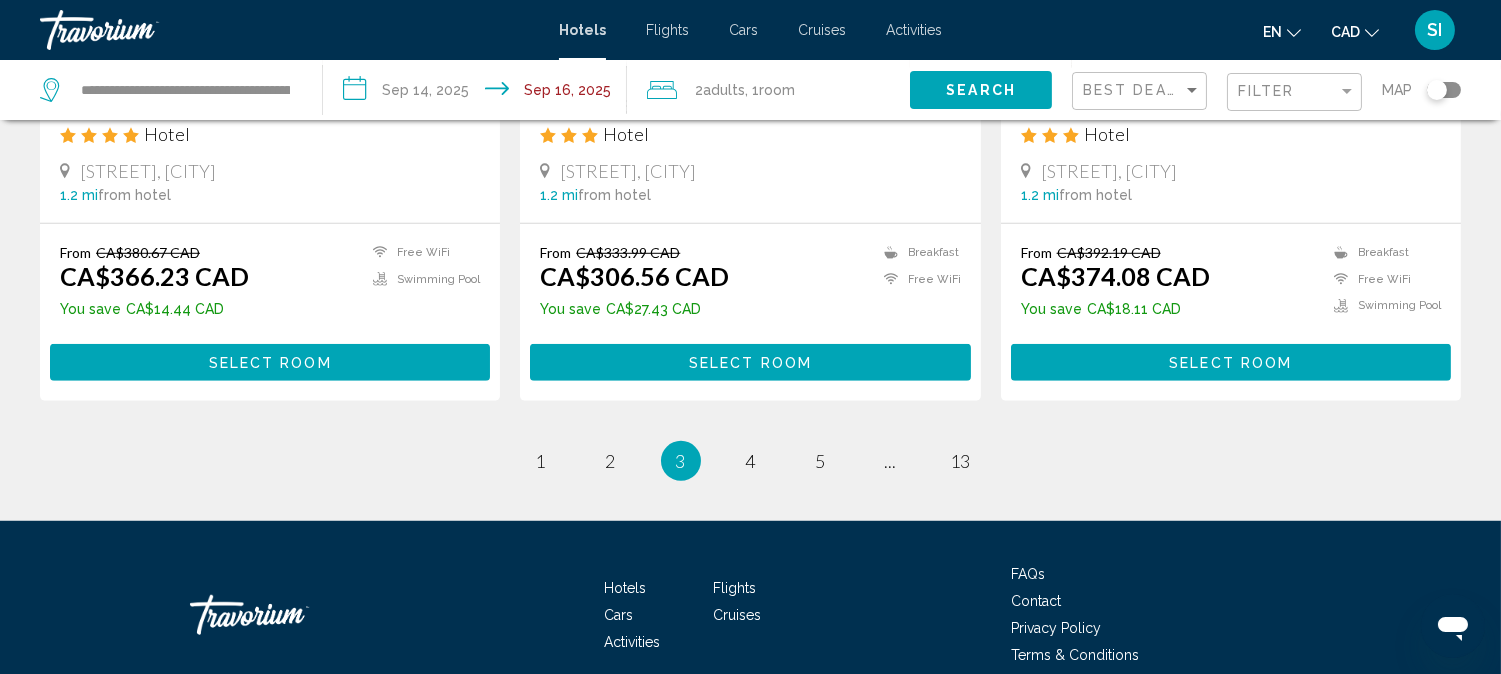 scroll, scrollTop: 2671, scrollLeft: 0, axis: vertical 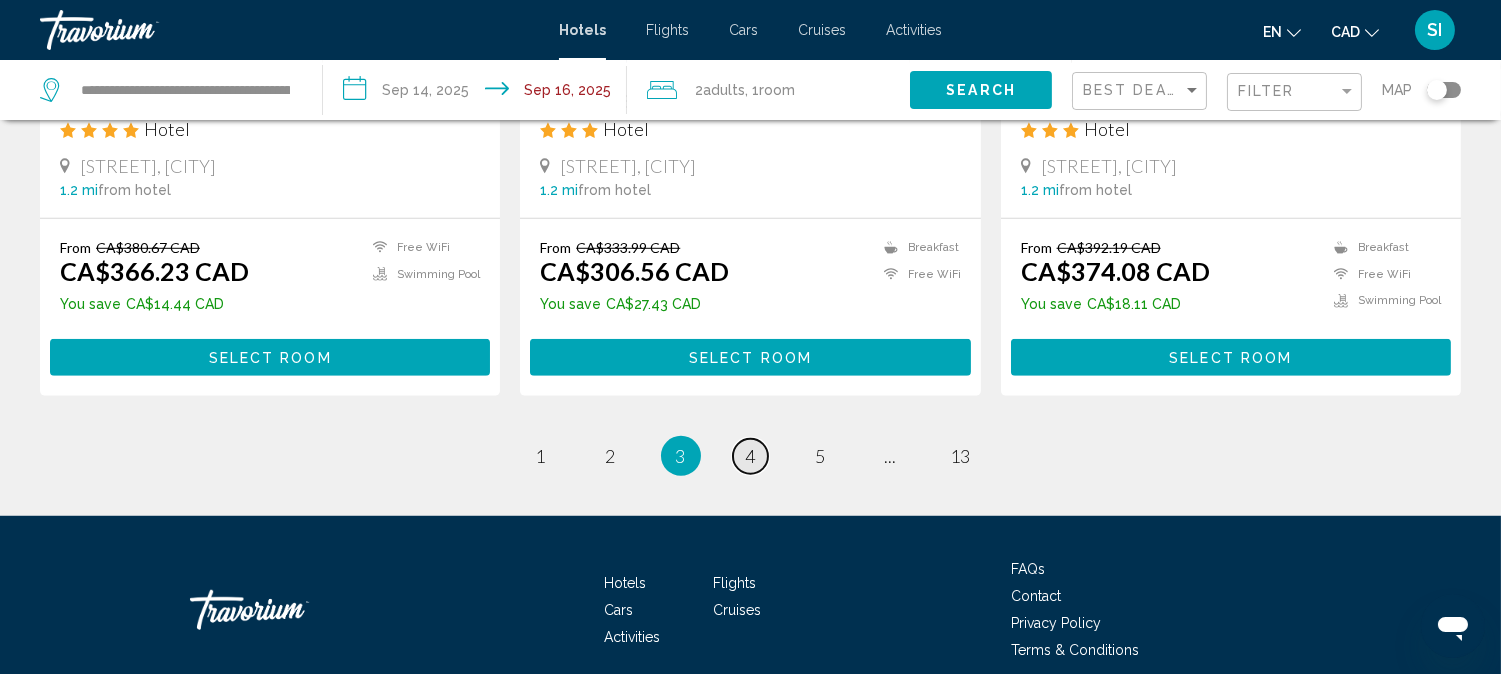 click on "page  4" at bounding box center (750, 456) 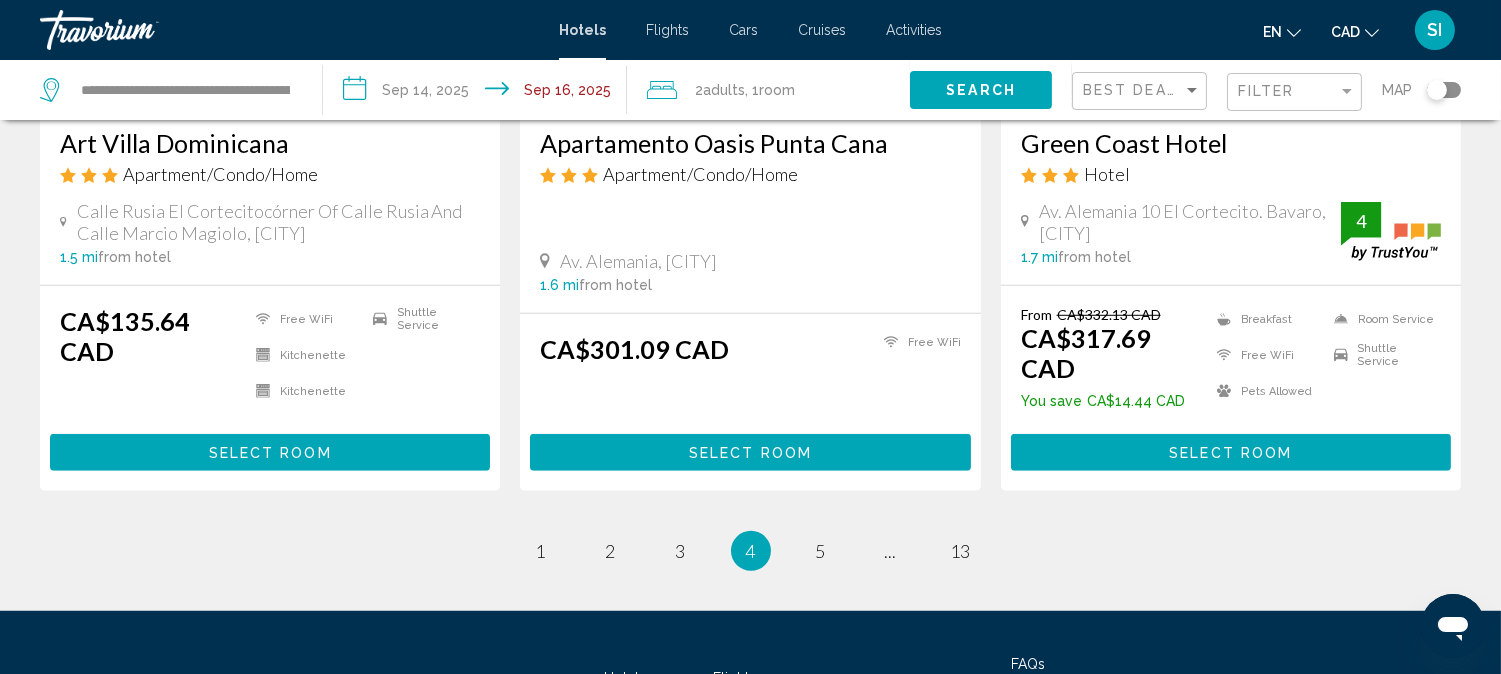 scroll, scrollTop: 2723, scrollLeft: 0, axis: vertical 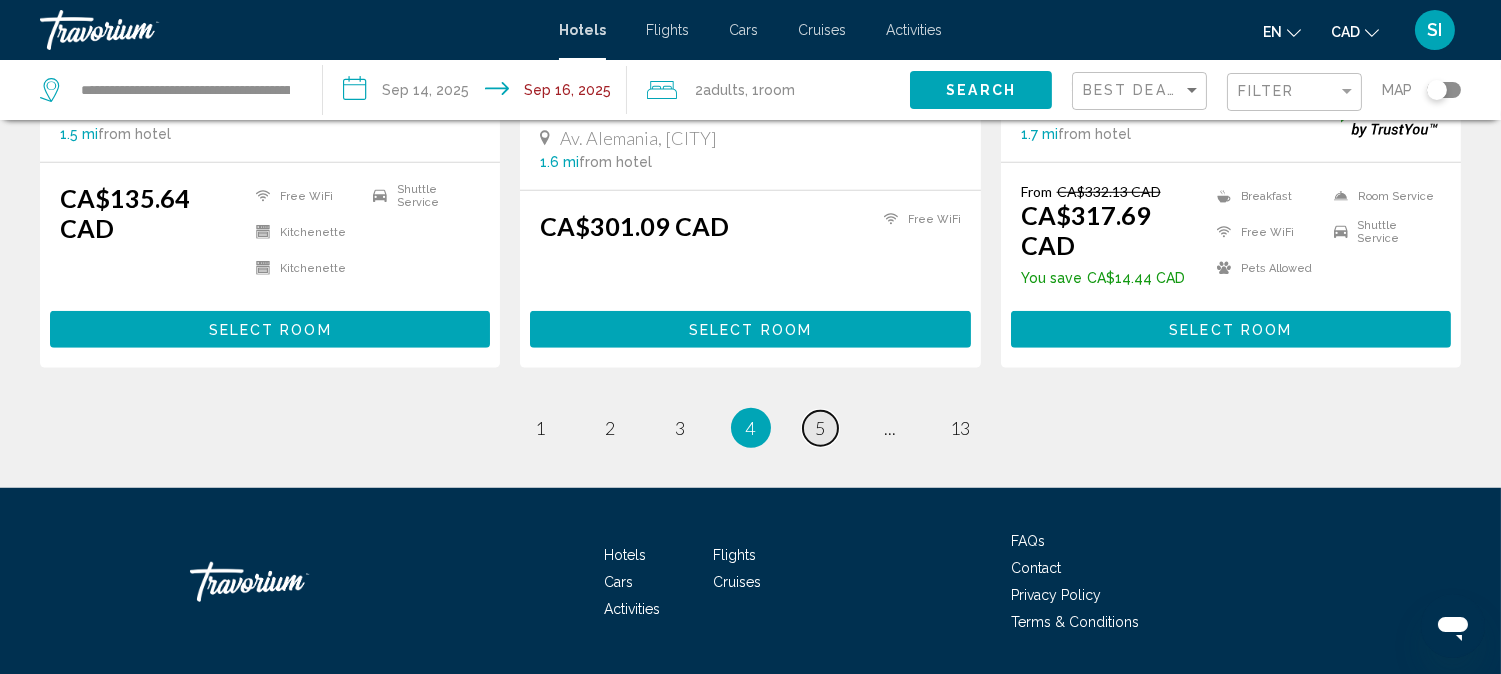 click on "5" at bounding box center [821, 428] 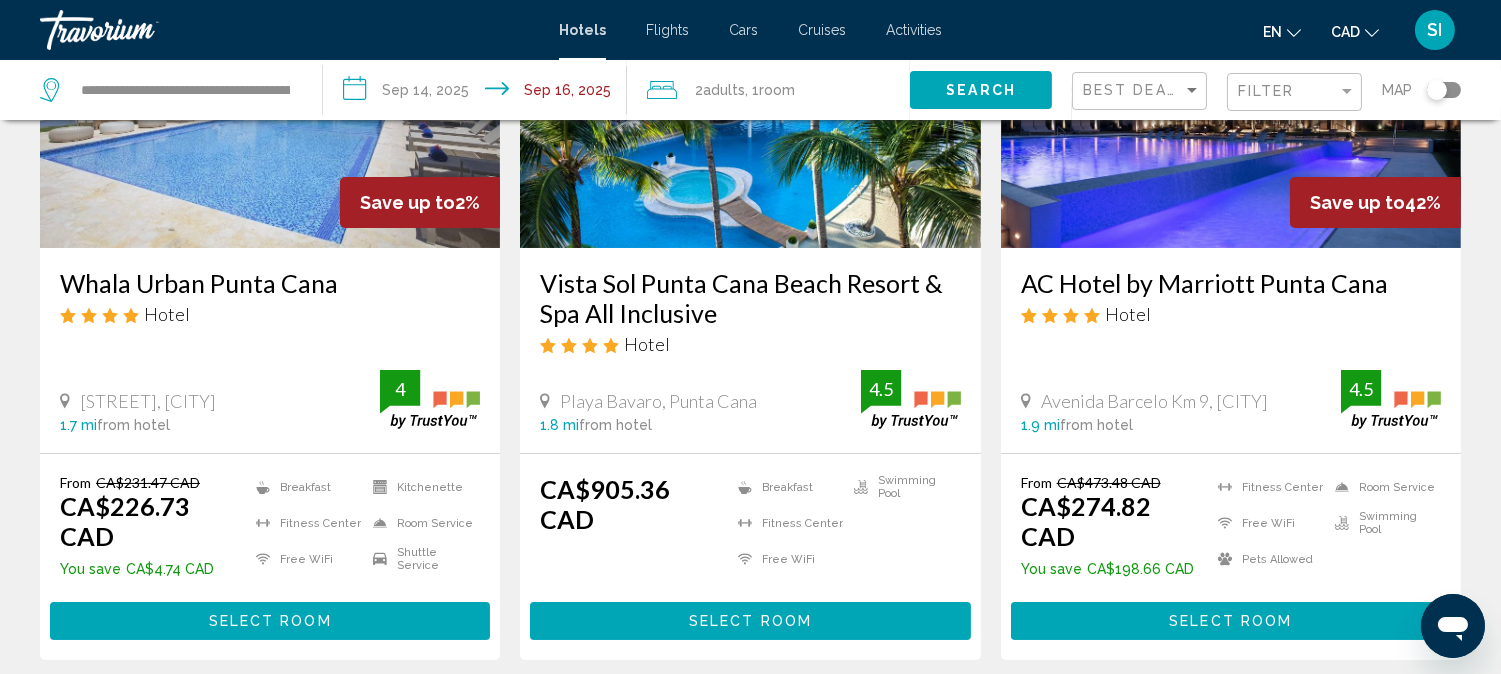 scroll, scrollTop: 400, scrollLeft: 0, axis: vertical 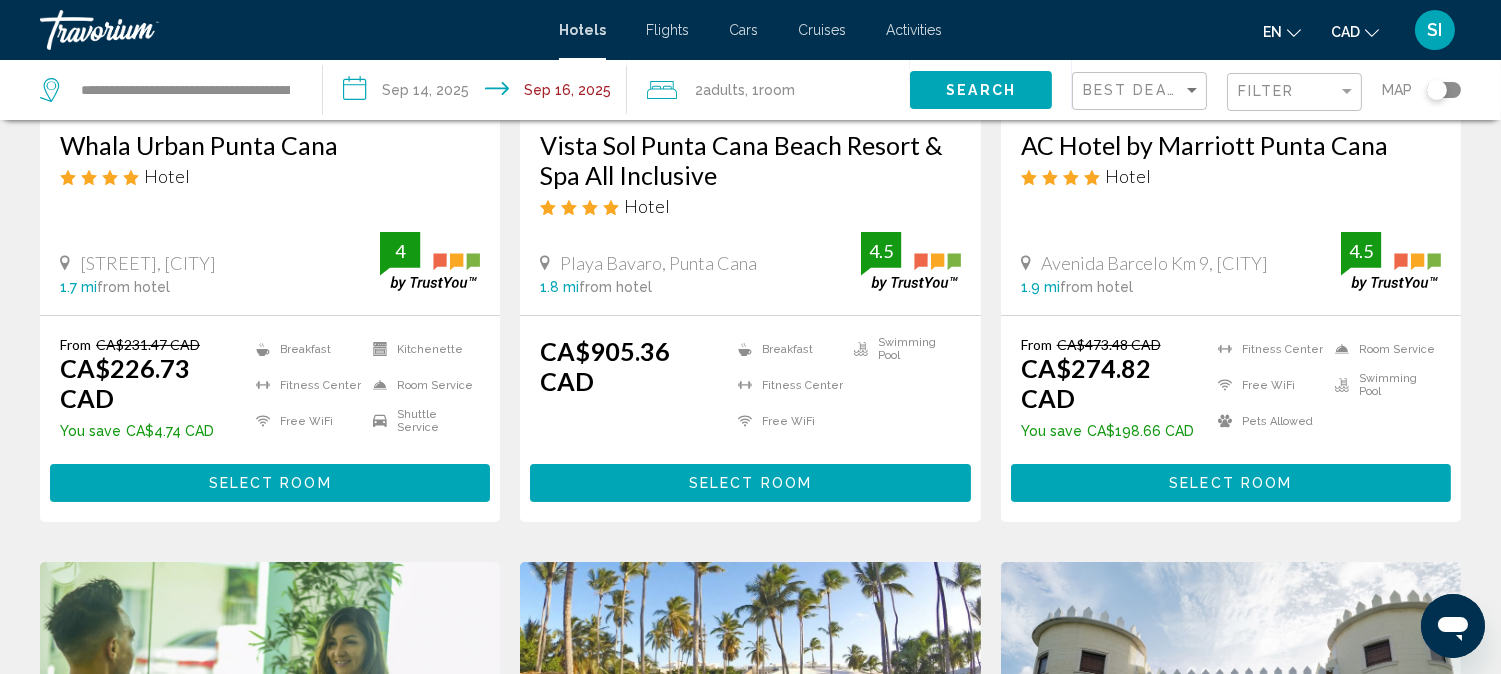 click on "AC Hotel by Marriott Punta Cana" at bounding box center [1231, 145] 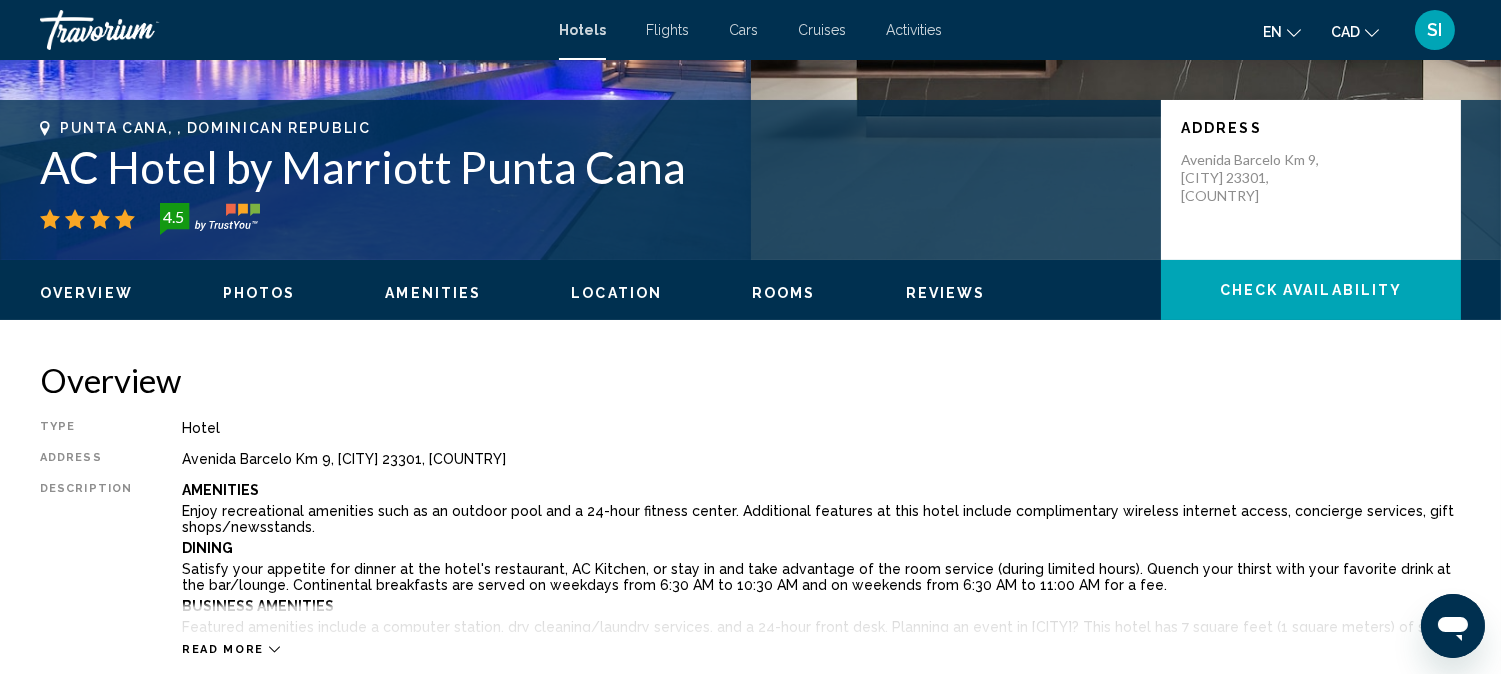 scroll, scrollTop: 23, scrollLeft: 0, axis: vertical 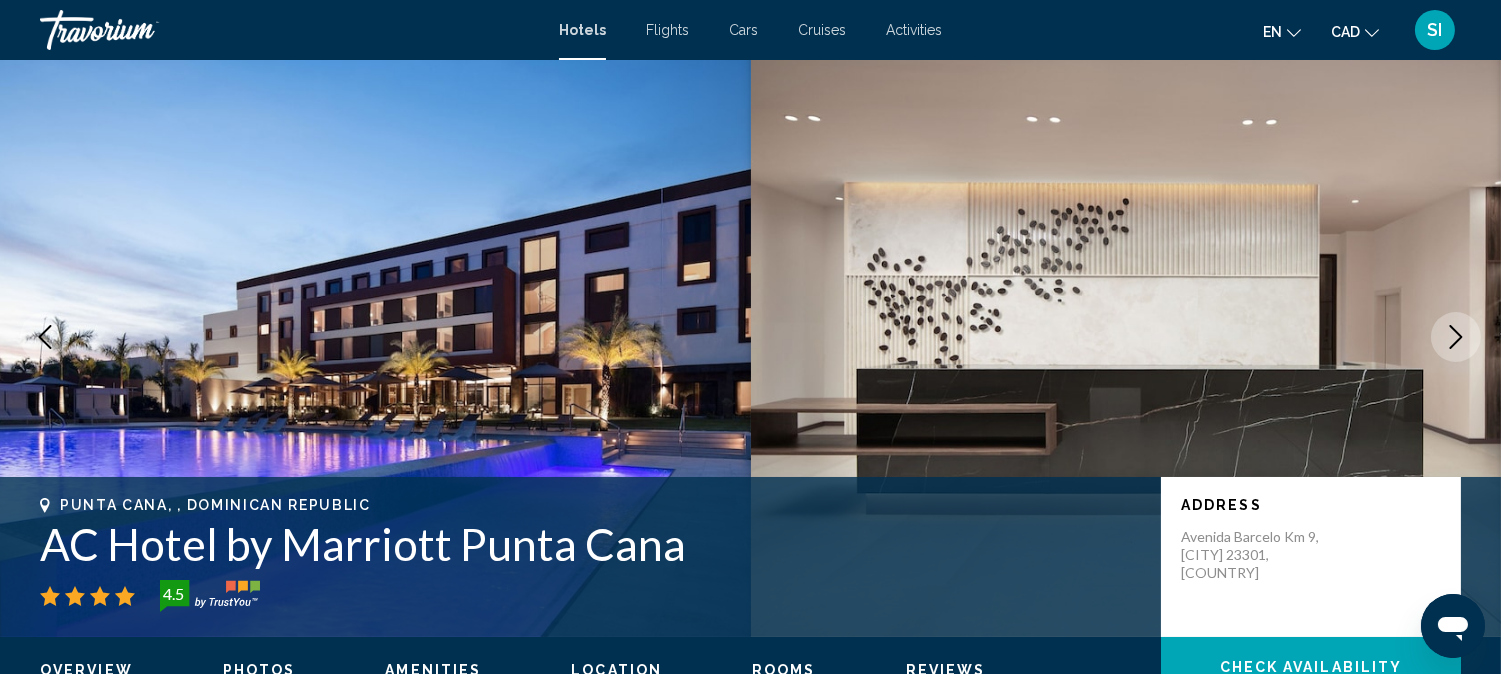 click 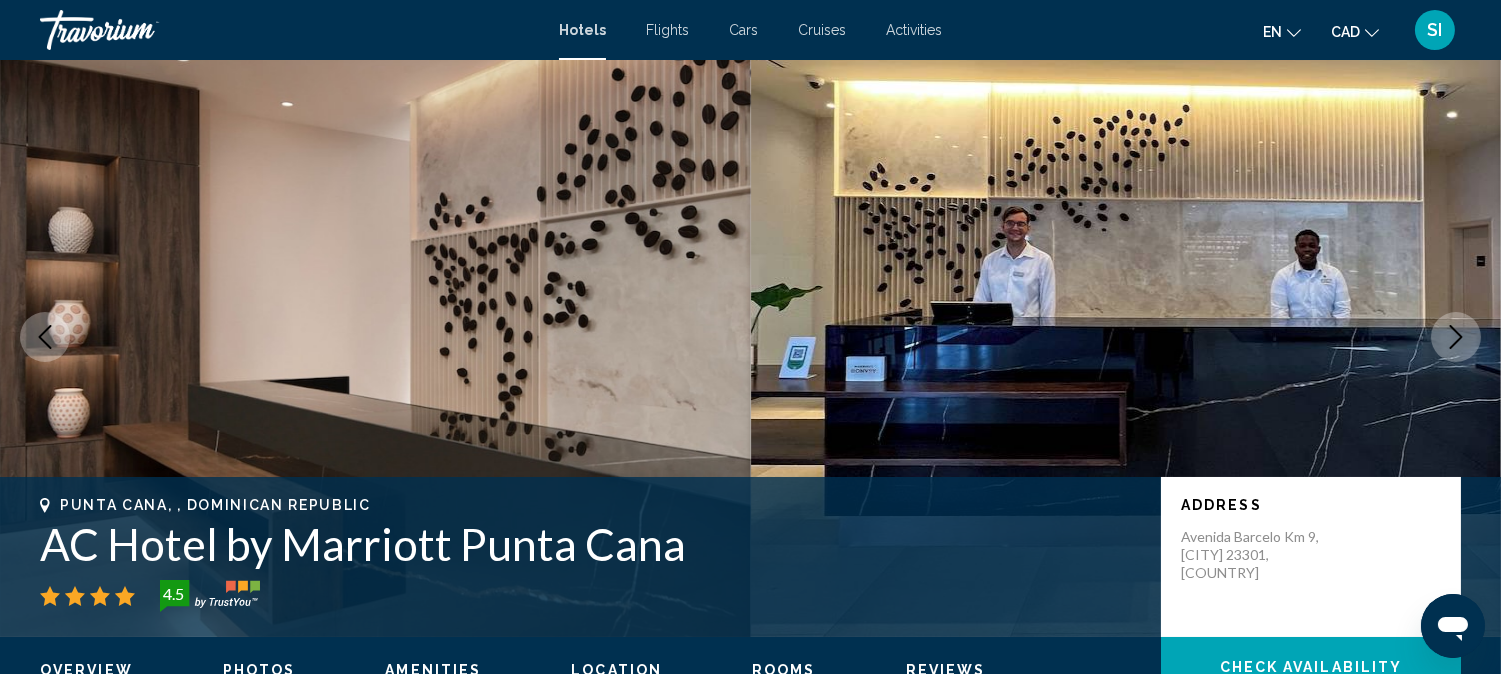click 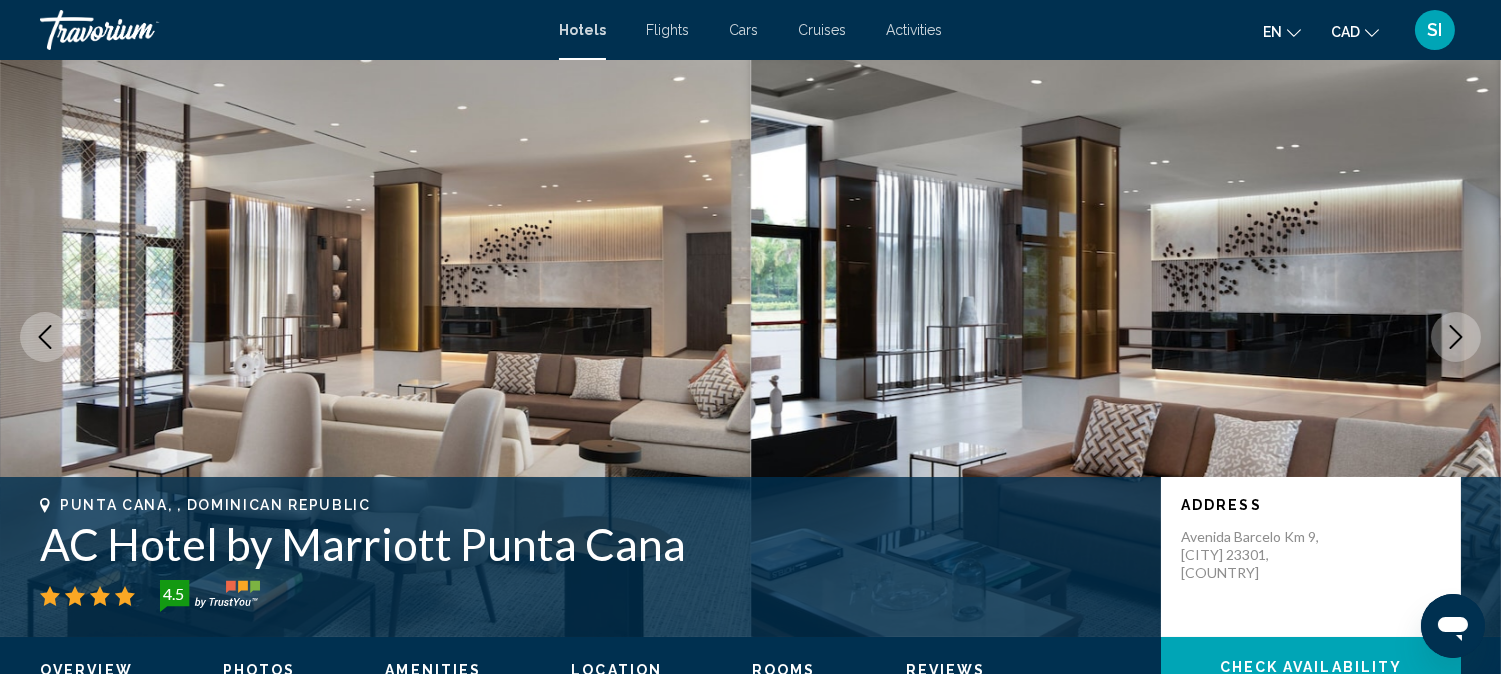click 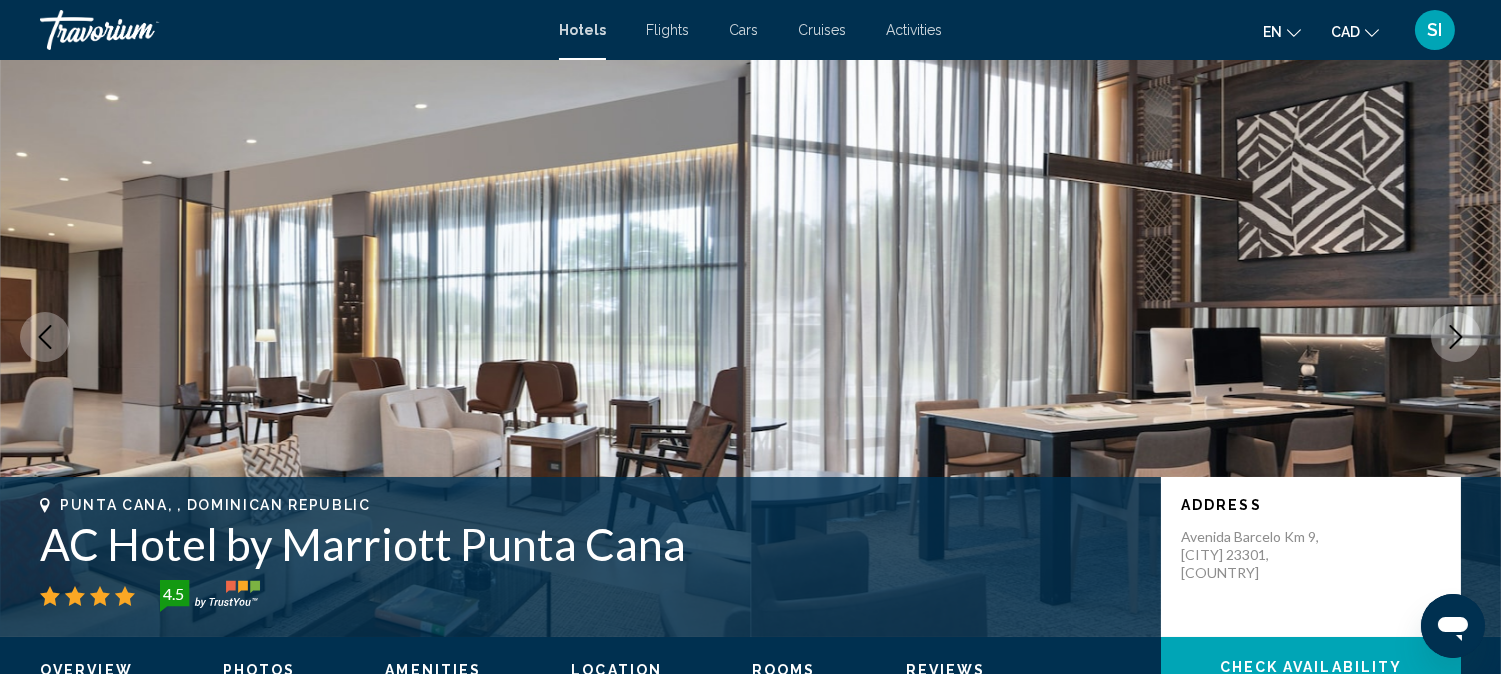 click 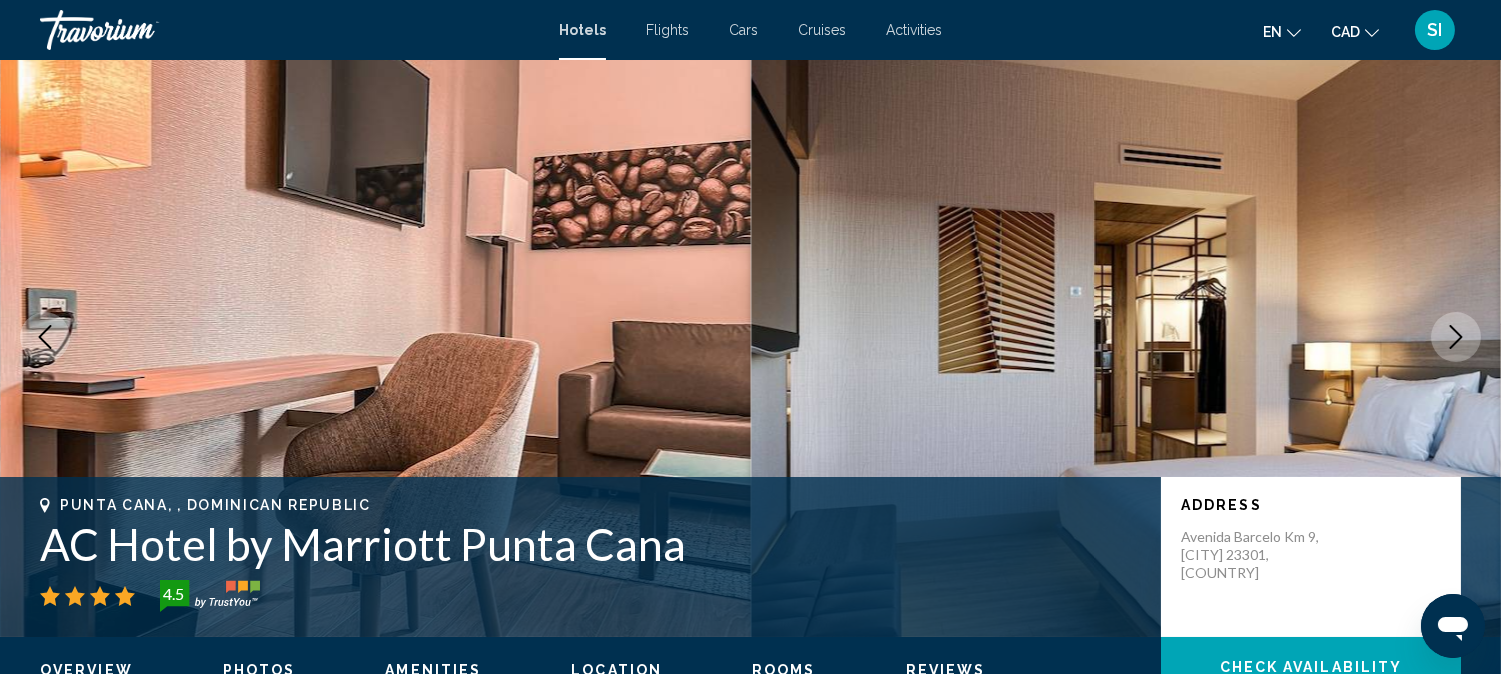 click 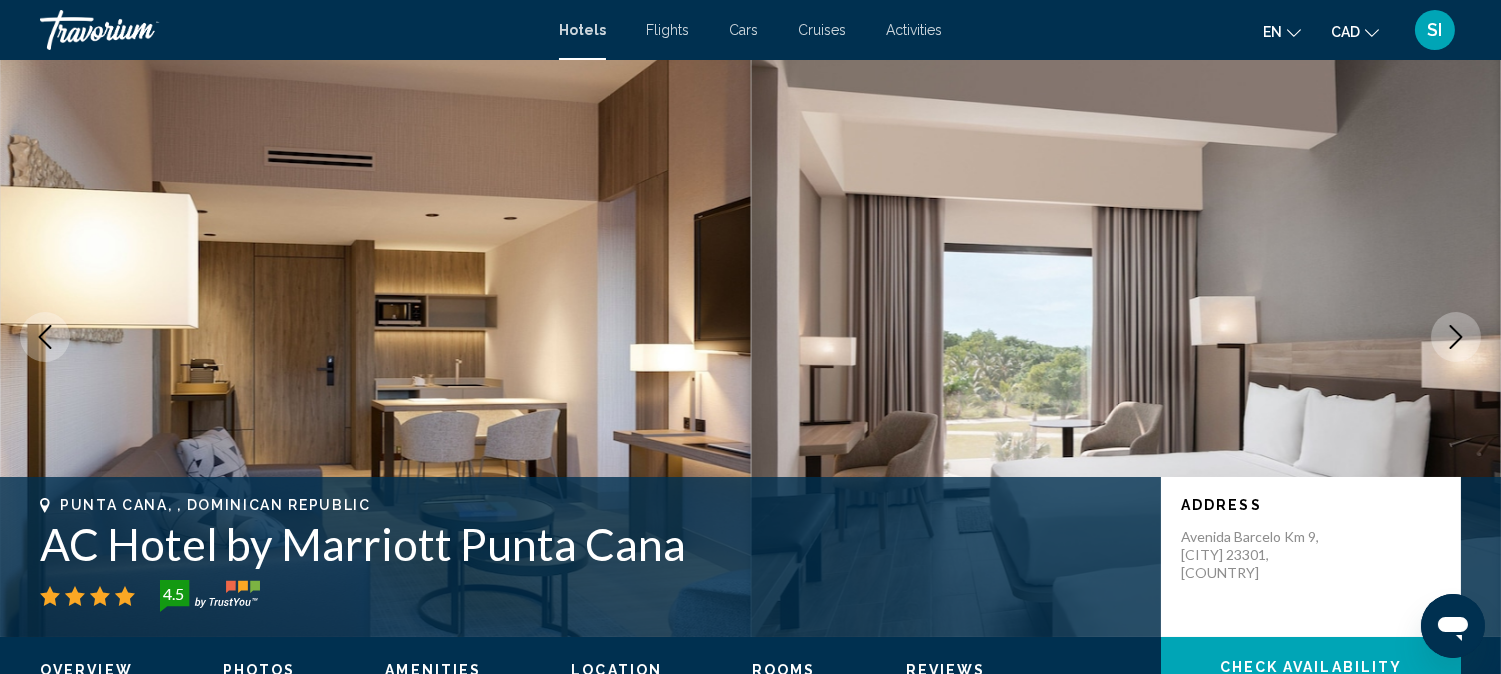 click 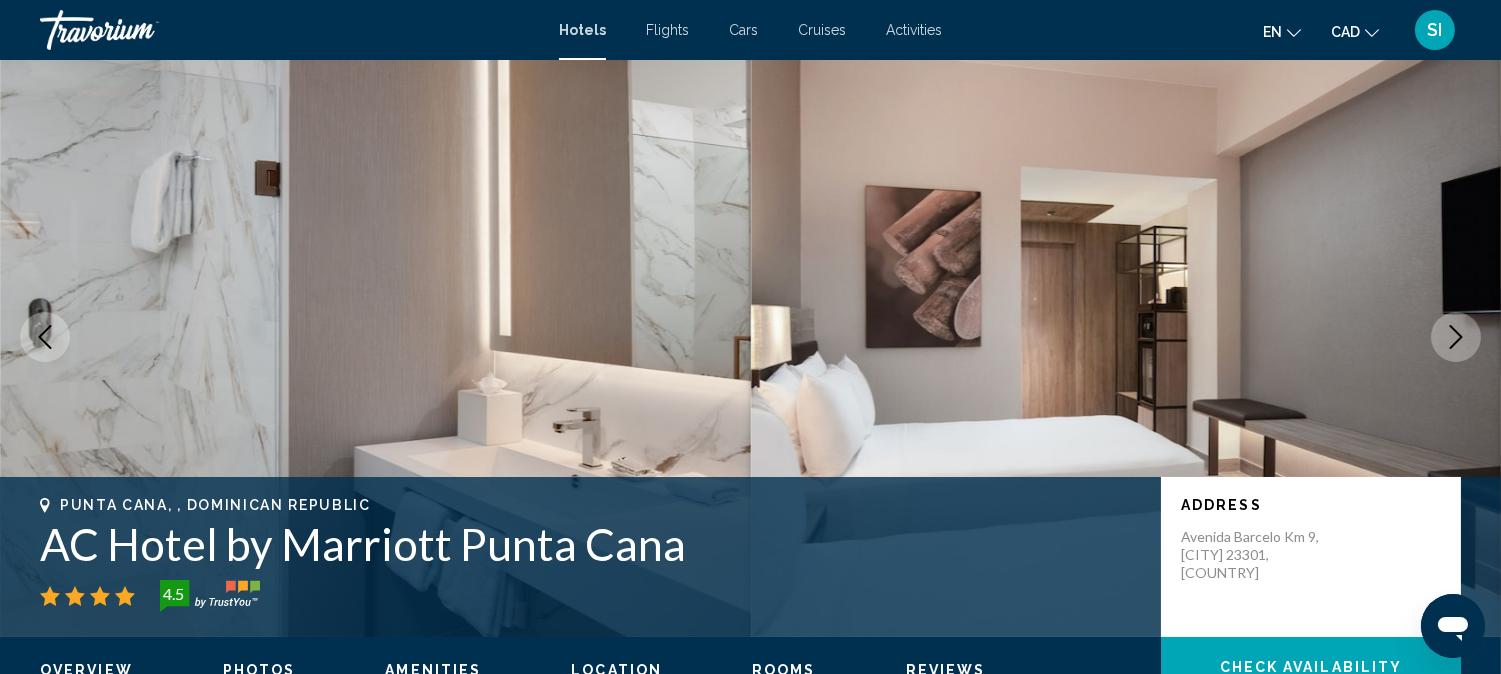 click 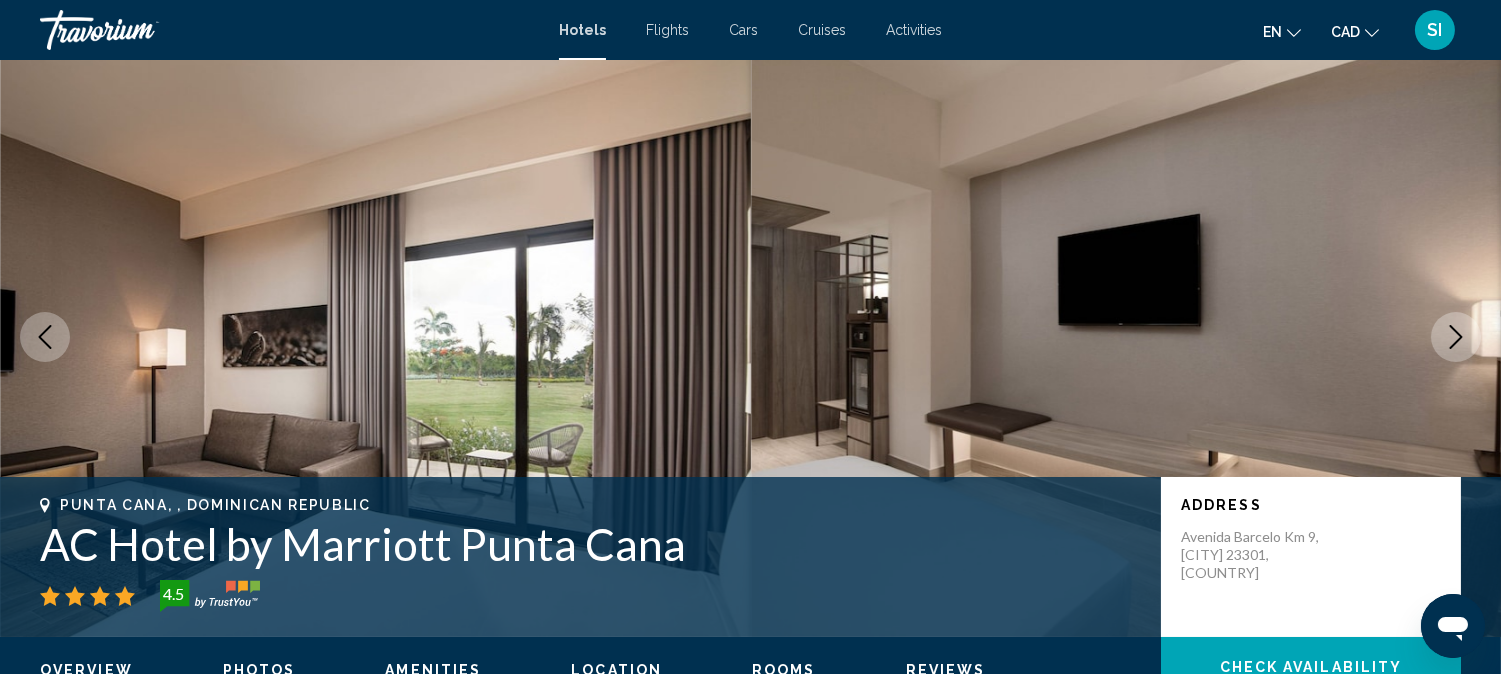 click 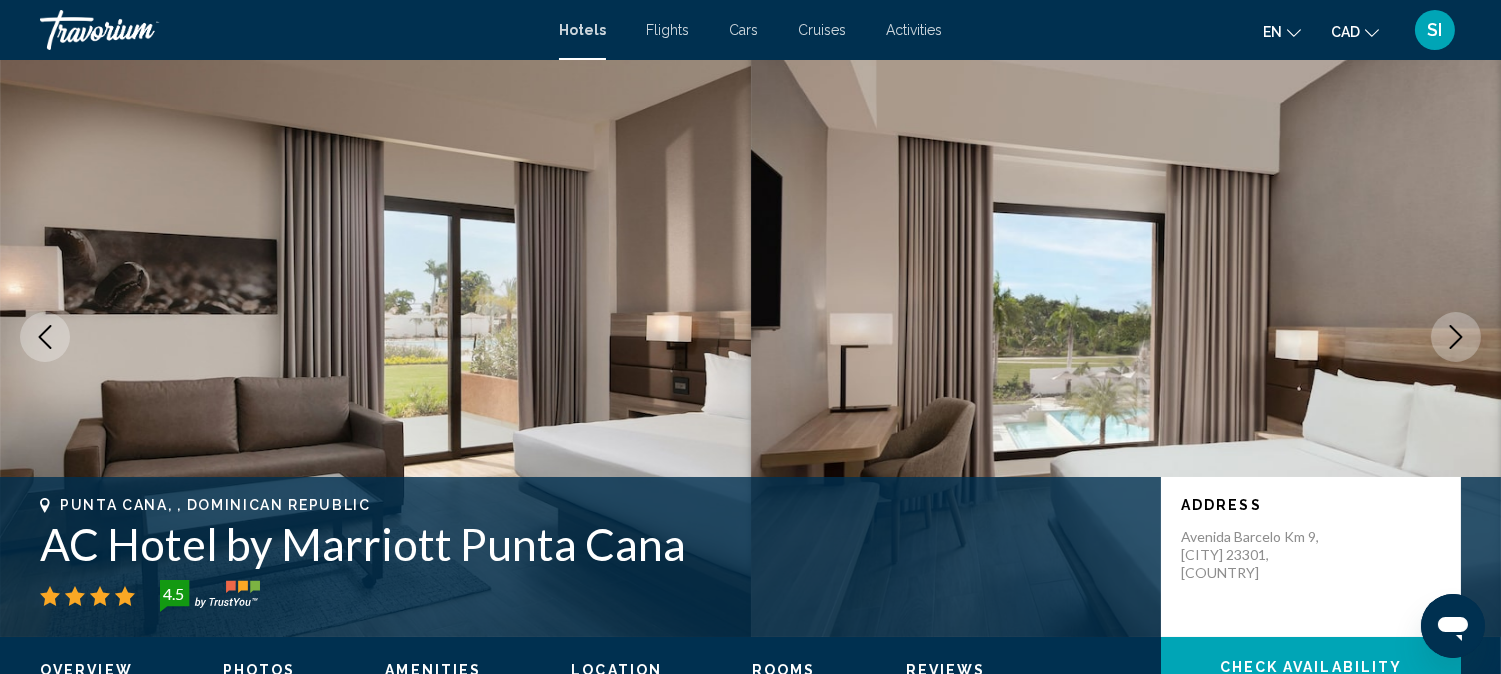 click 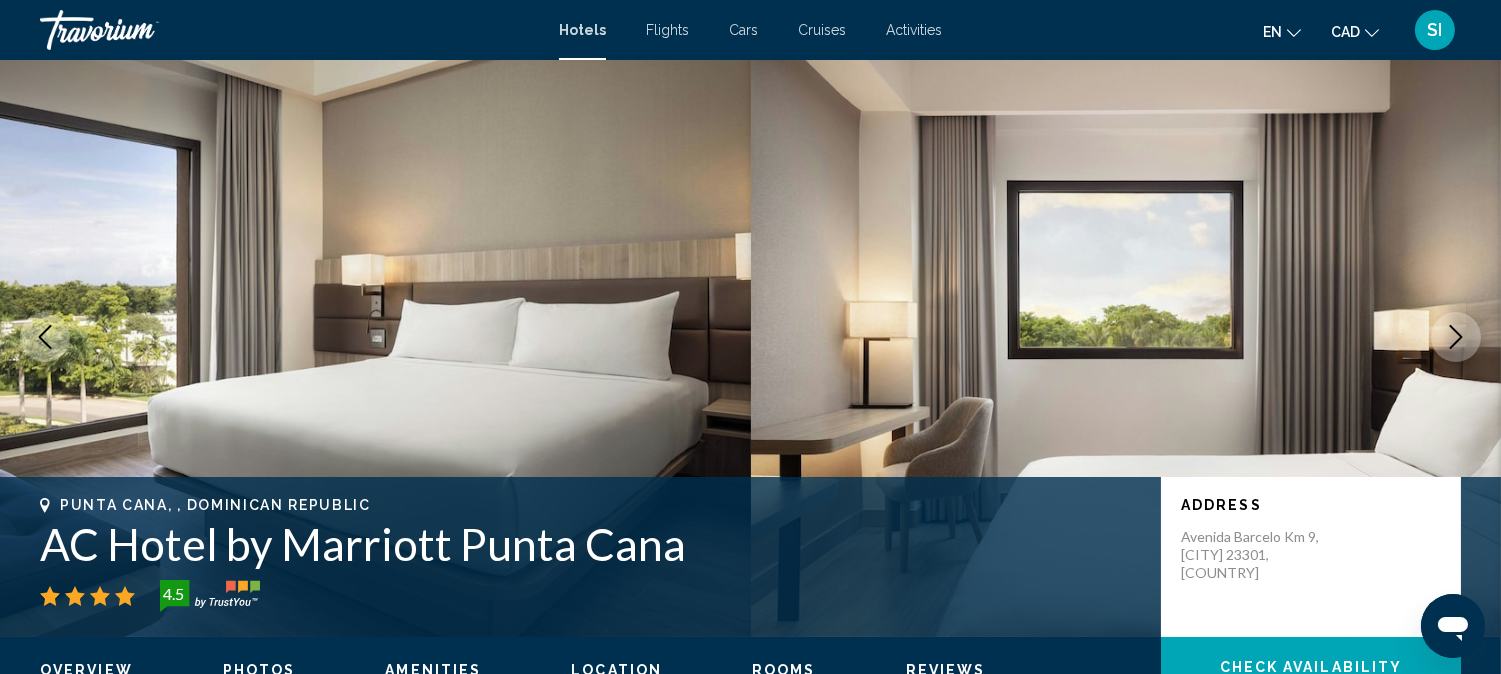 click 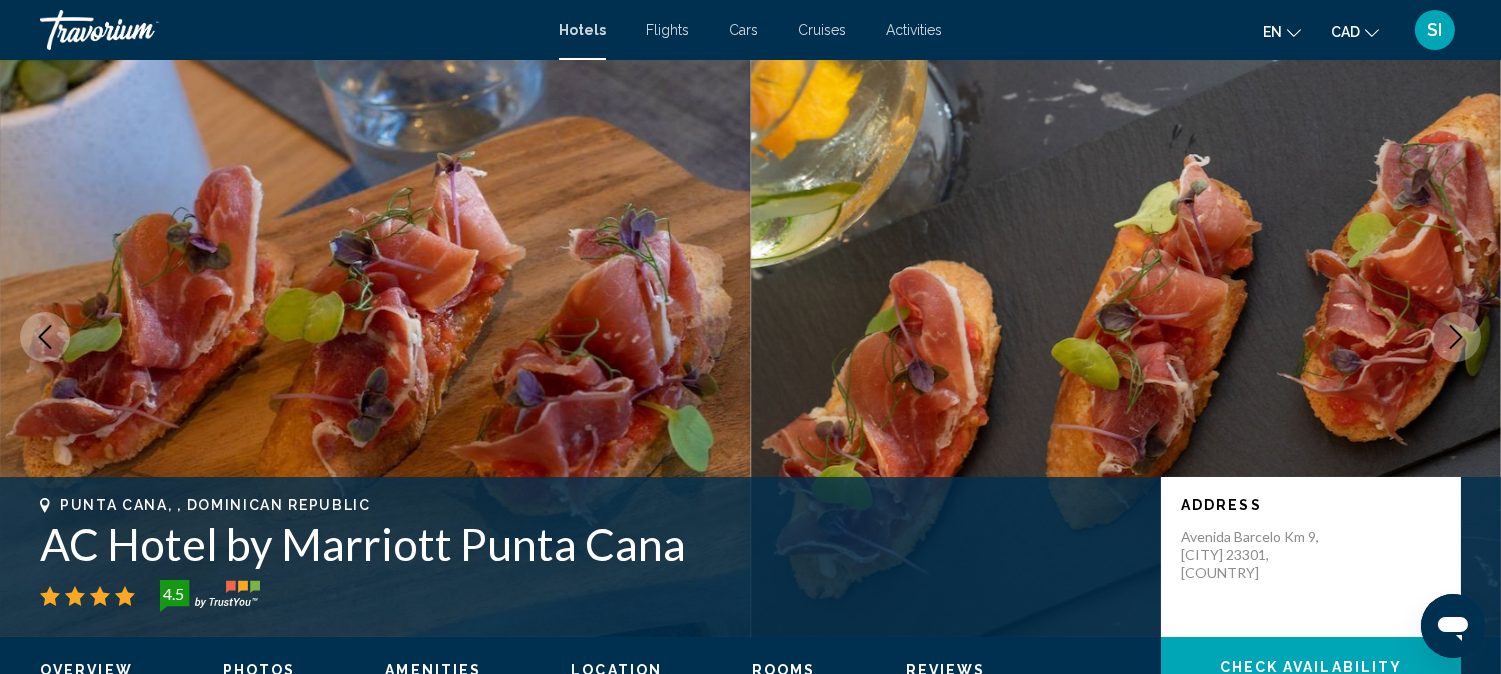 click 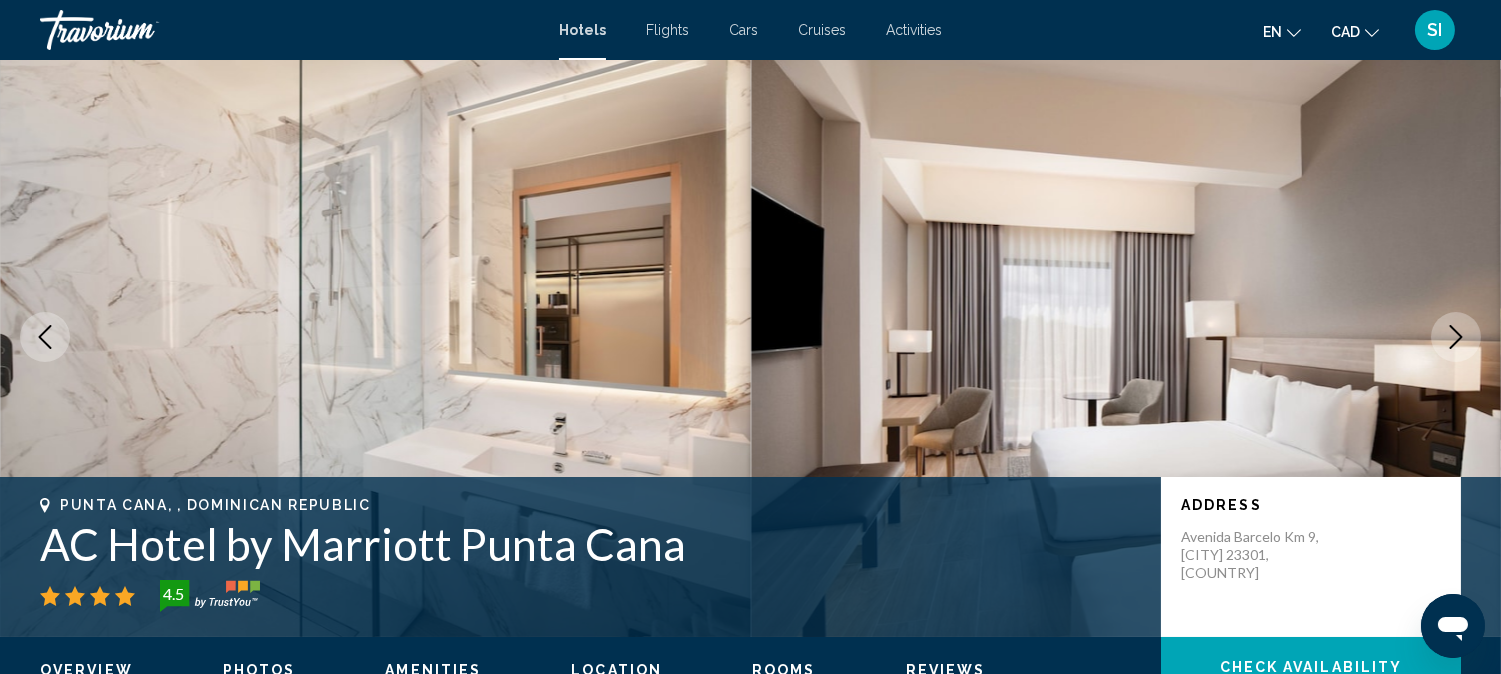 click 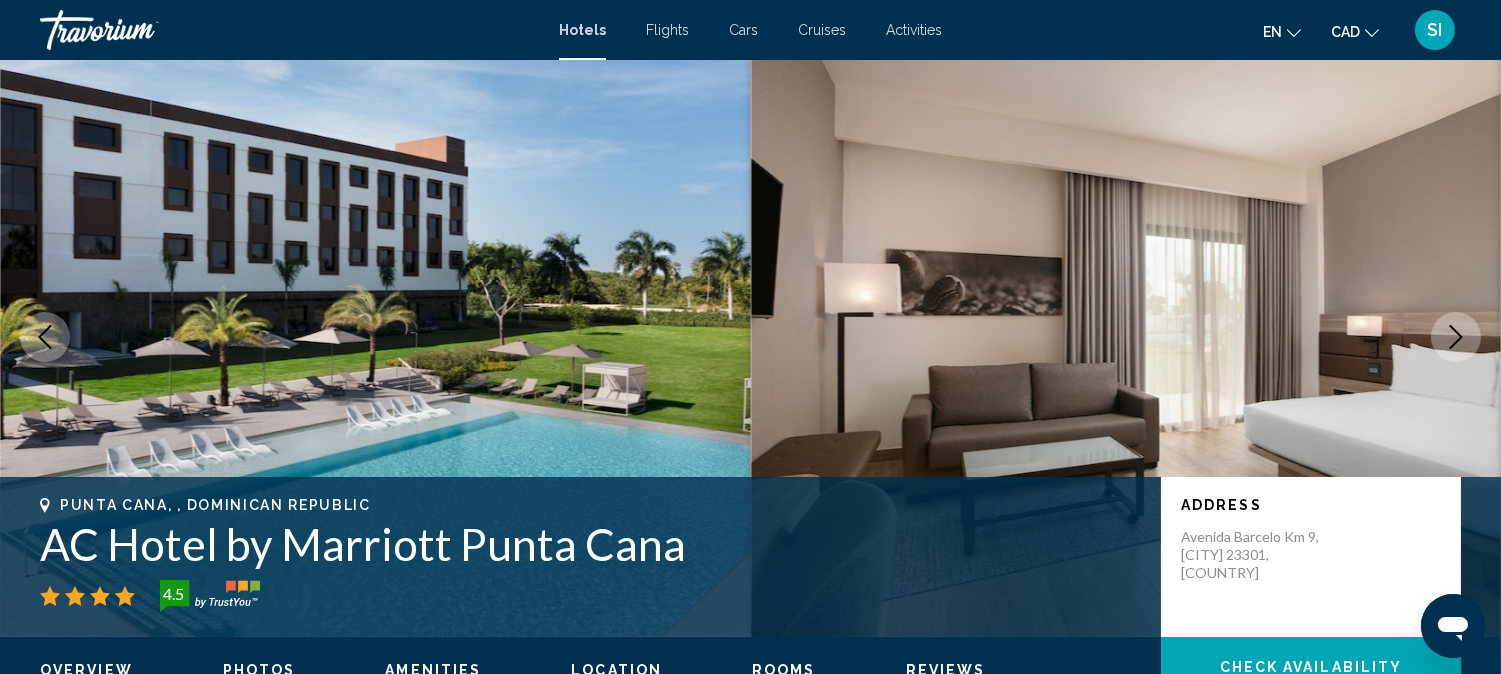 click 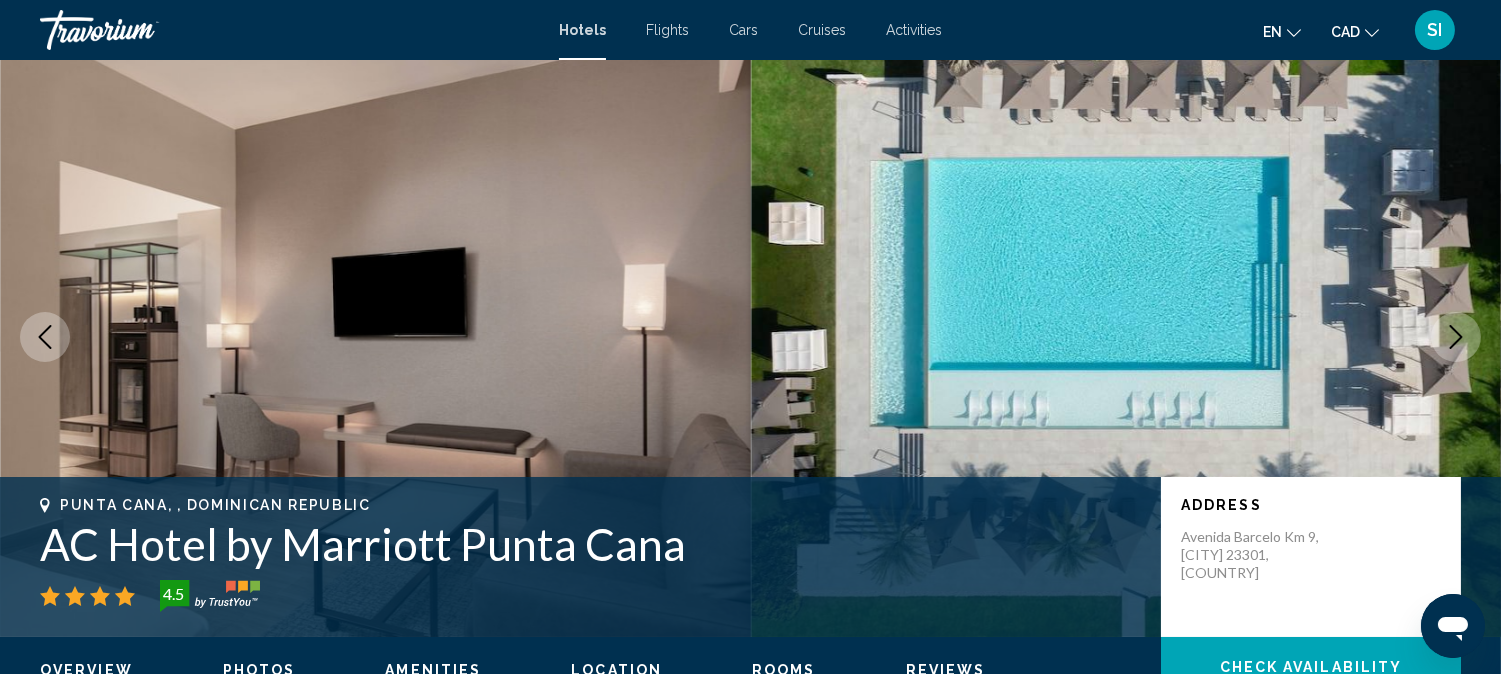 click 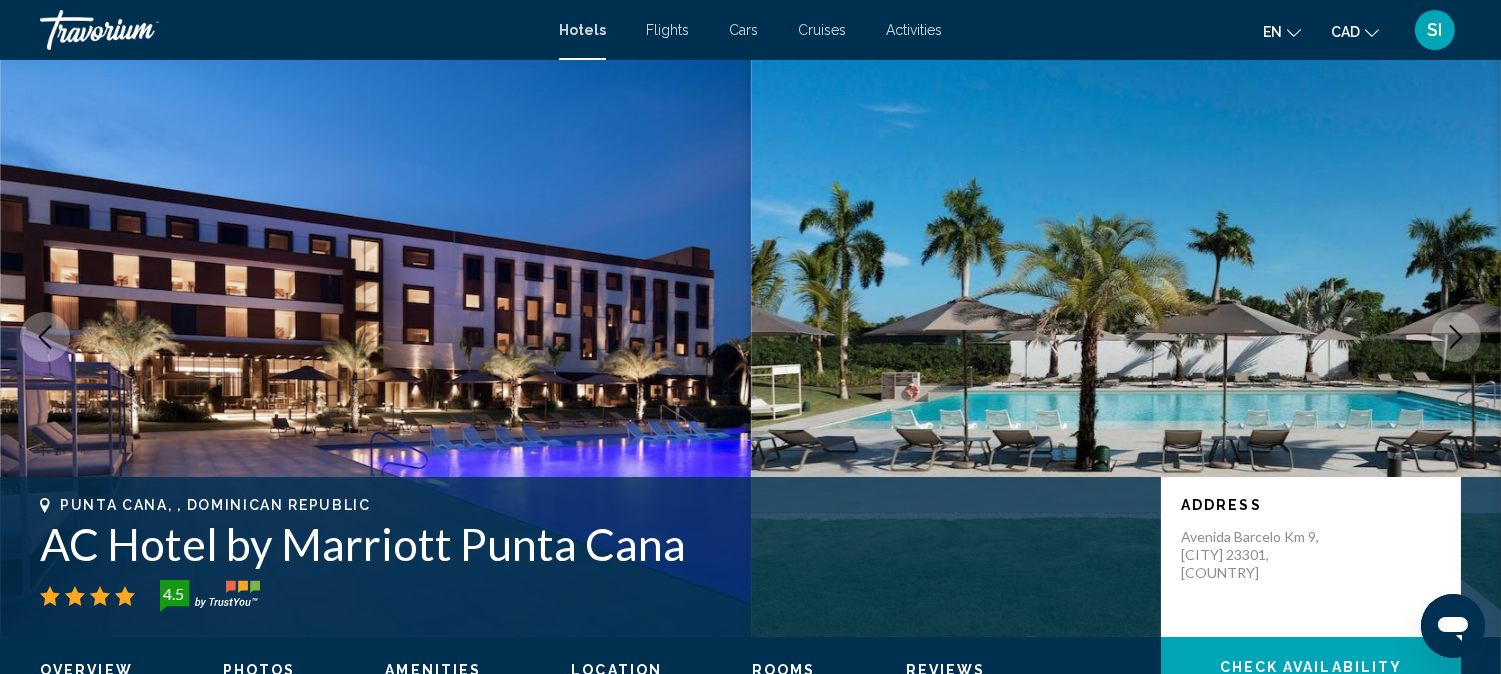 click 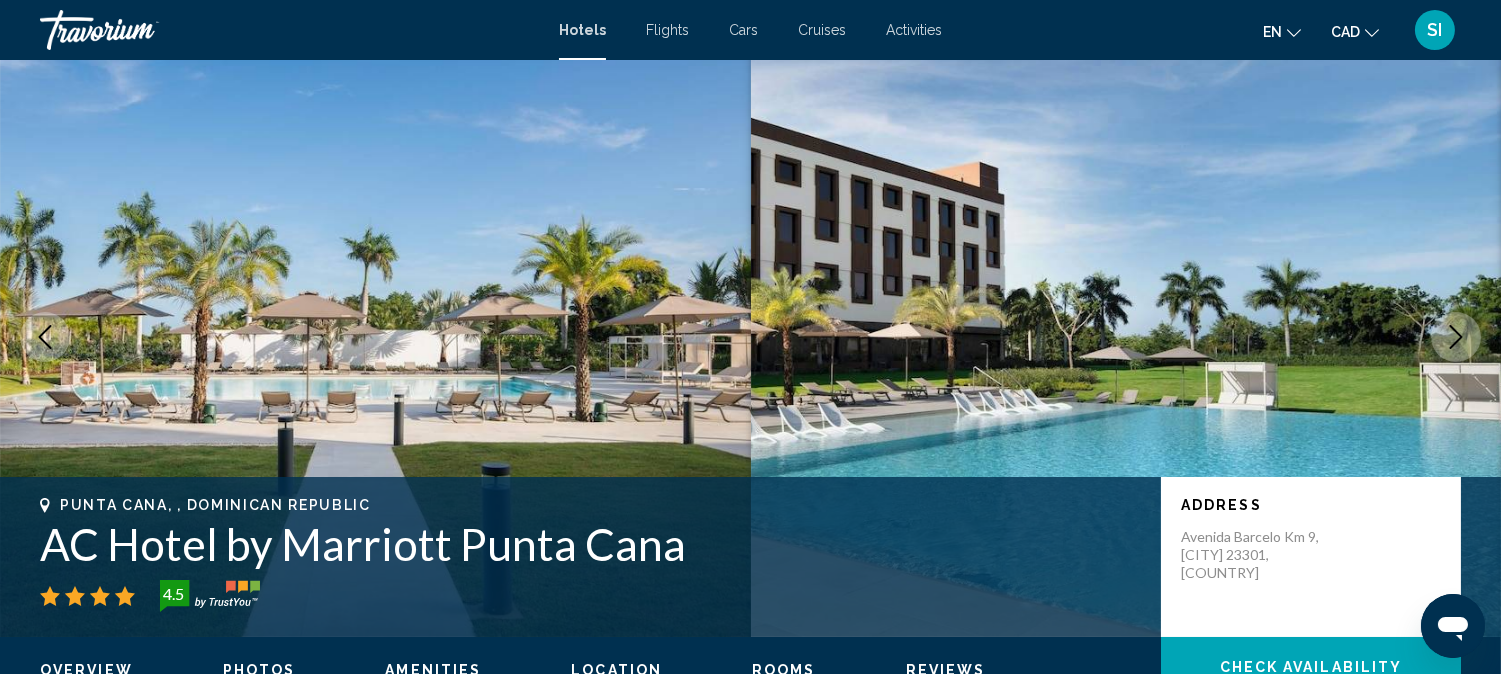 click 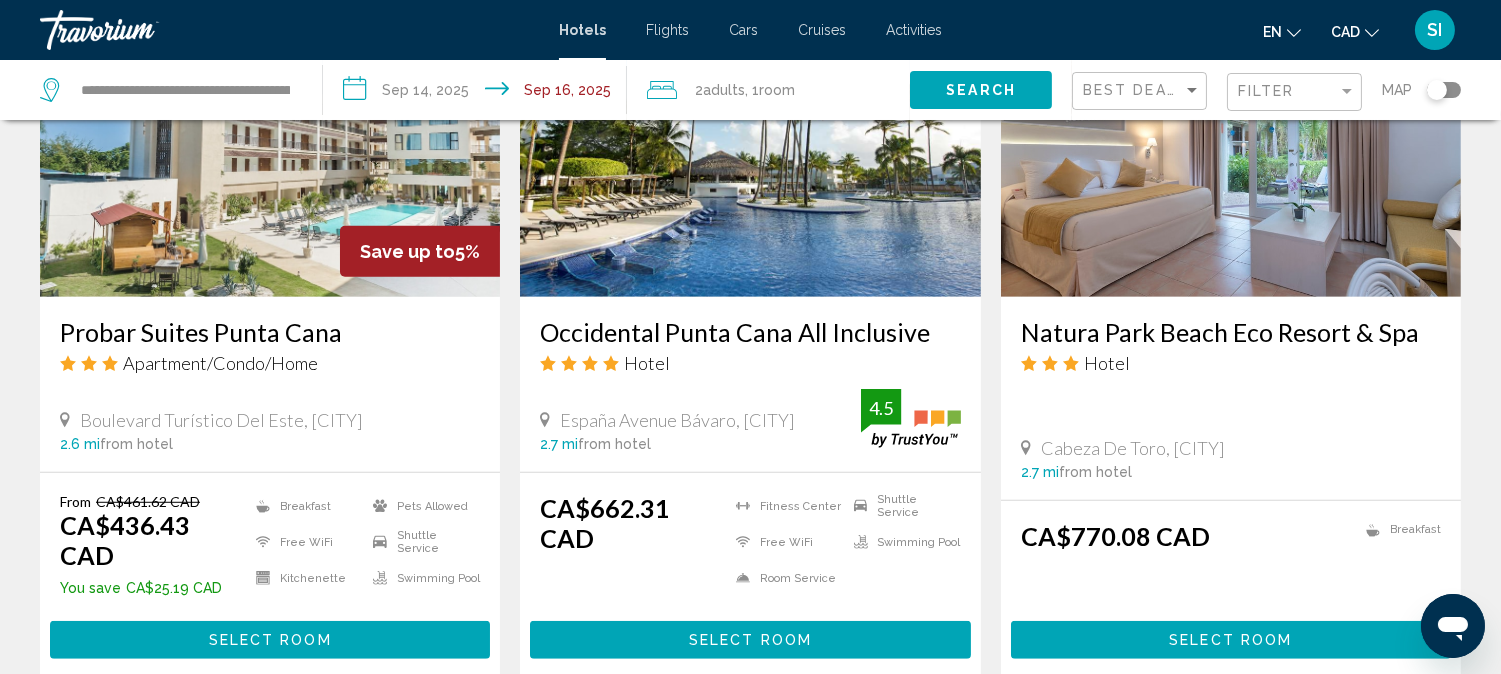 scroll, scrollTop: 2533, scrollLeft: 0, axis: vertical 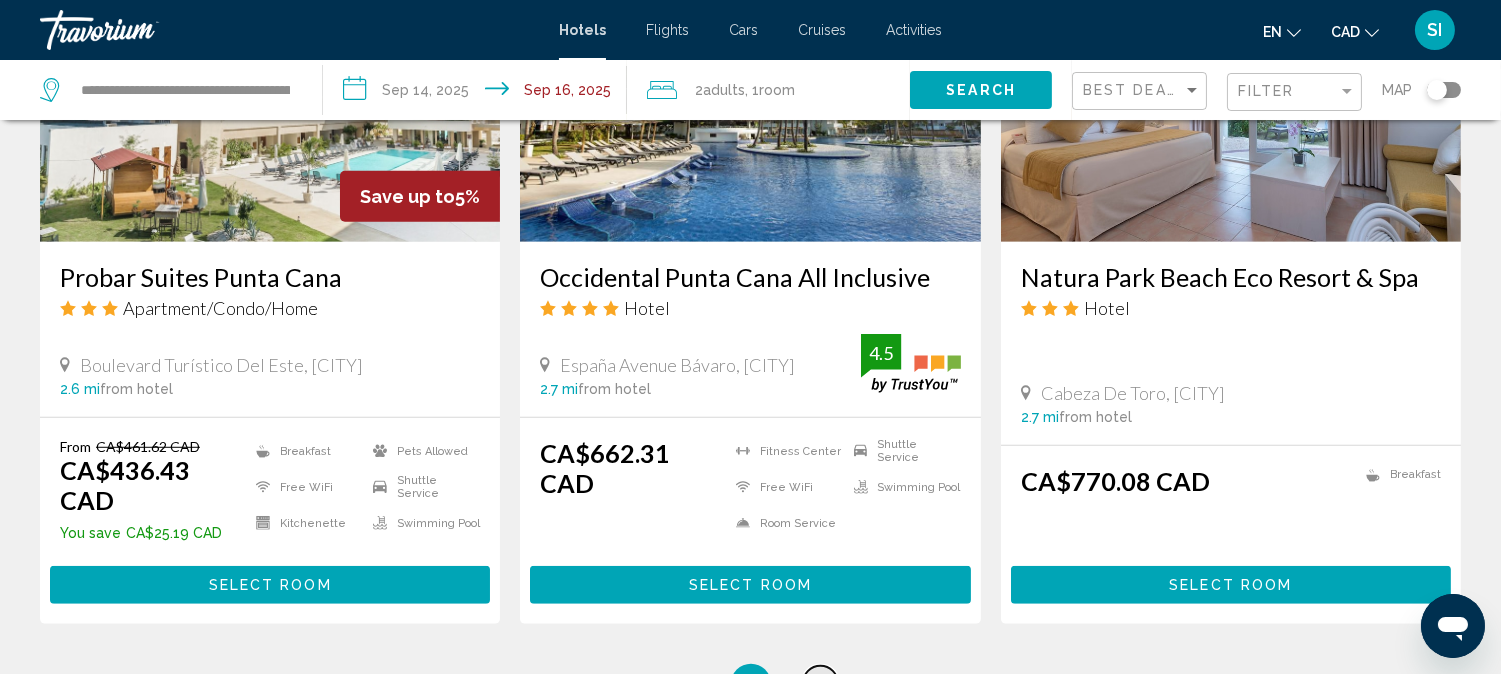 click on "6" at bounding box center (821, 684) 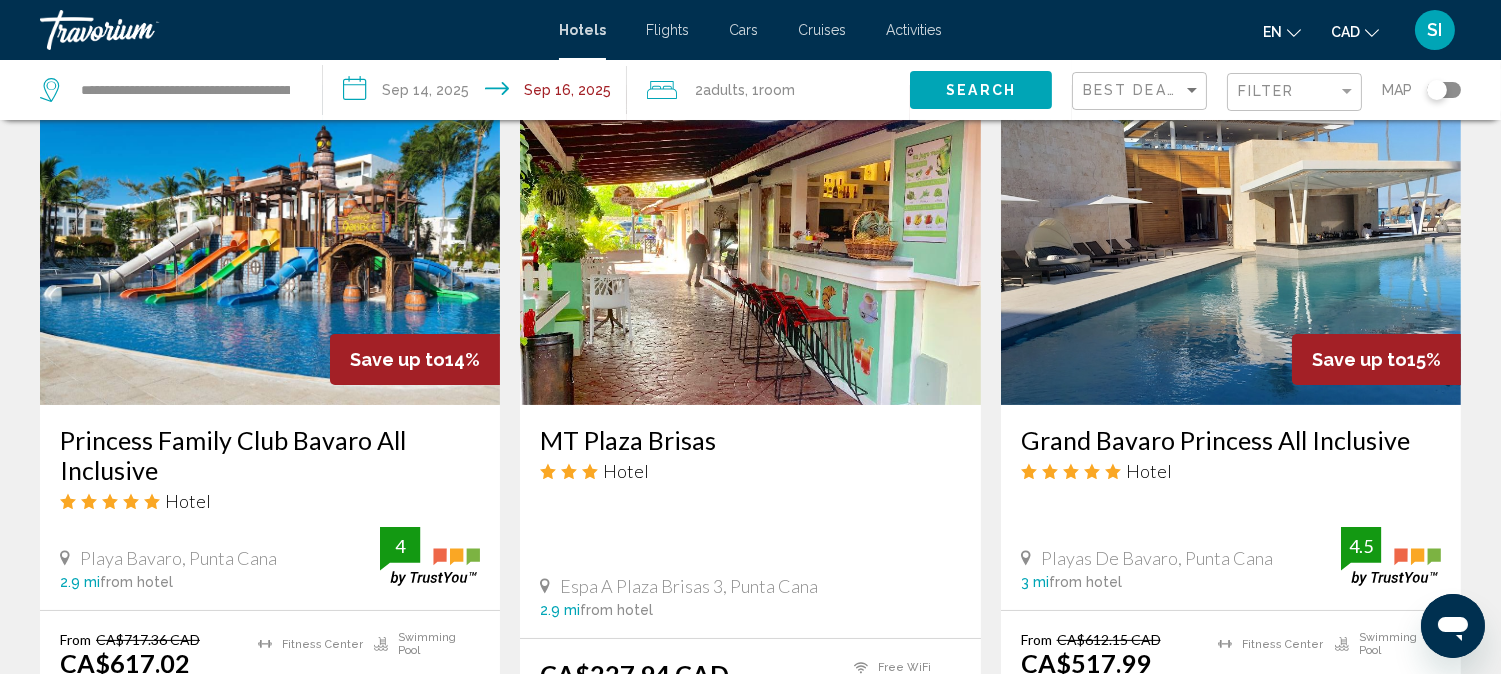 scroll, scrollTop: 1066, scrollLeft: 0, axis: vertical 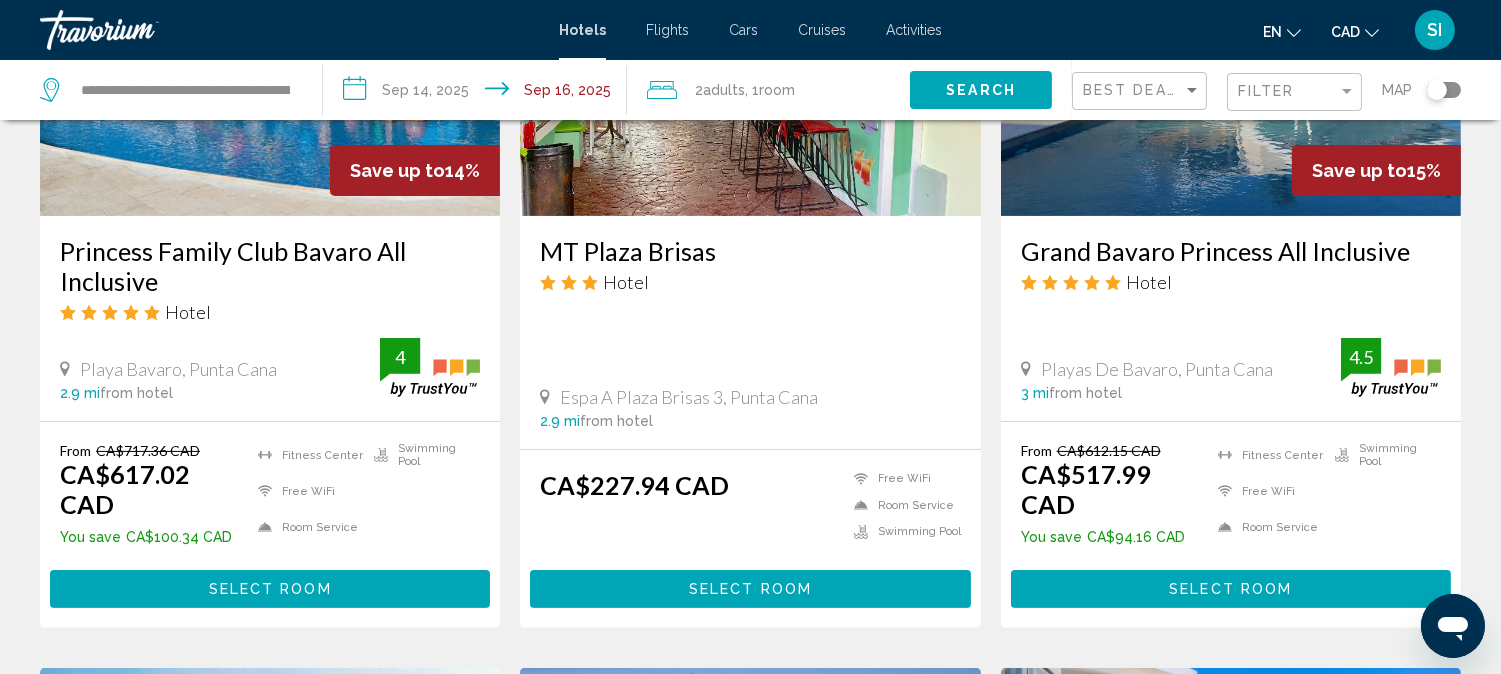 click on "Grand Bavaro Princess All Inclusive" at bounding box center [1231, 251] 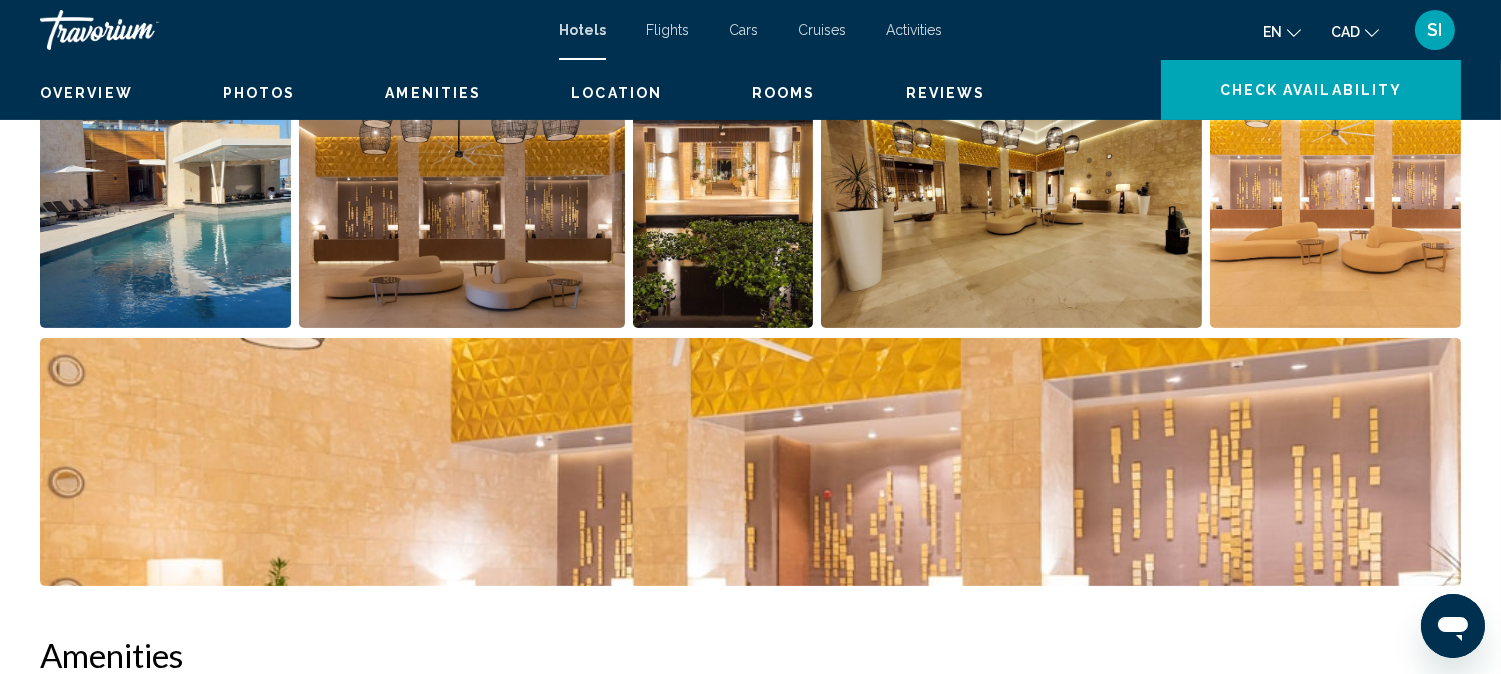 scroll, scrollTop: 23, scrollLeft: 0, axis: vertical 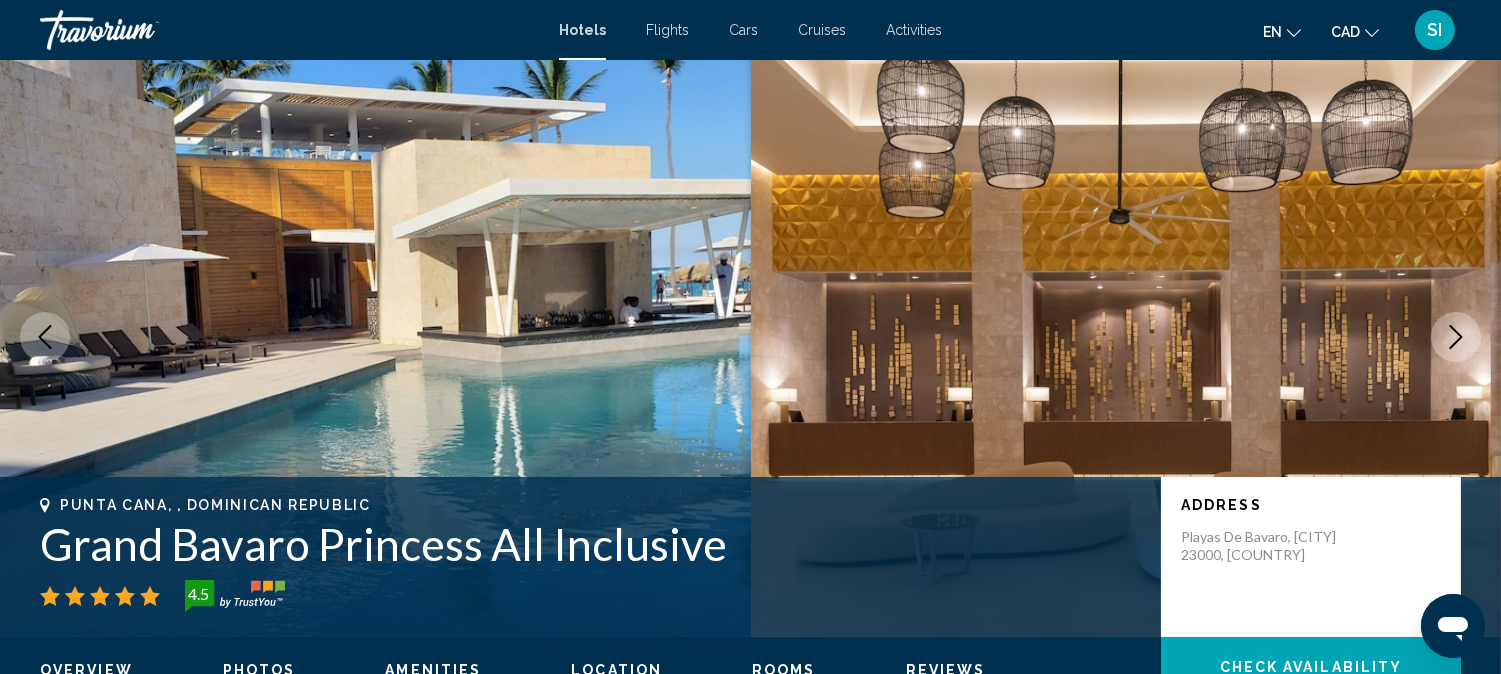 click 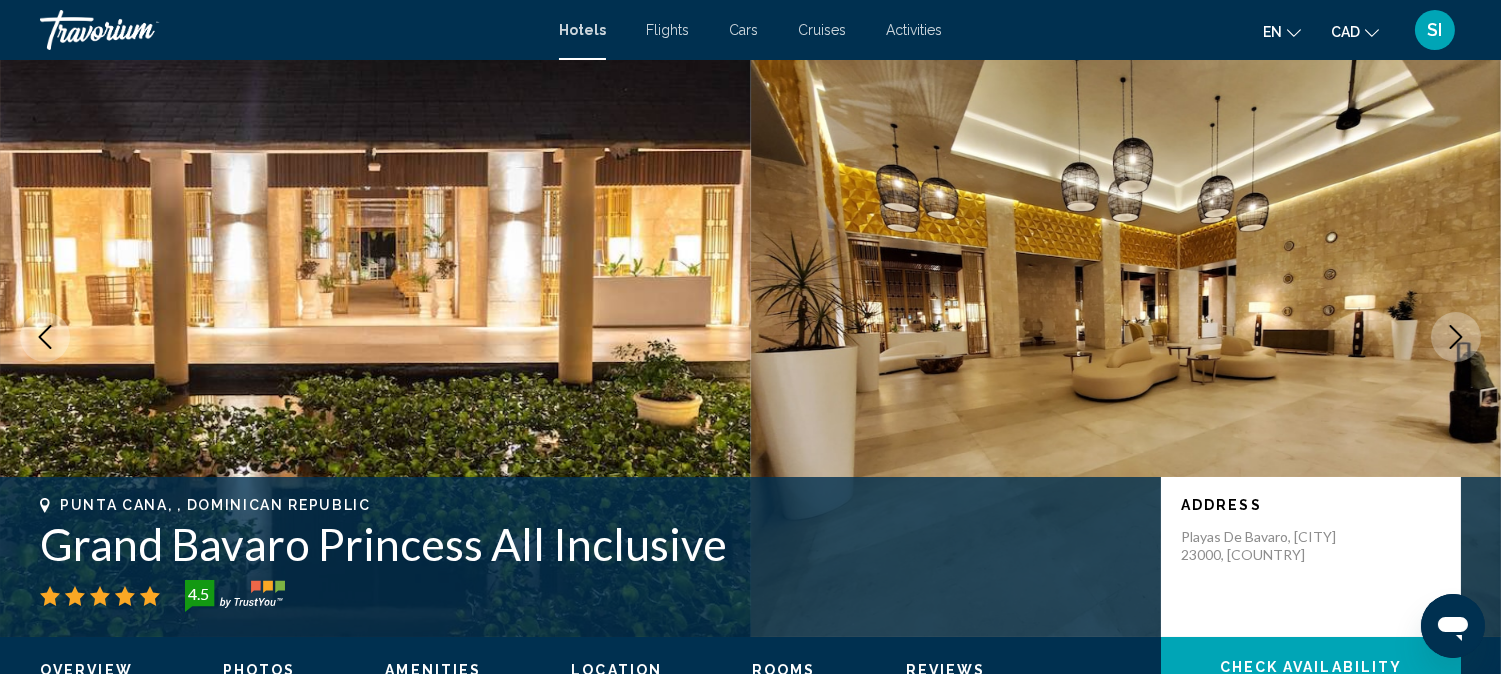 click 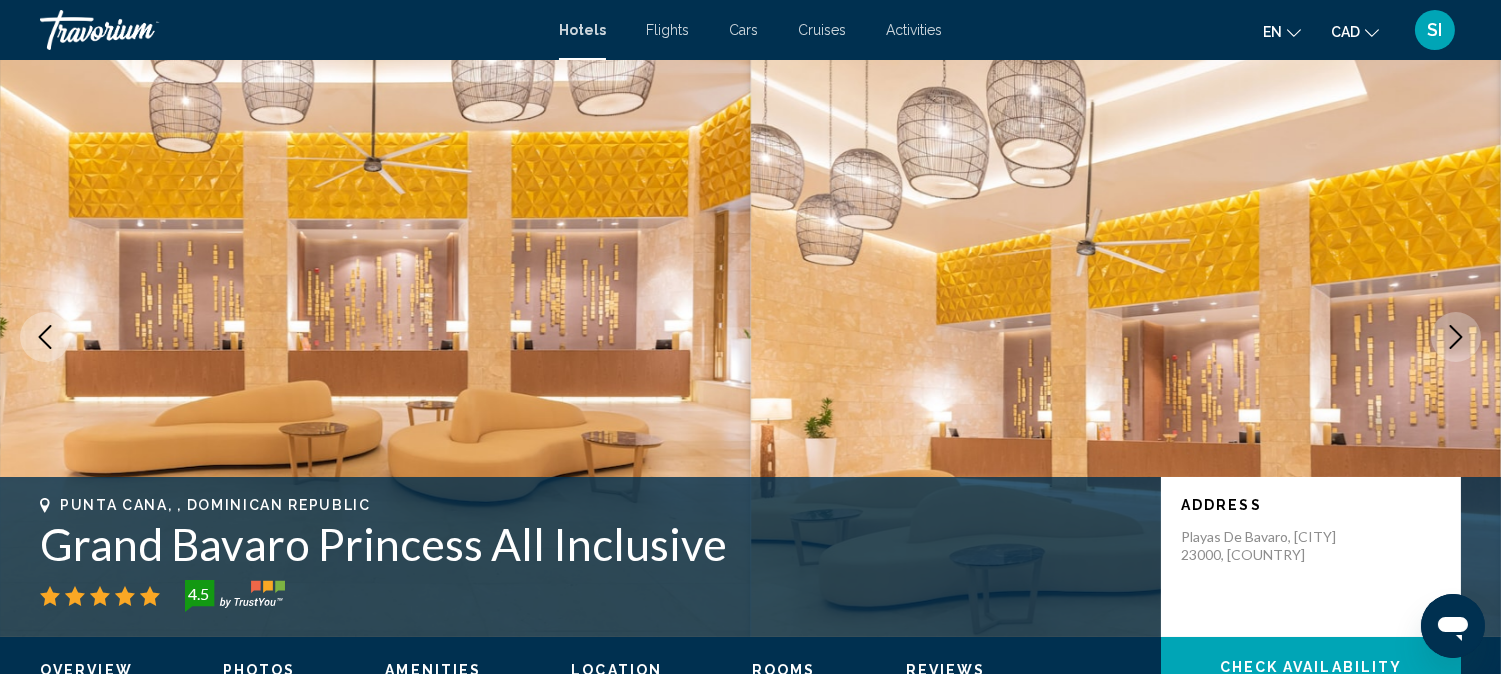 click 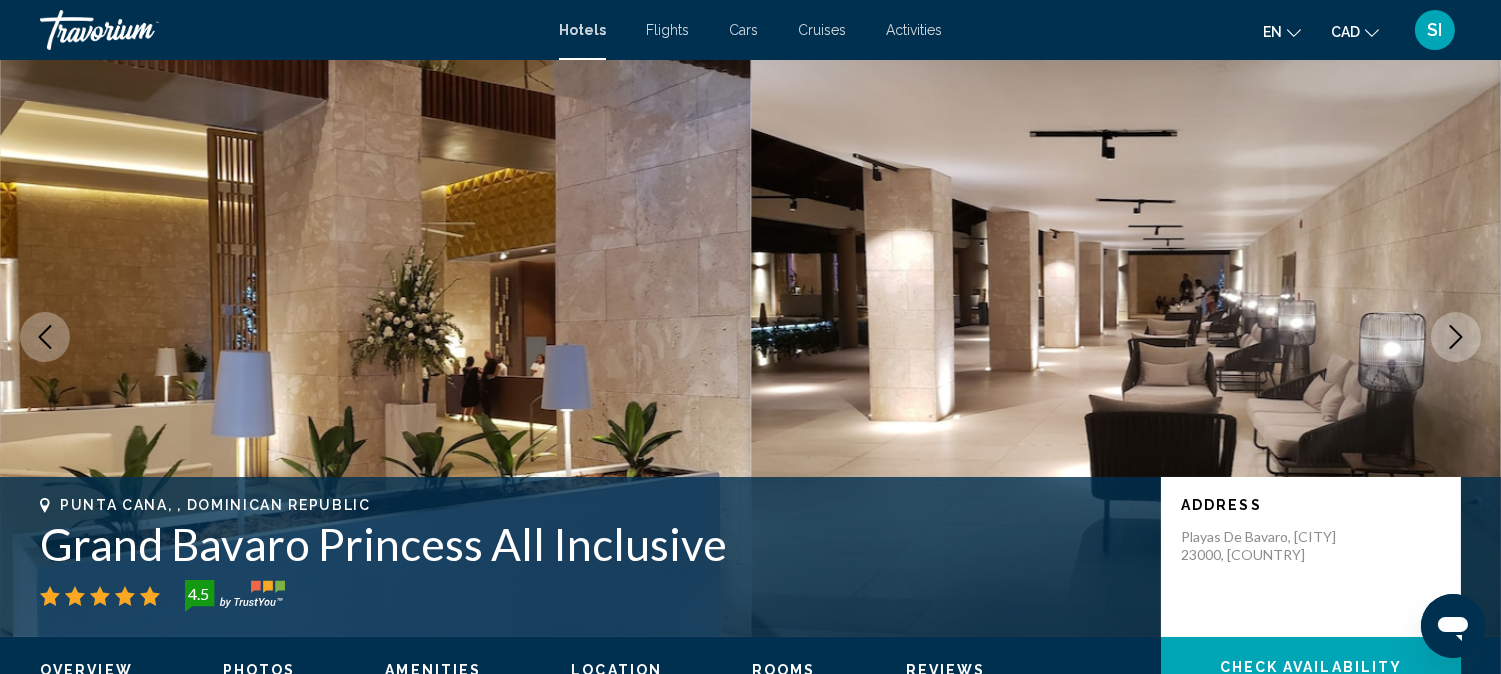 click 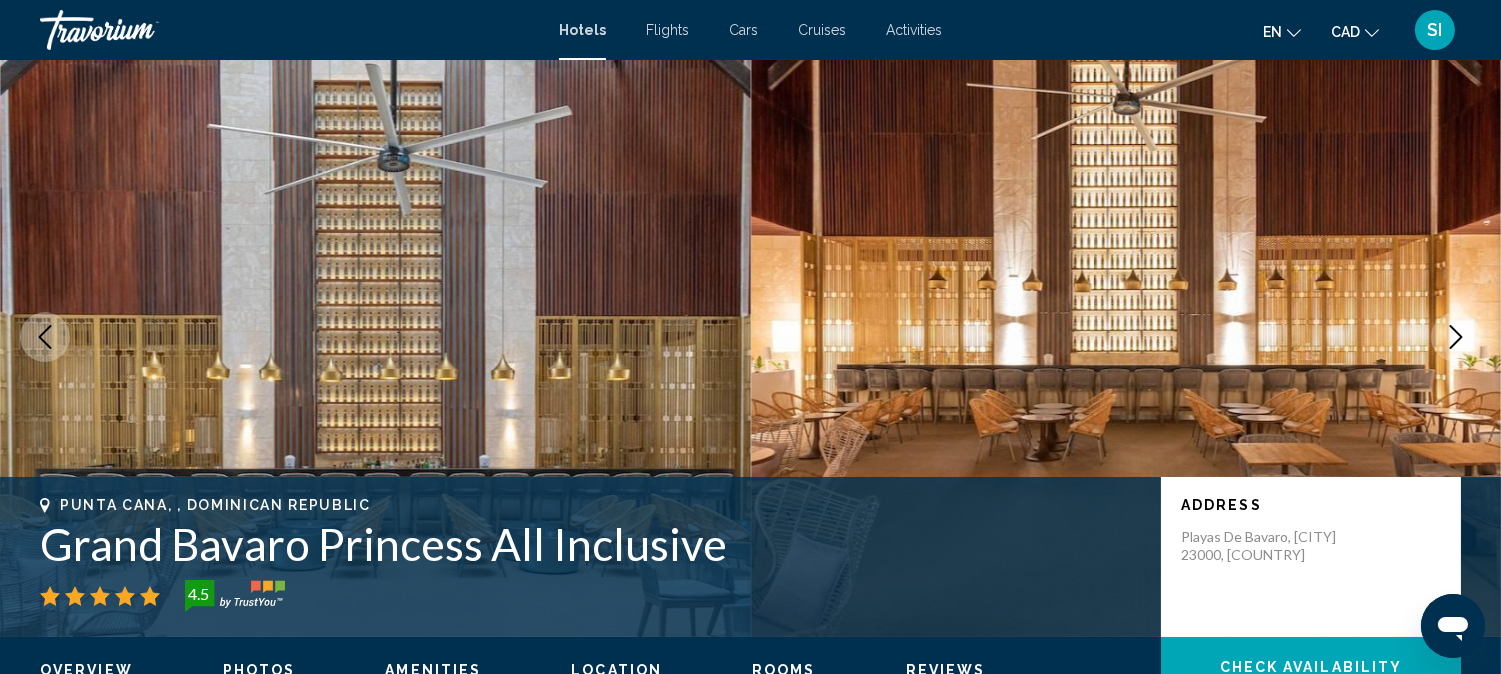 click 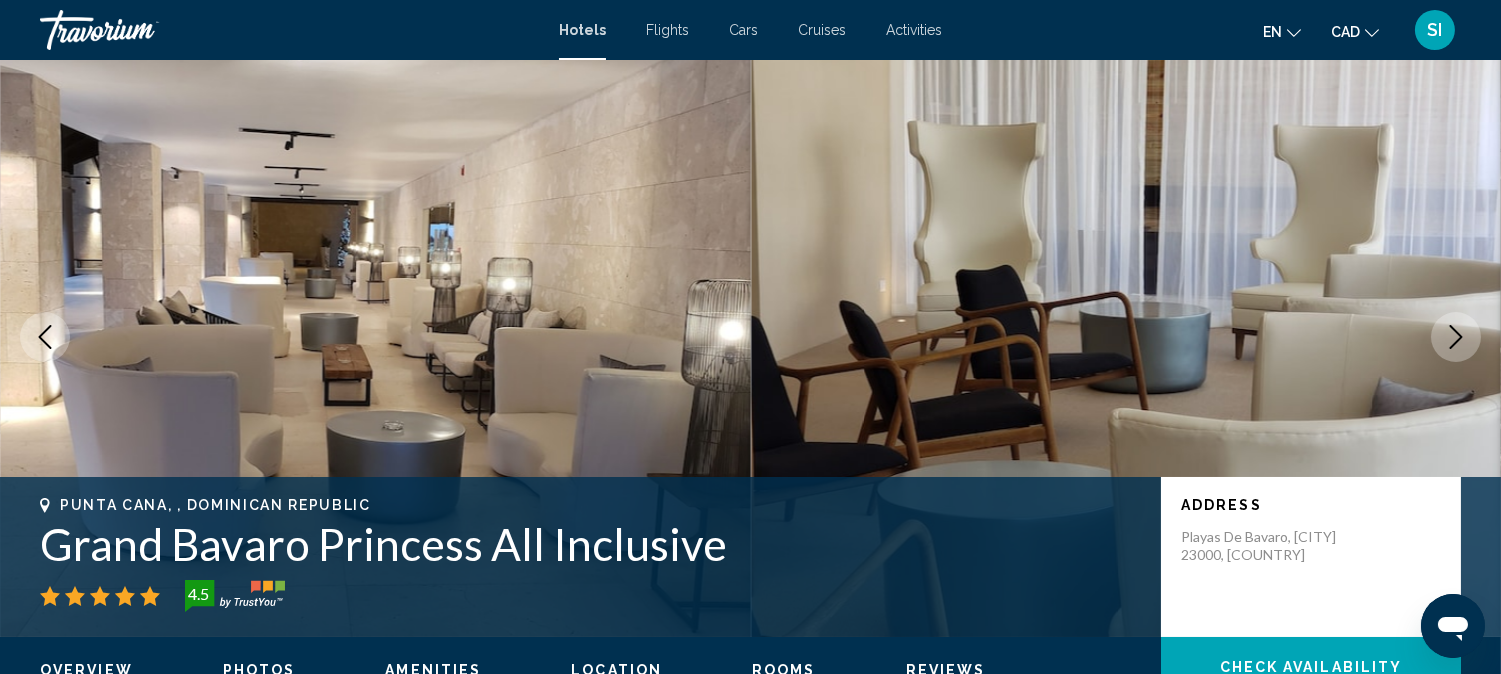 click 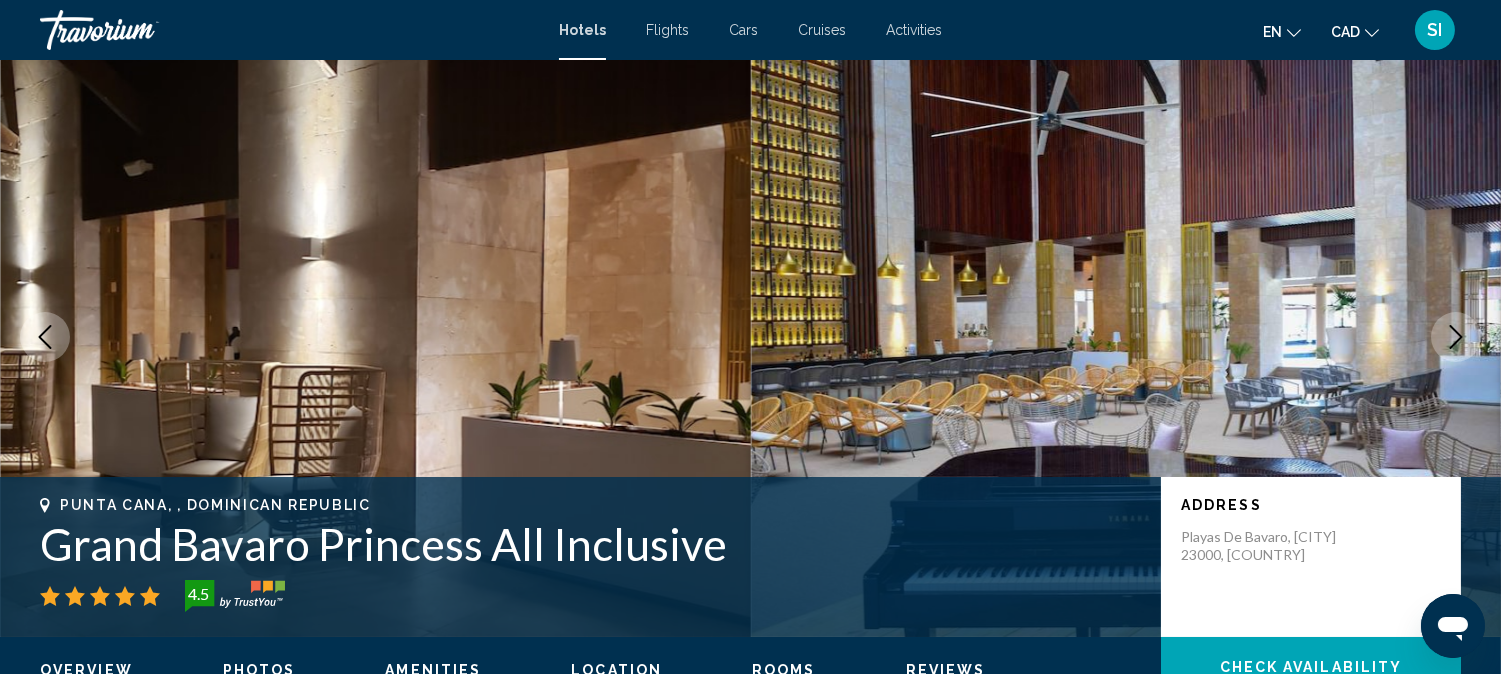 click 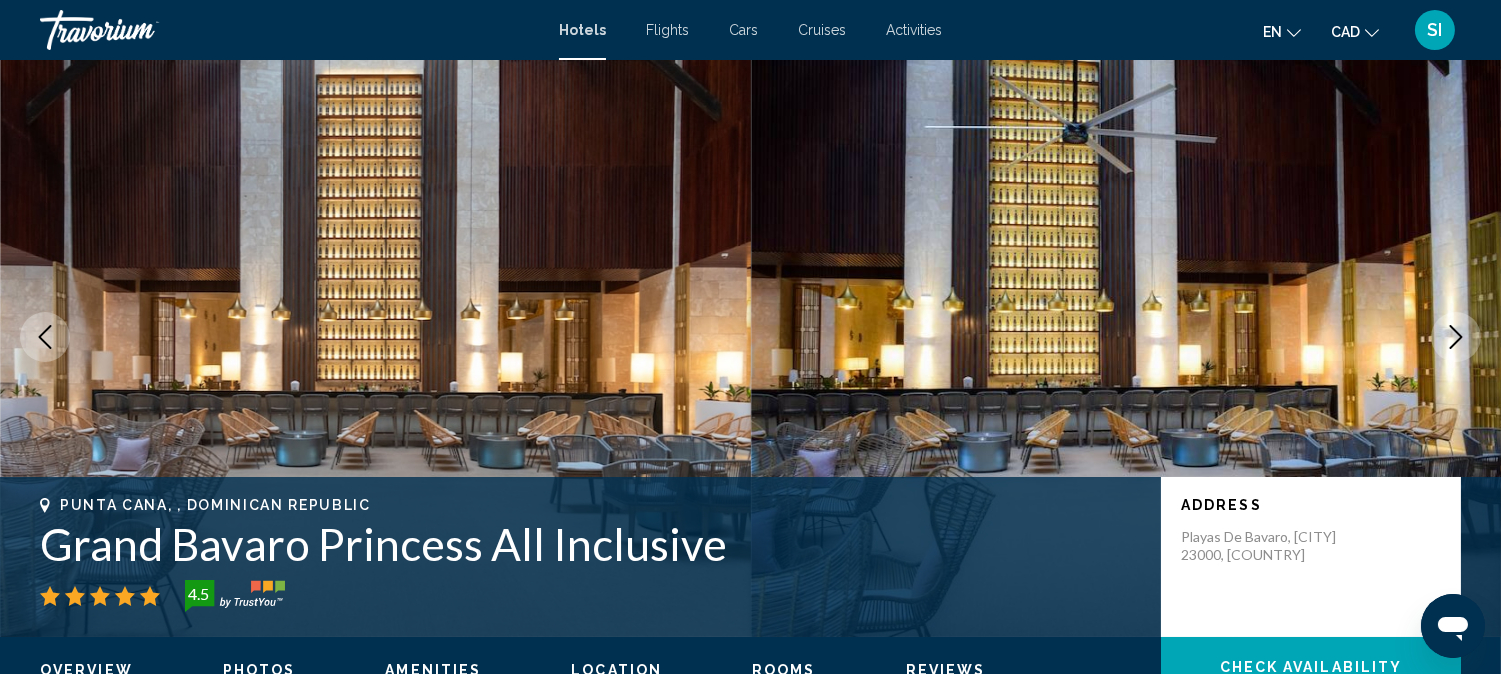 type 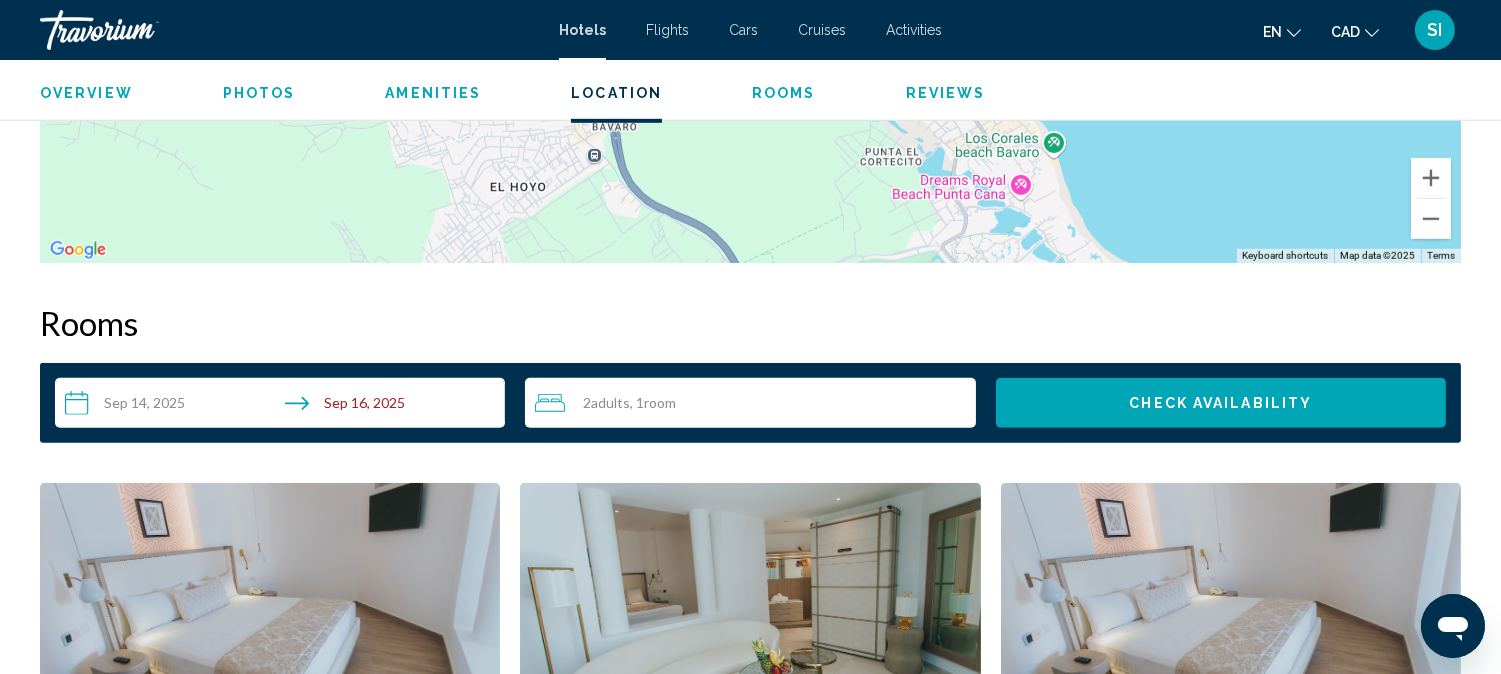 scroll, scrollTop: 2245, scrollLeft: 0, axis: vertical 